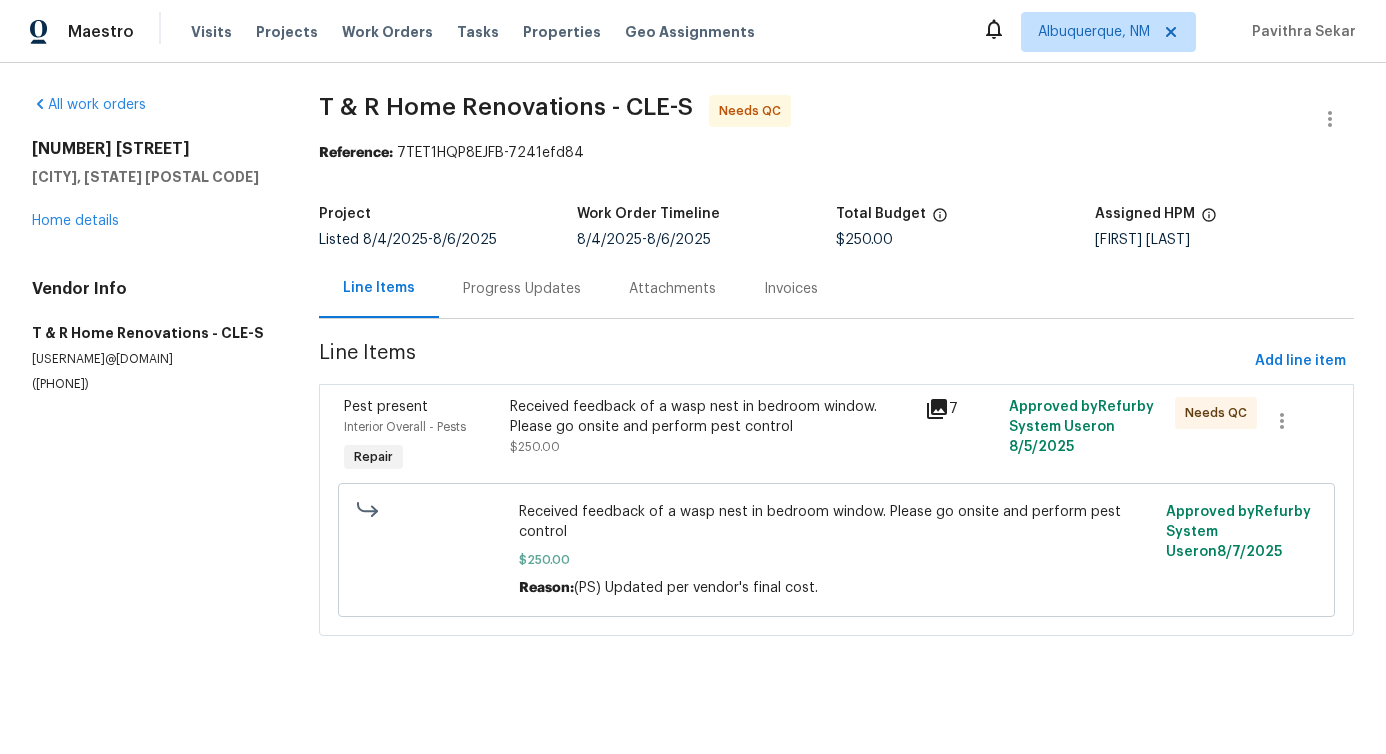 scroll, scrollTop: 0, scrollLeft: 0, axis: both 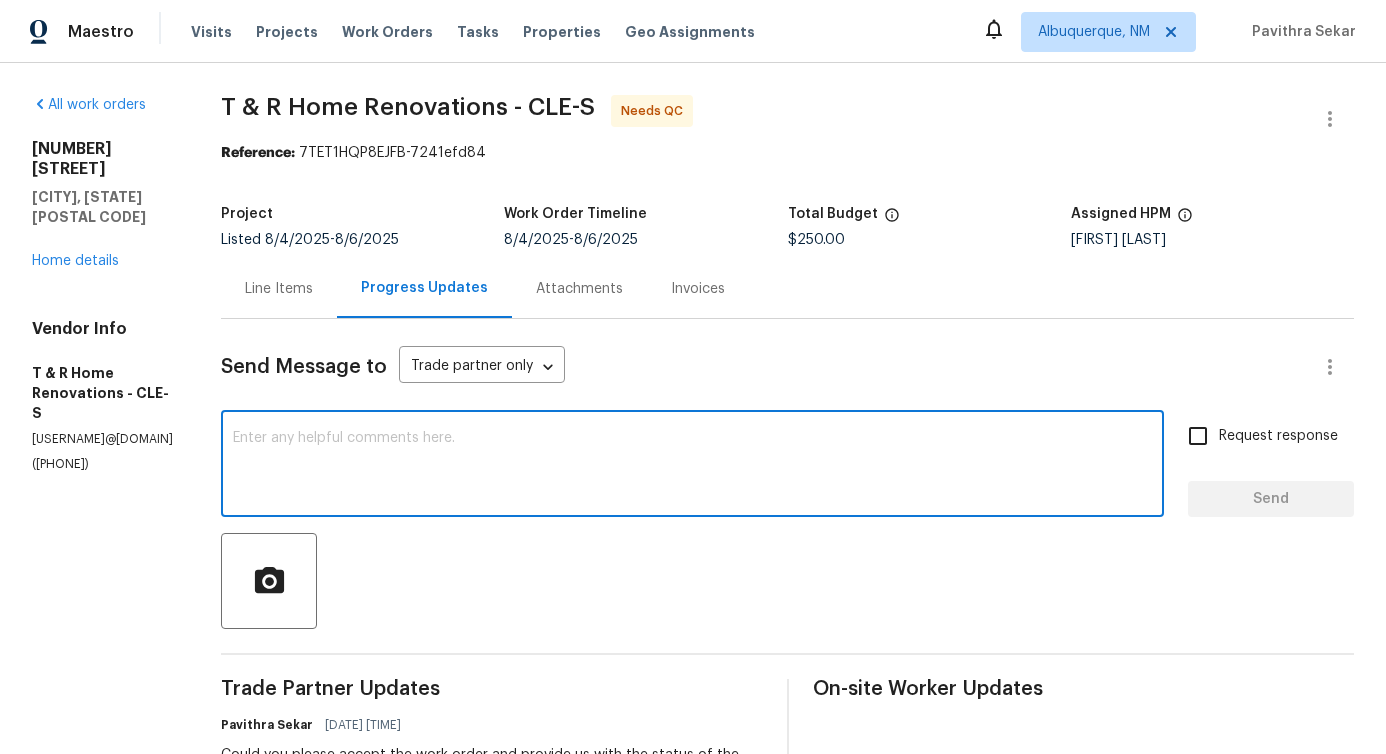 click at bounding box center (692, 466) 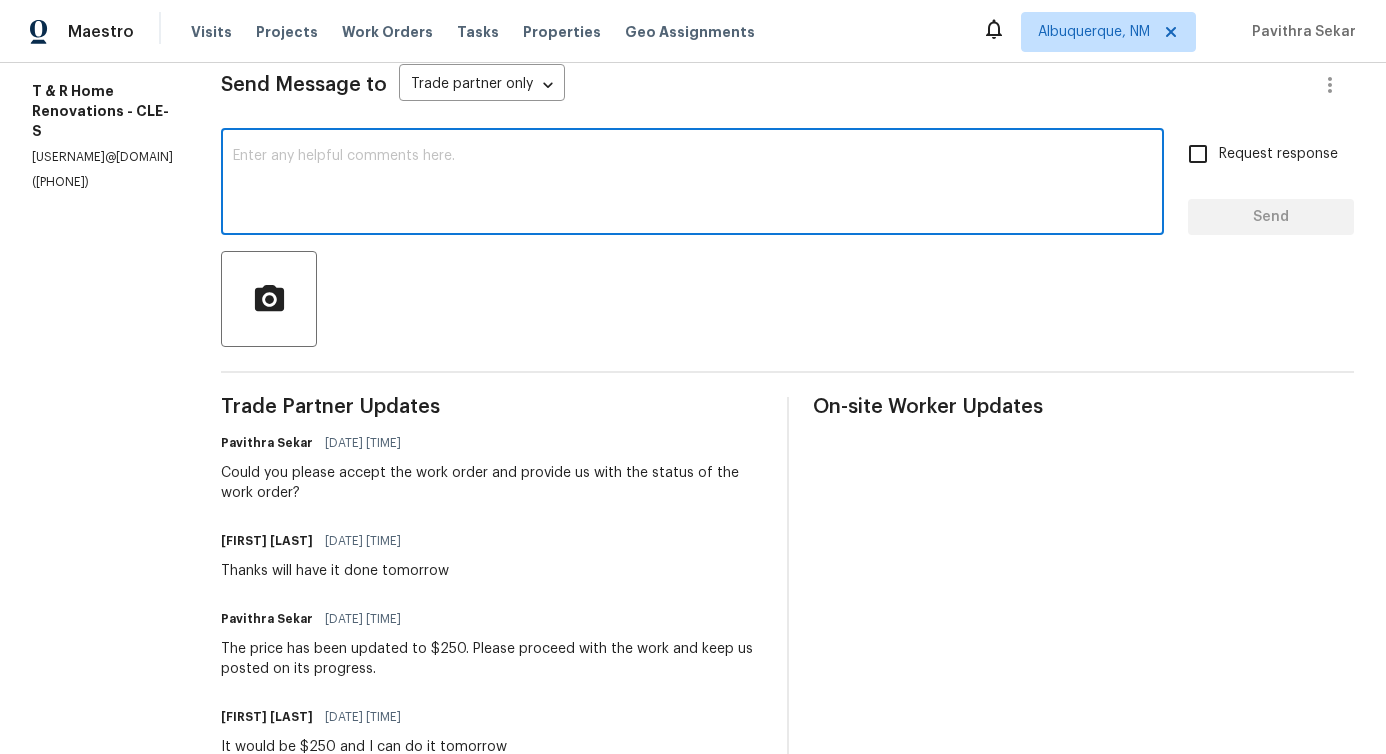 scroll, scrollTop: 403, scrollLeft: 0, axis: vertical 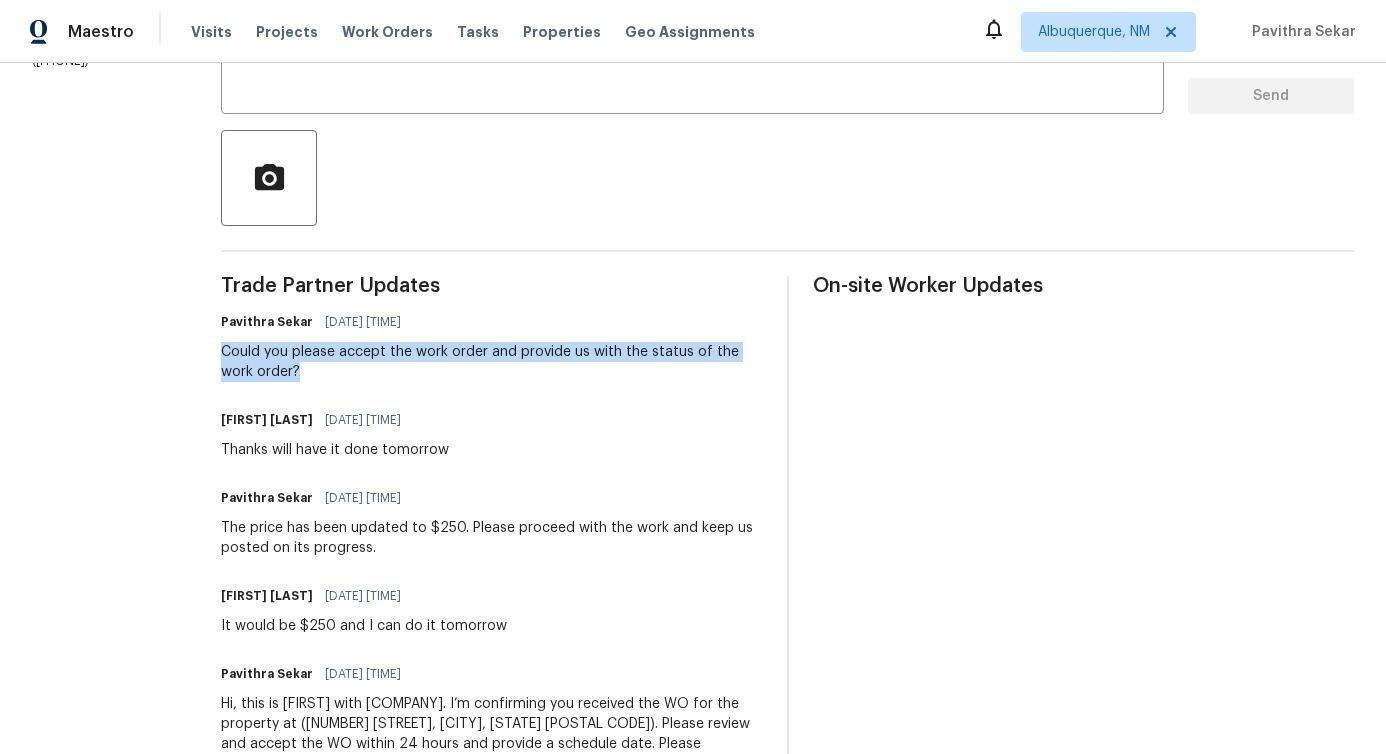 drag, startPoint x: 276, startPoint y: 348, endPoint x: 445, endPoint y: 377, distance: 171.47011 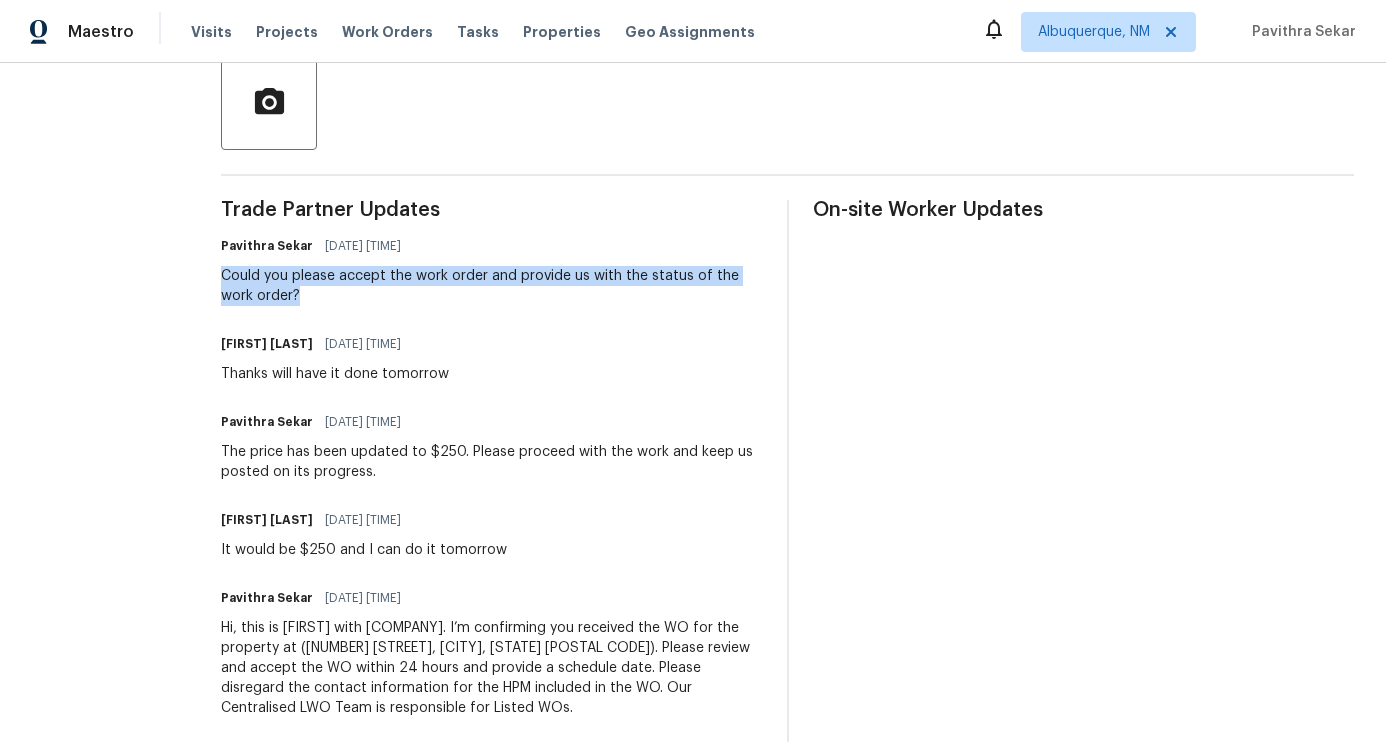 scroll, scrollTop: 0, scrollLeft: 0, axis: both 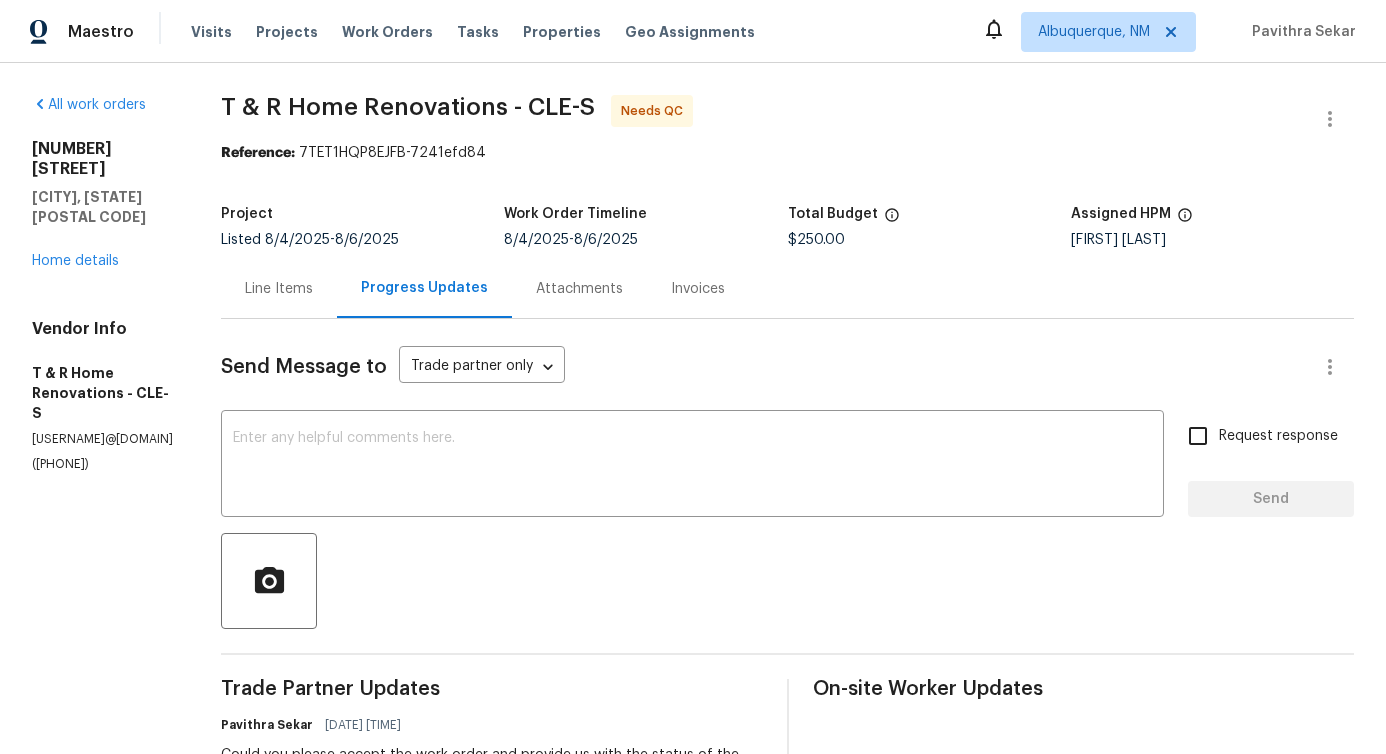 click on "Line Items" at bounding box center (279, 288) 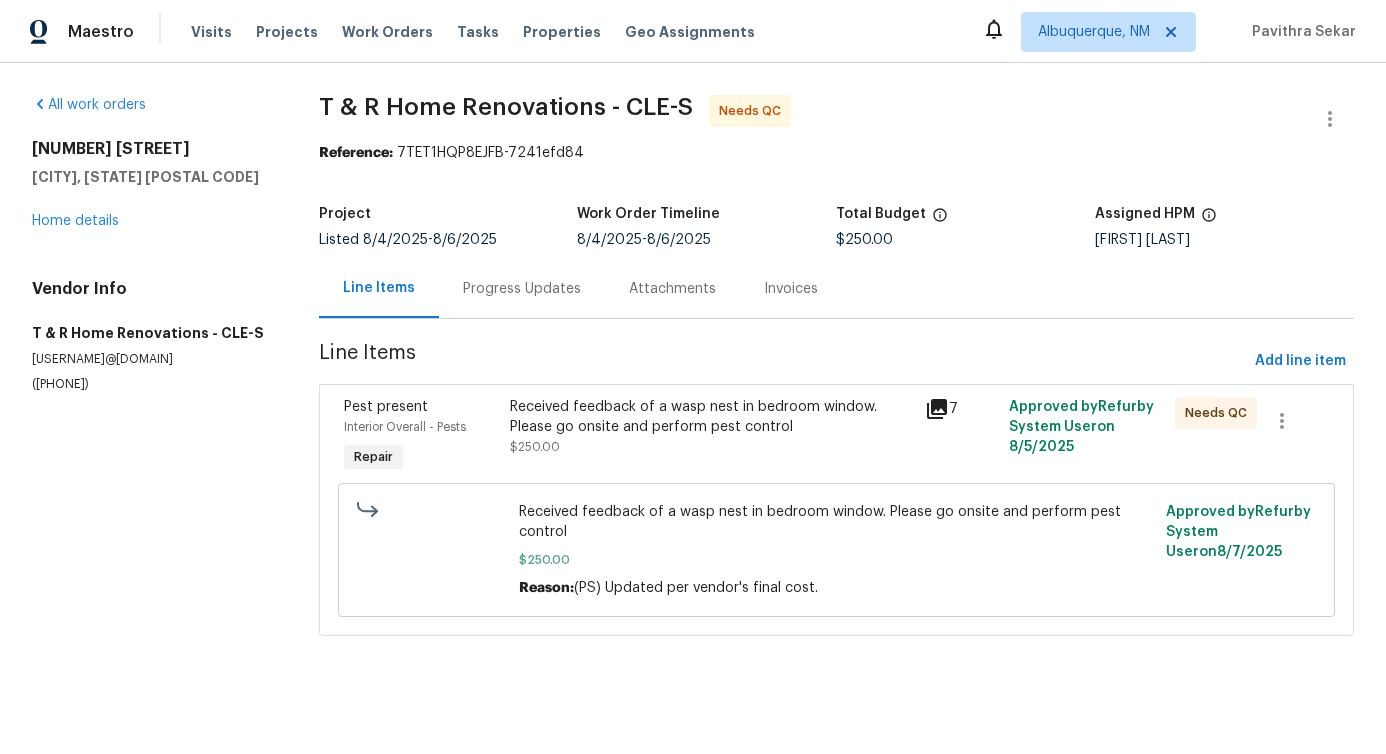 click on "Received feedback of a wasp nest in bedroom window. Please go onsite and perform pest control" at bounding box center [712, 417] 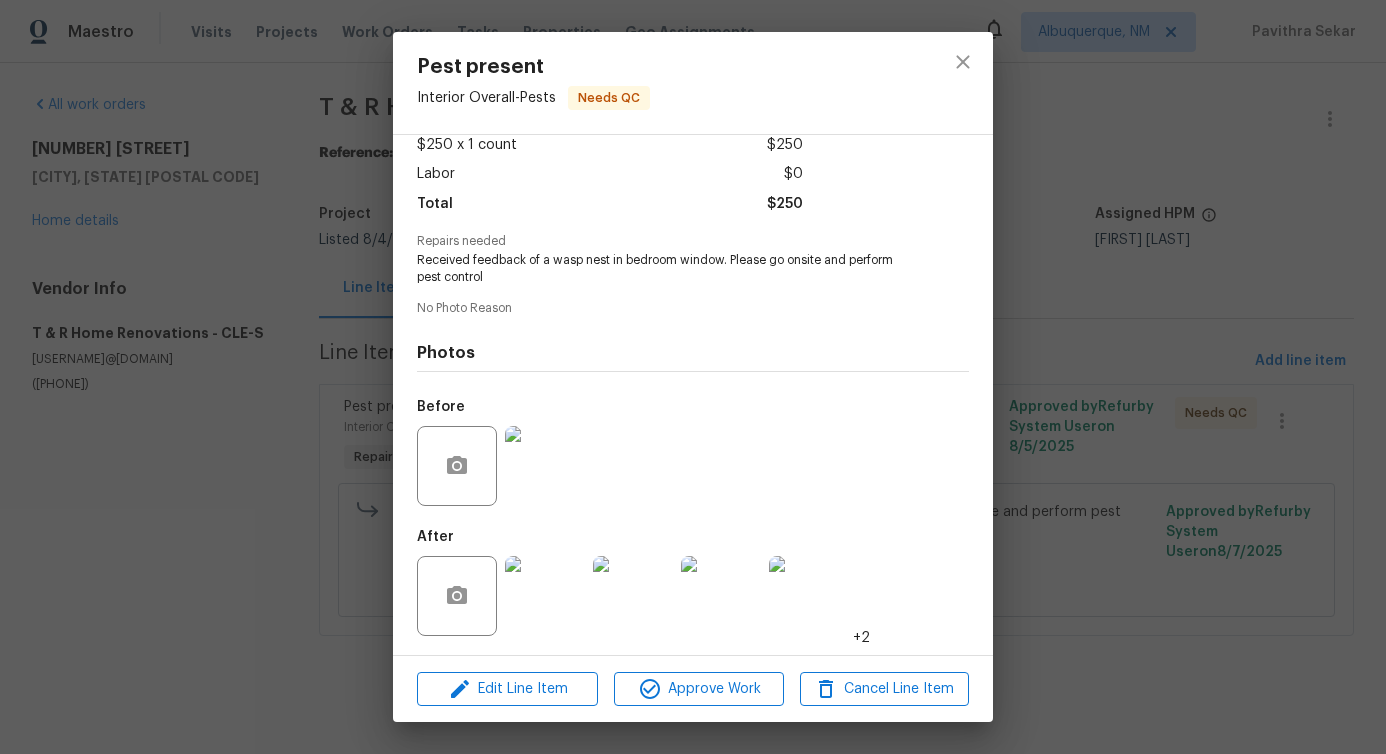 scroll, scrollTop: 117, scrollLeft: 0, axis: vertical 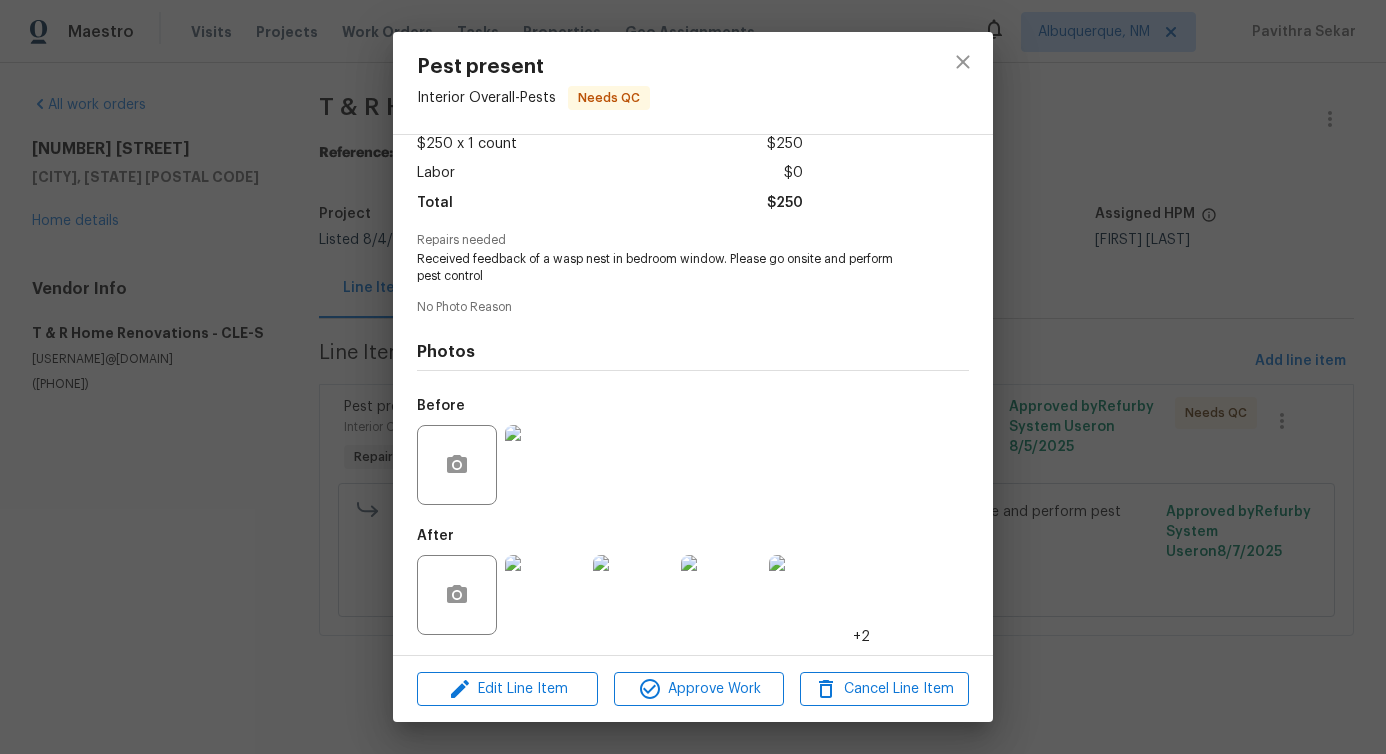 click at bounding box center [545, 465] 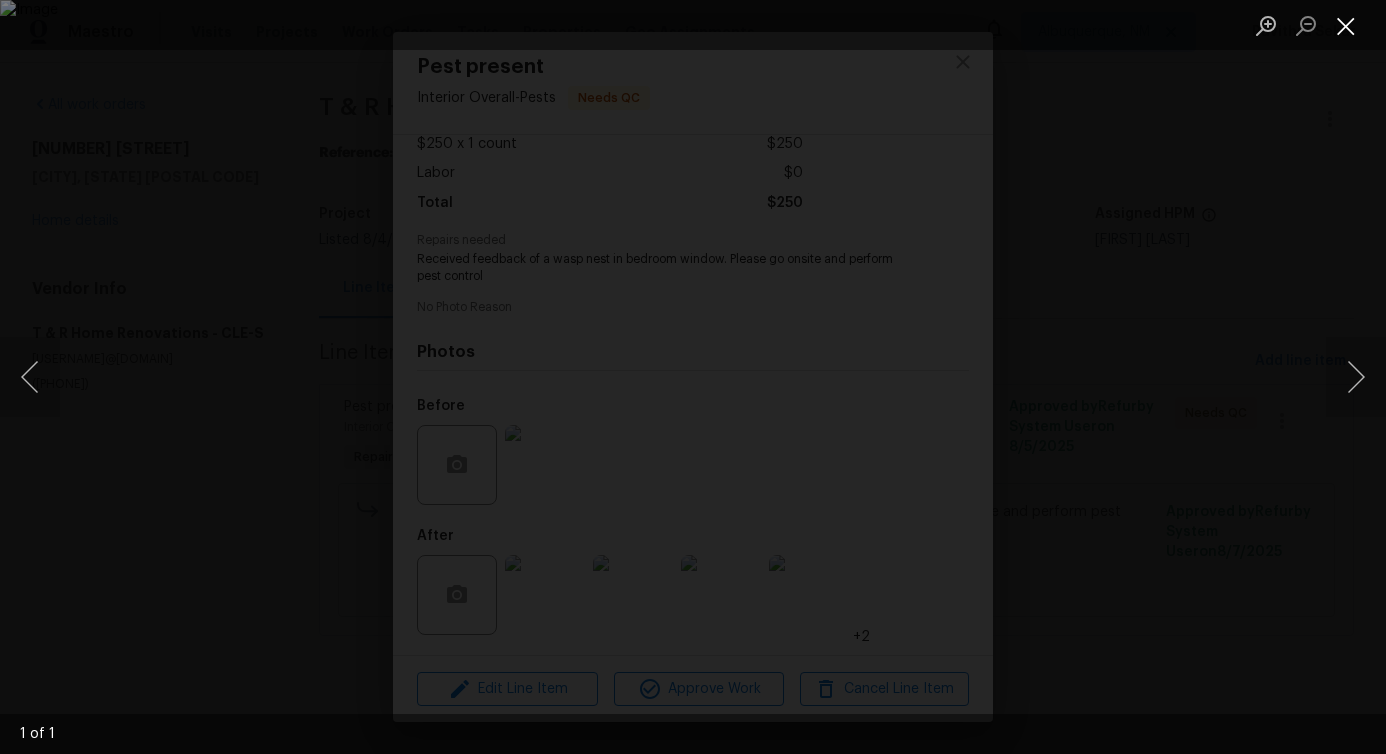 click at bounding box center [1346, 25] 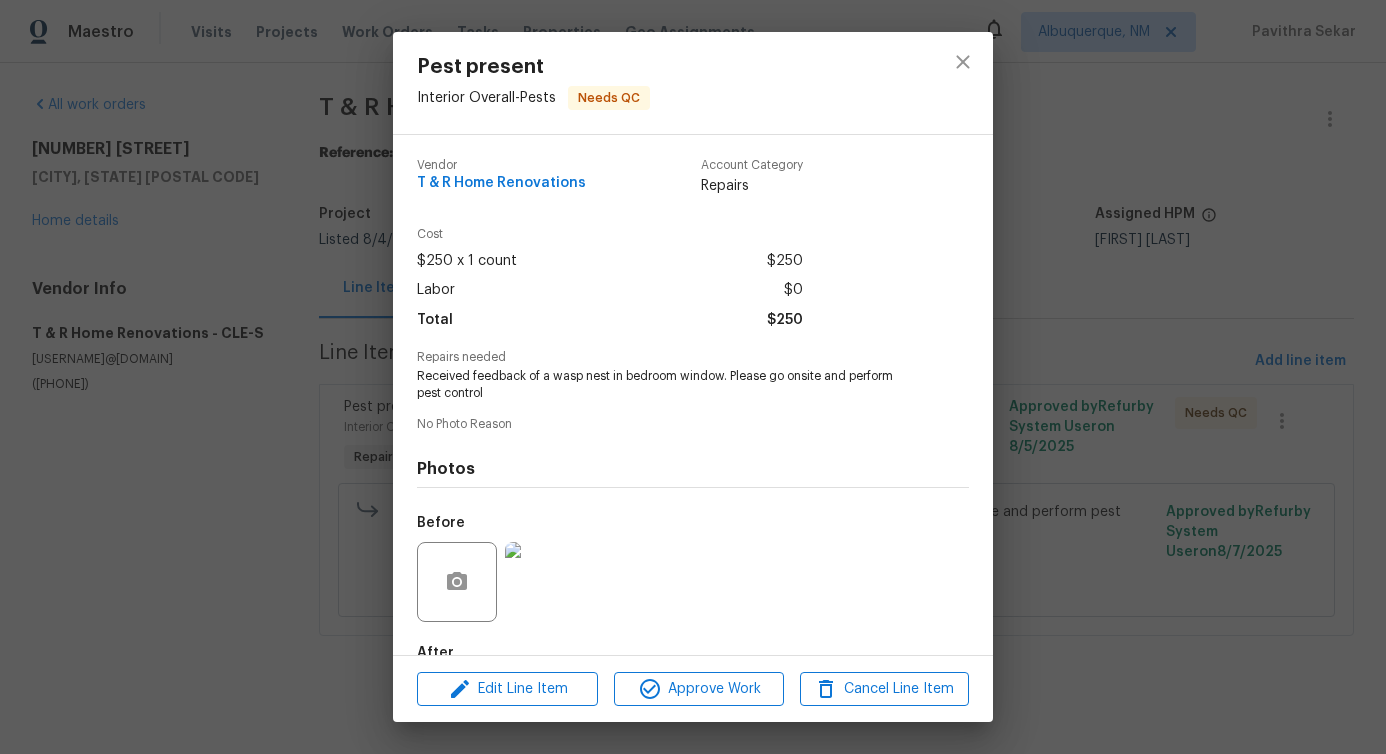 scroll, scrollTop: 117, scrollLeft: 0, axis: vertical 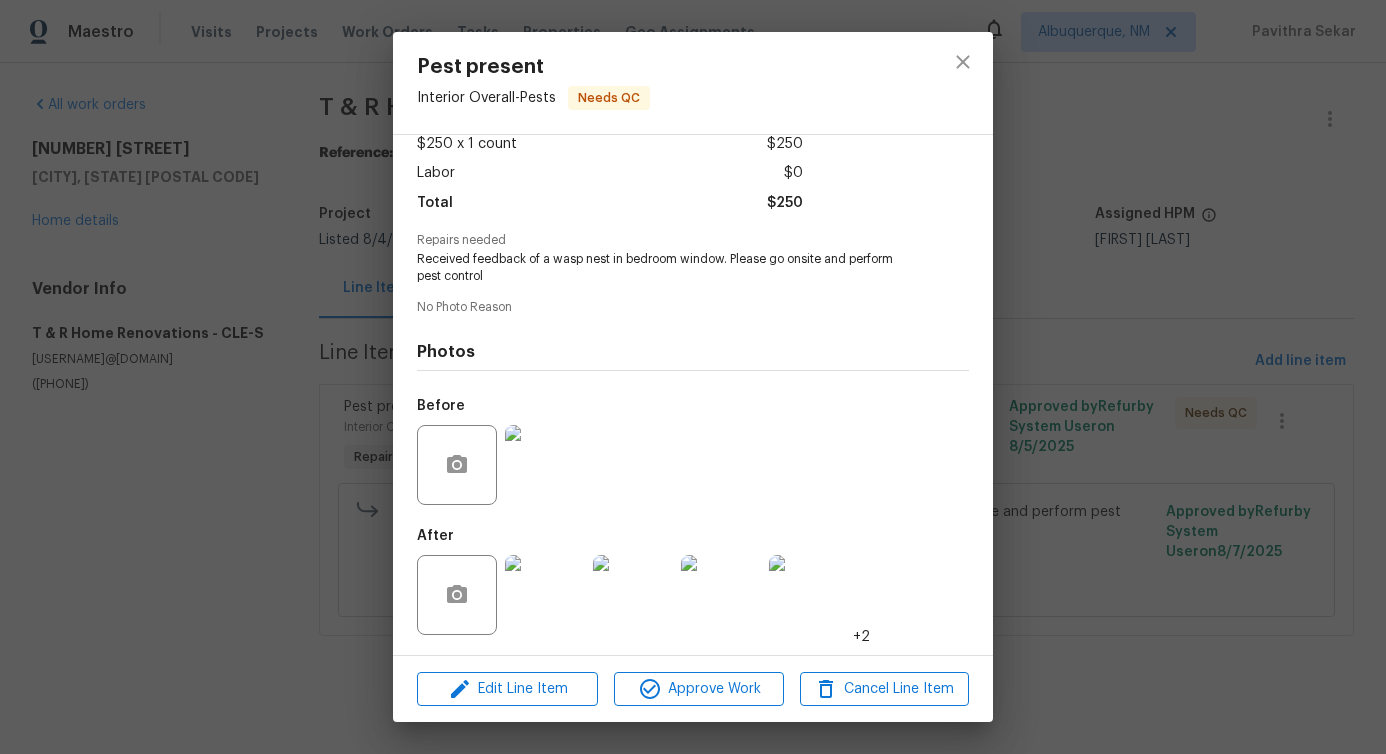 click at bounding box center (545, 595) 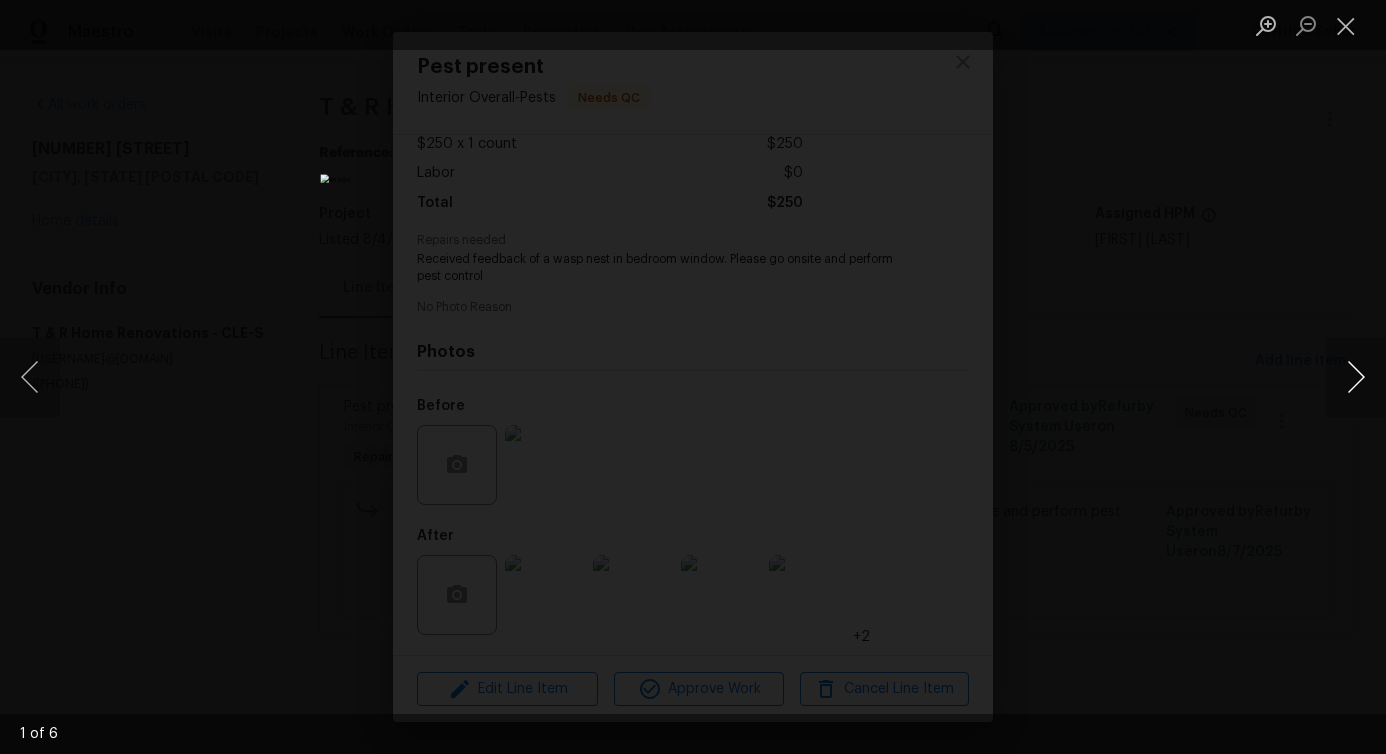 click at bounding box center (1356, 377) 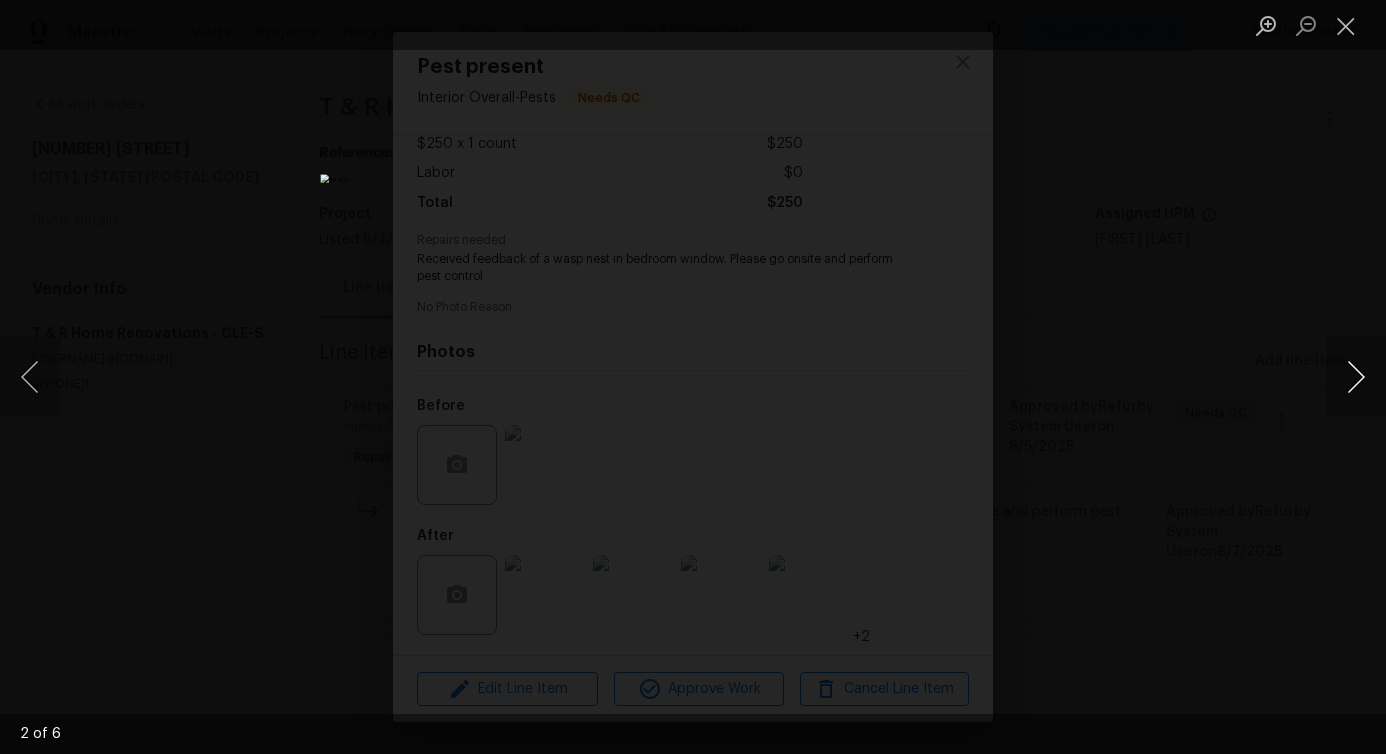 click at bounding box center (1356, 377) 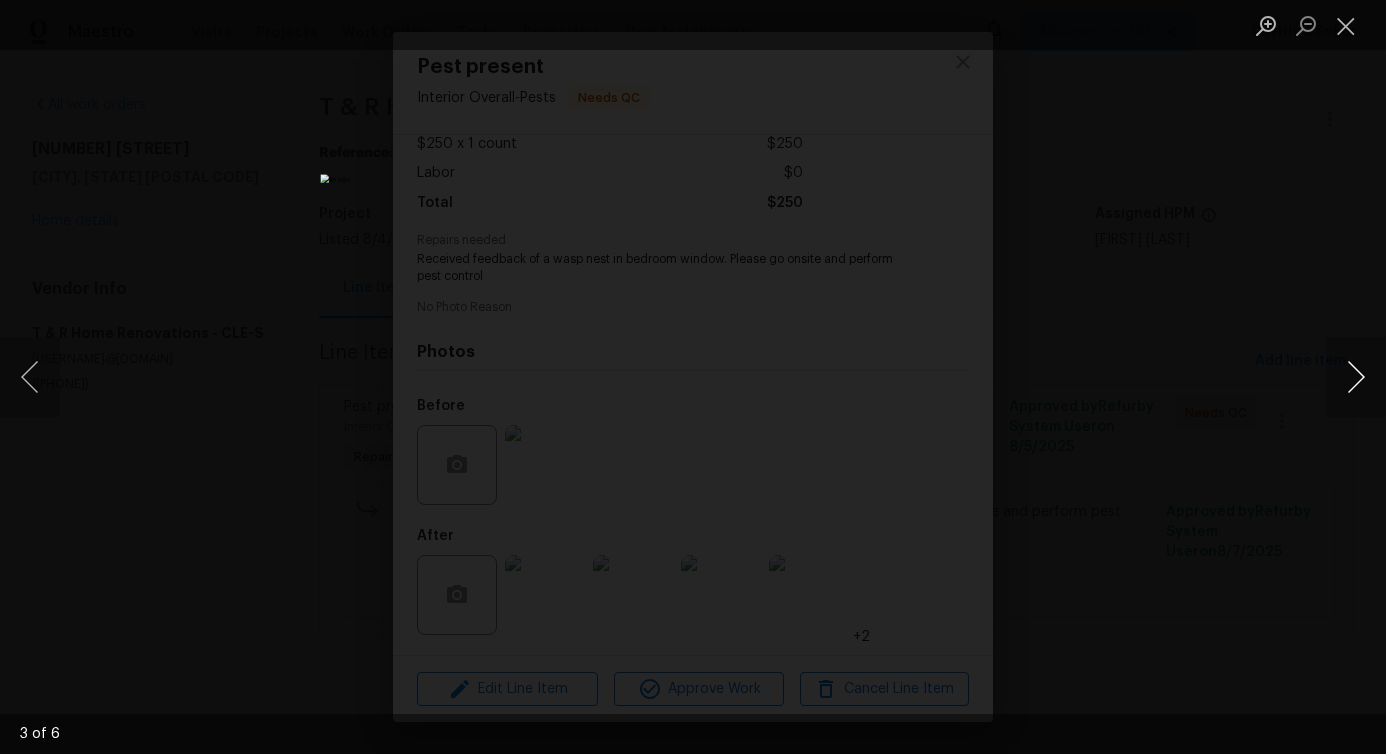 click at bounding box center (1356, 377) 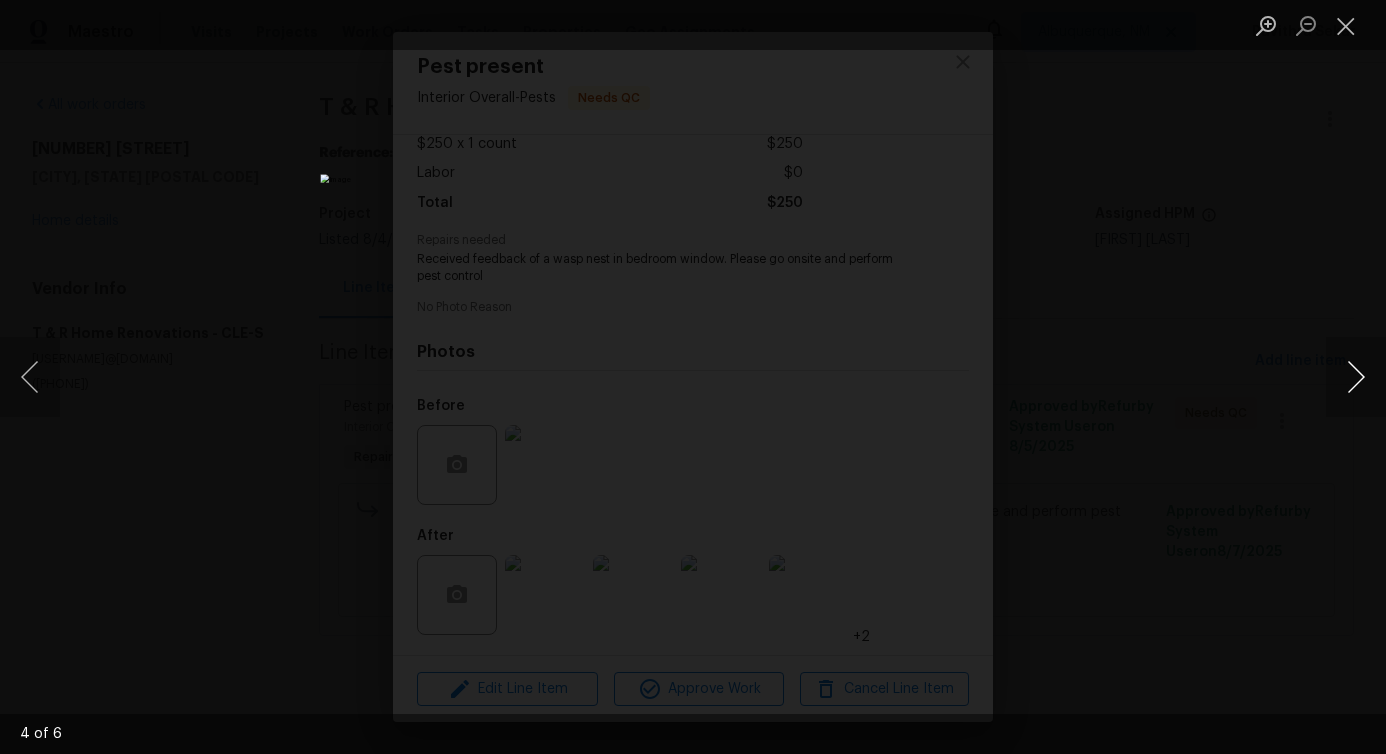 click at bounding box center (1356, 377) 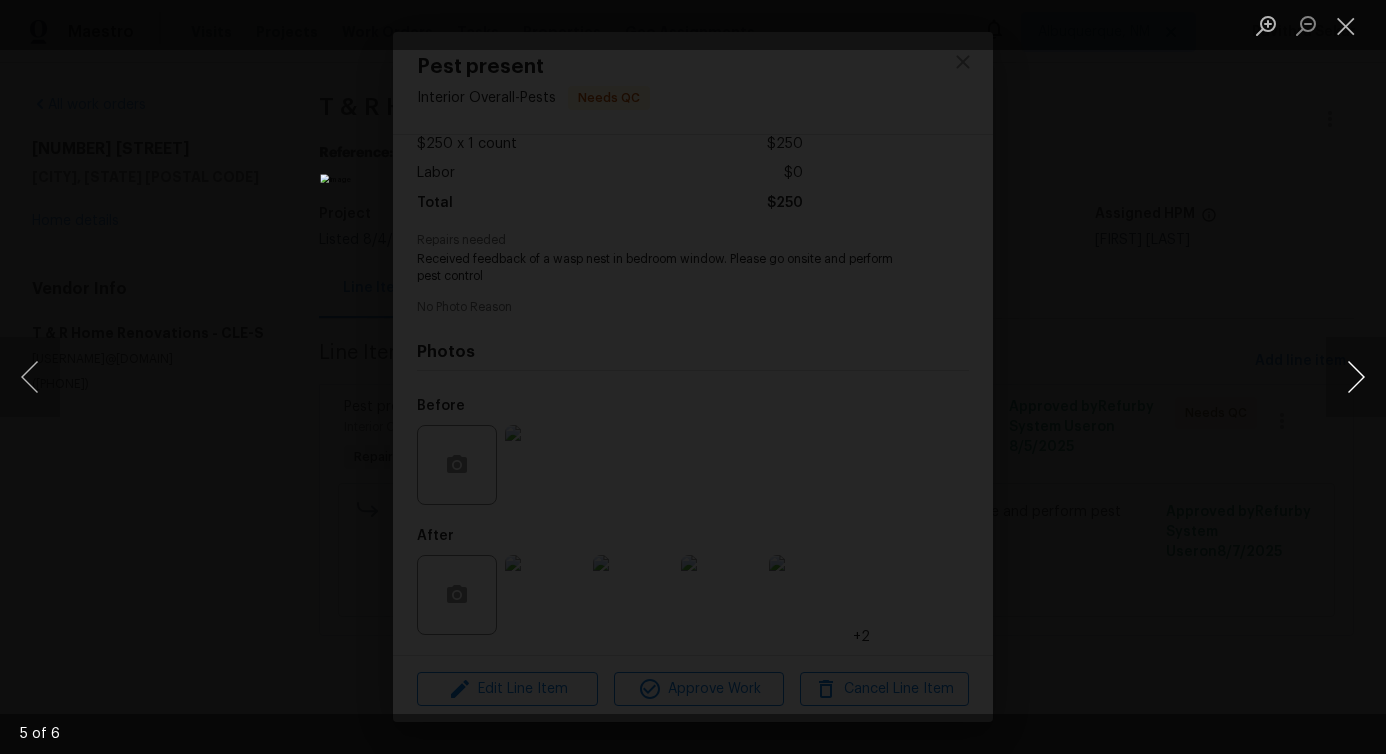 click at bounding box center [1356, 377] 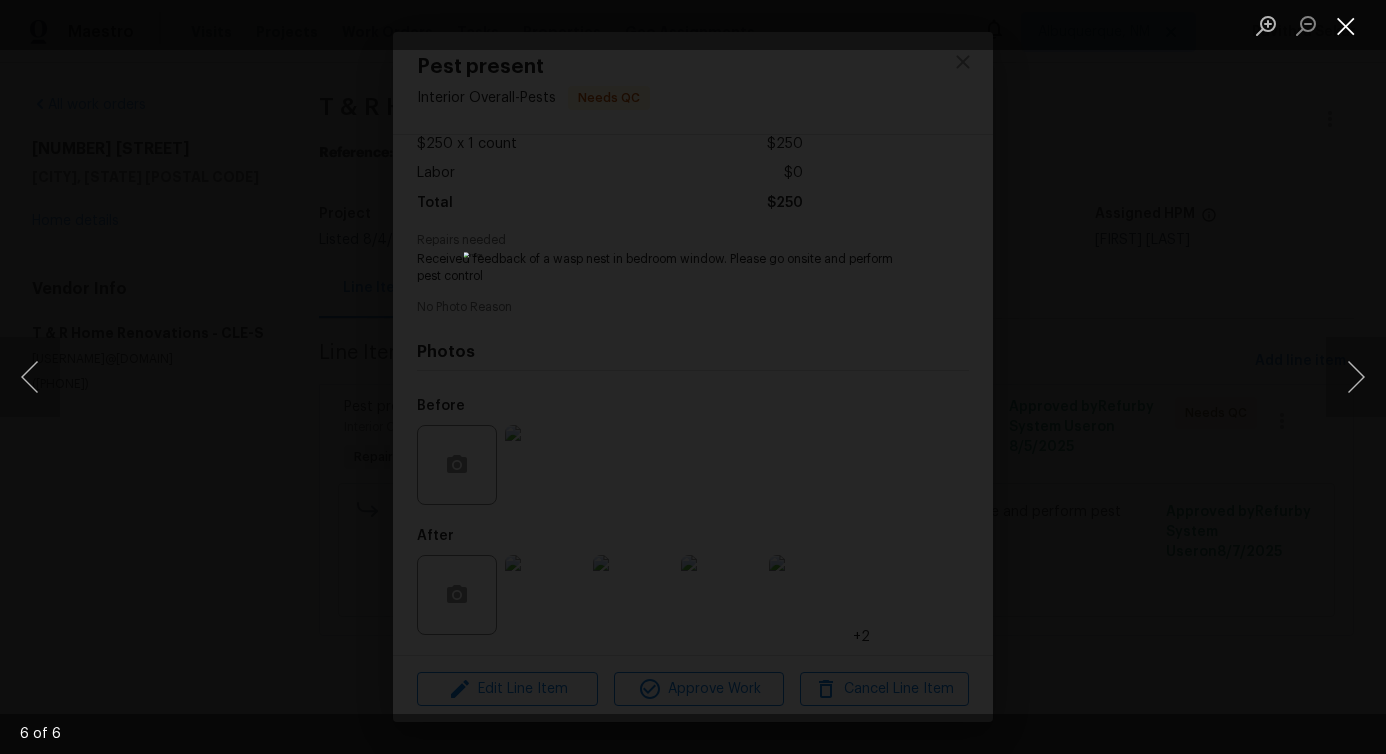 click at bounding box center (1346, 25) 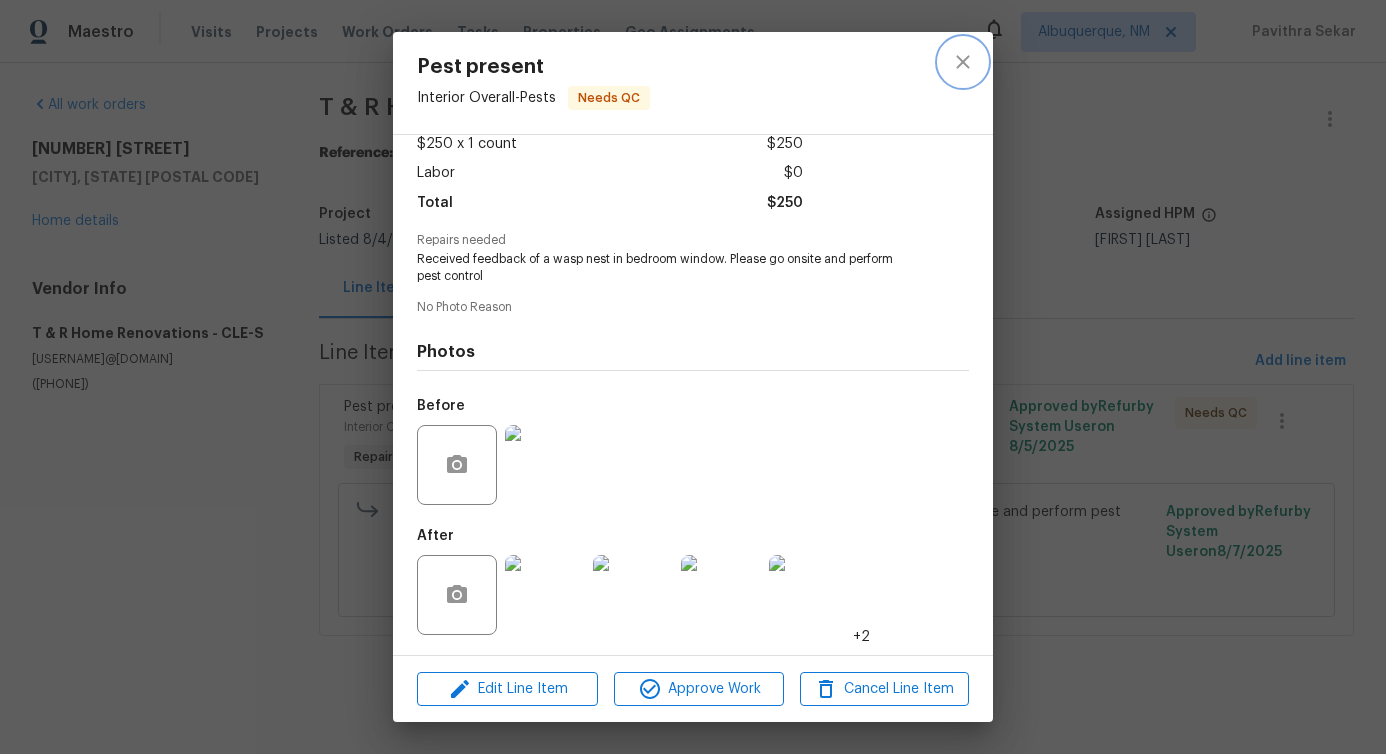 click 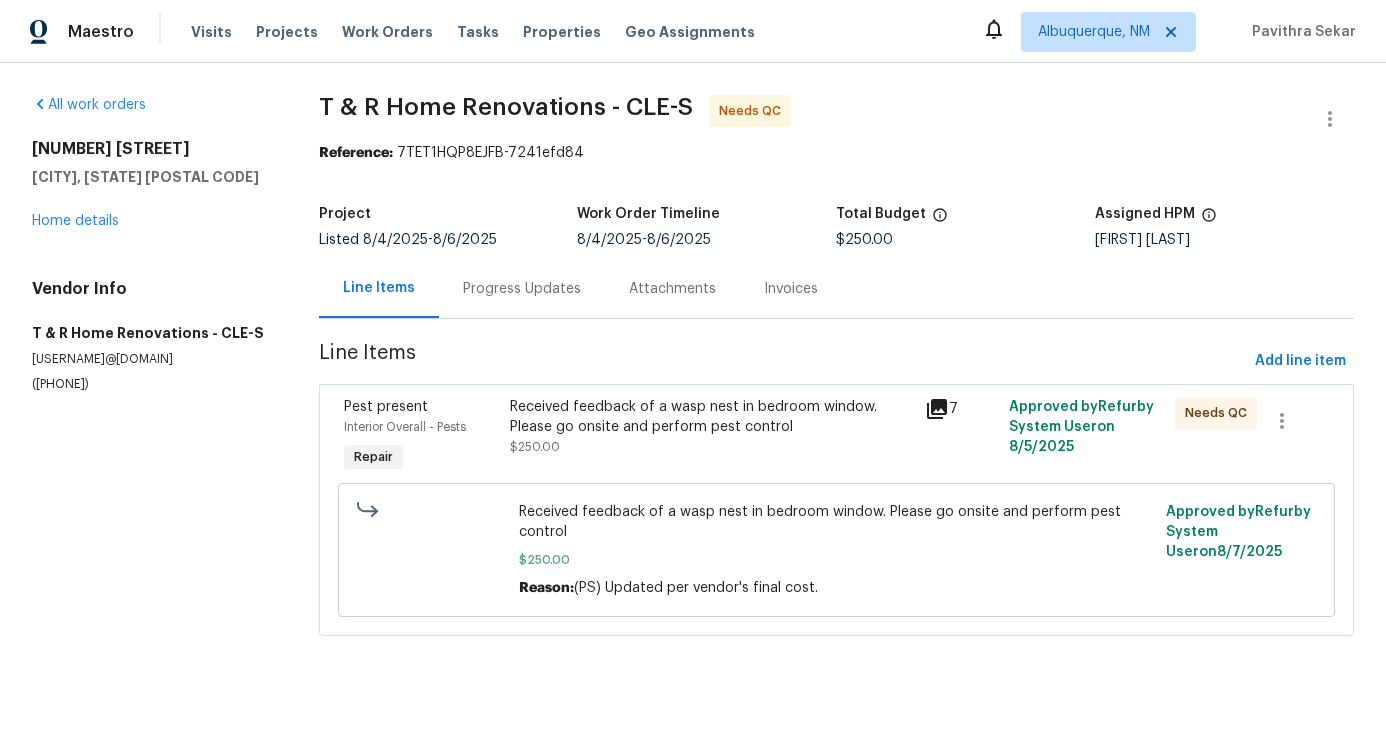 click on "Progress Updates" at bounding box center [522, 288] 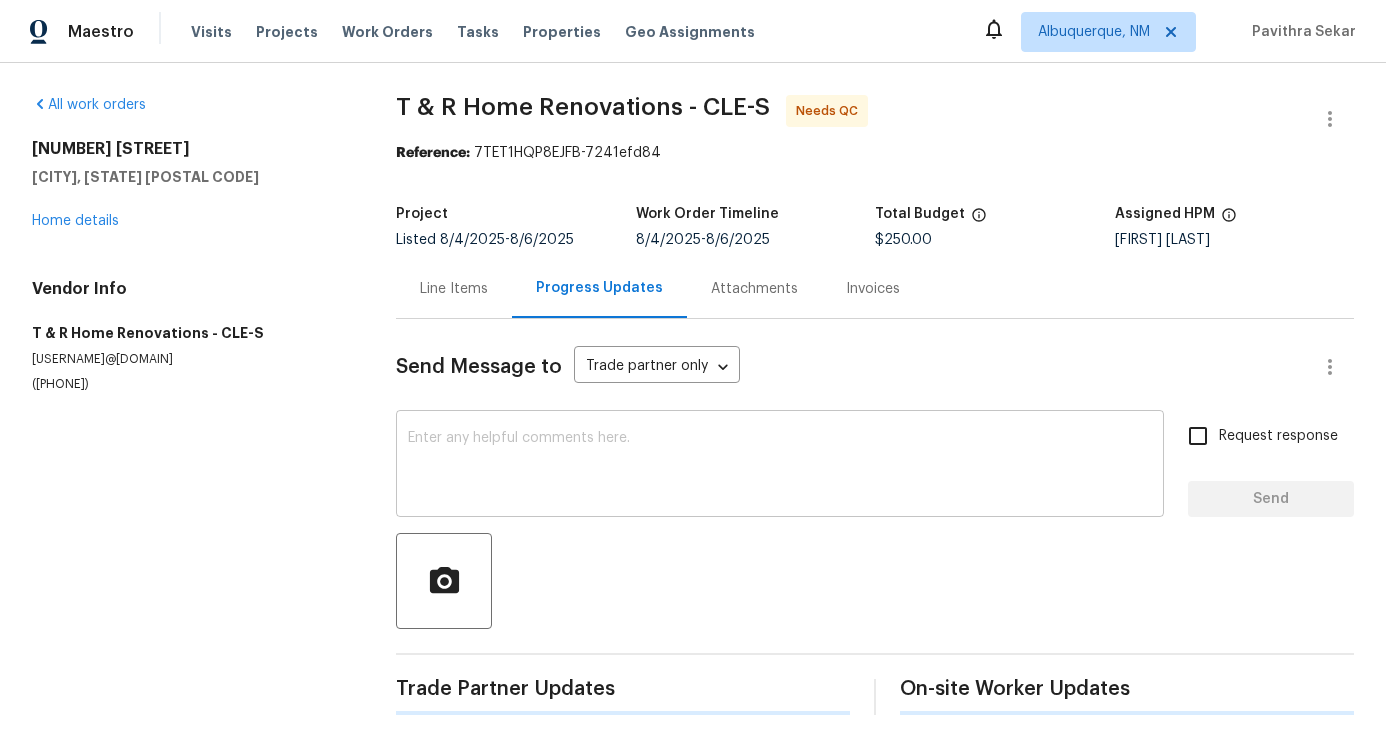 click at bounding box center [780, 466] 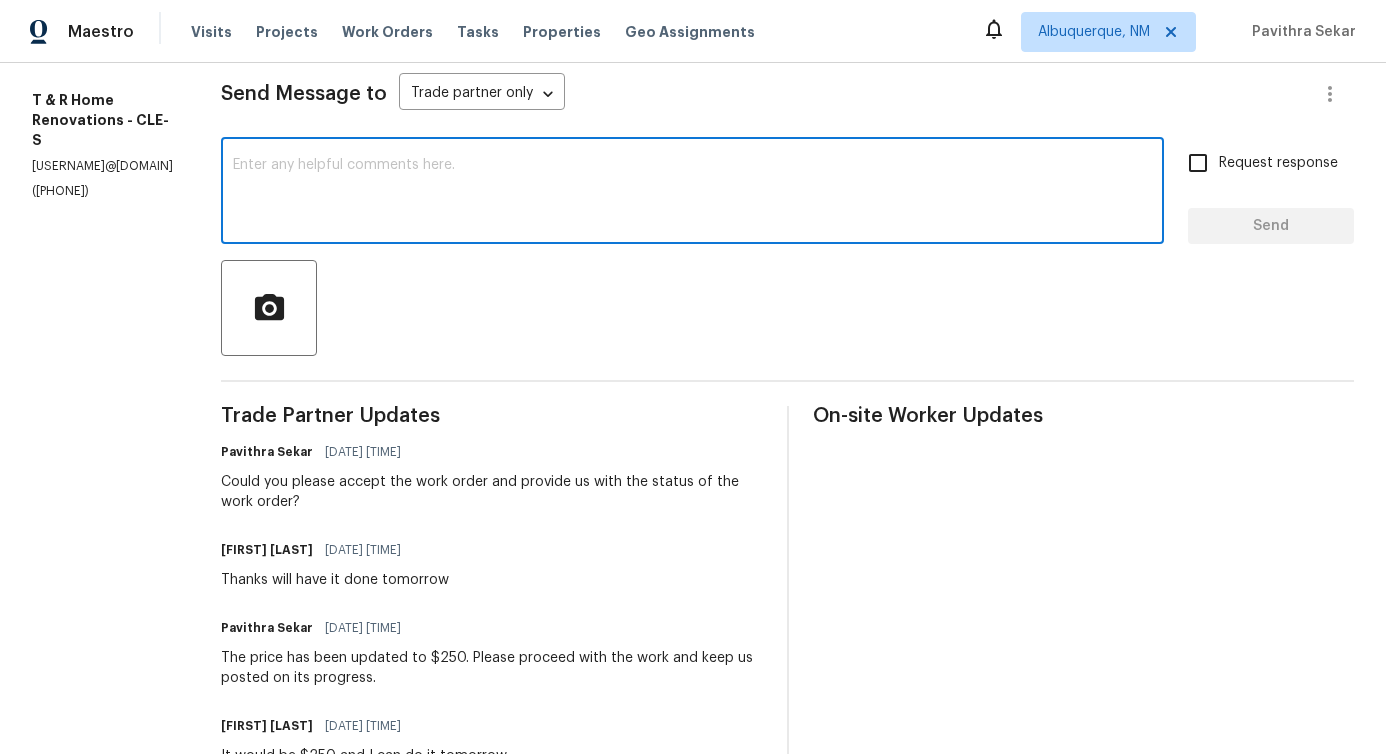 scroll, scrollTop: 0, scrollLeft: 0, axis: both 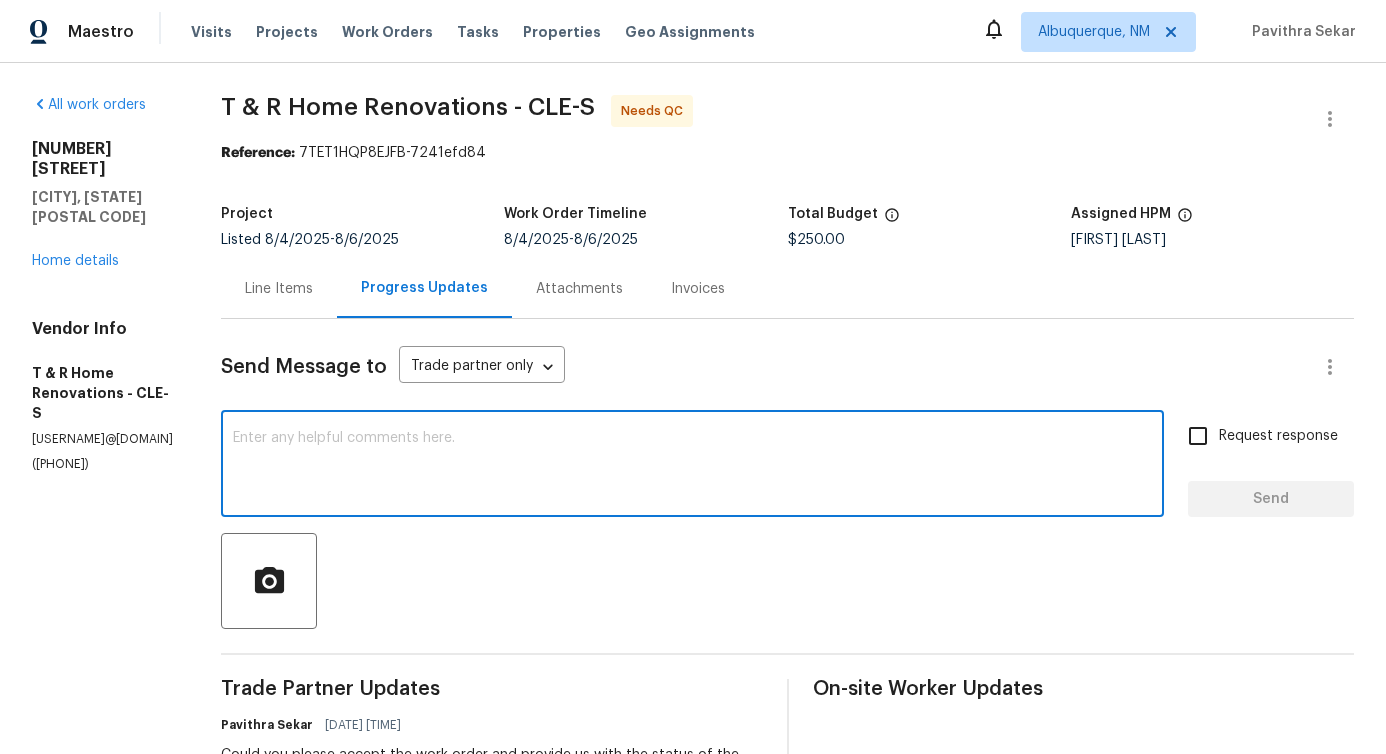 click at bounding box center [692, 466] 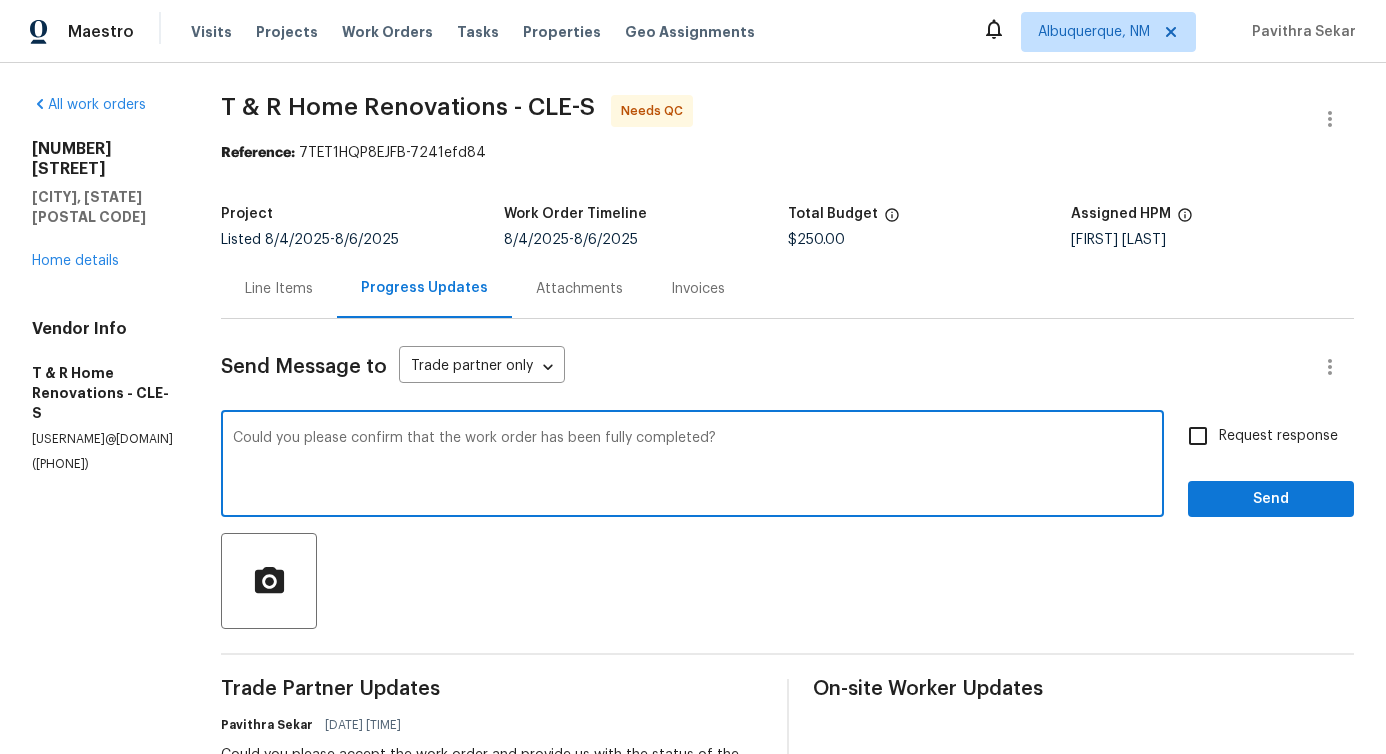 click on "Could you please confirm that the work order has been fully completed?" at bounding box center [692, 466] 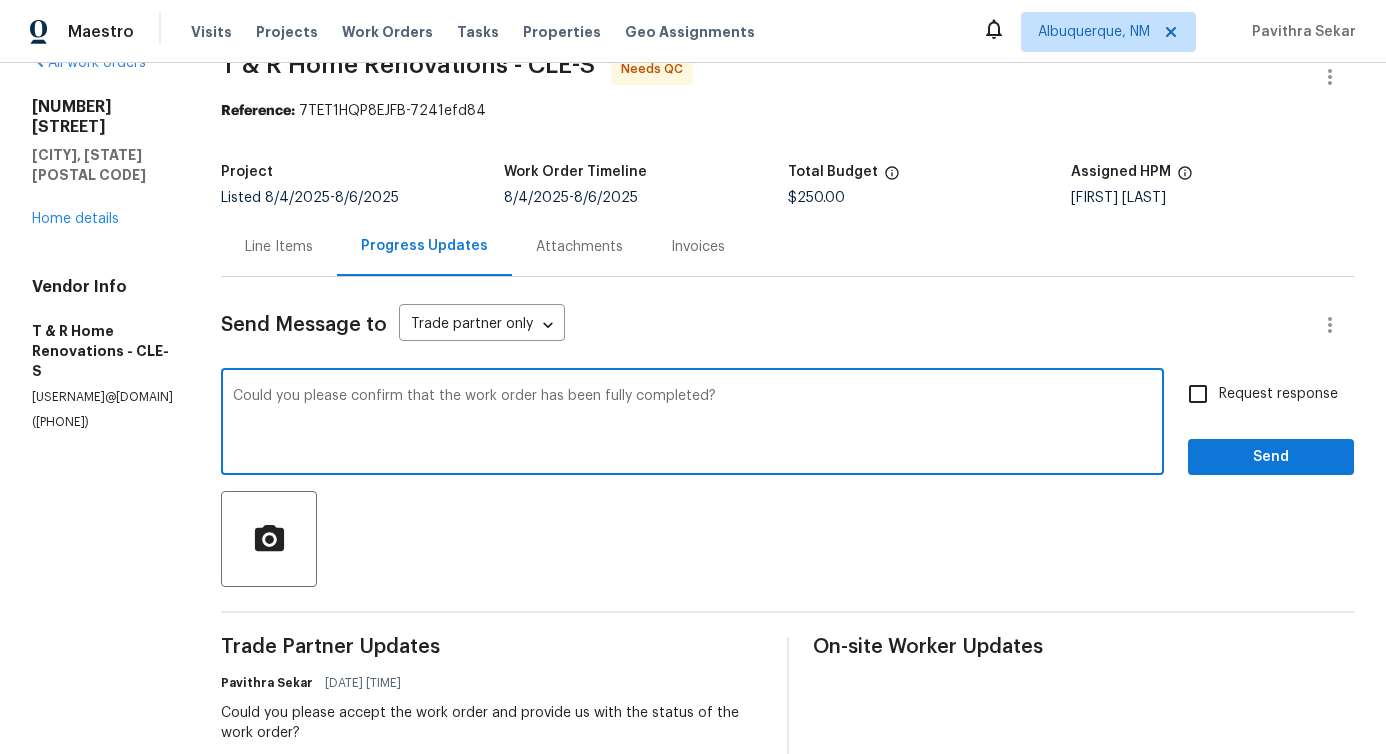 scroll, scrollTop: 0, scrollLeft: 0, axis: both 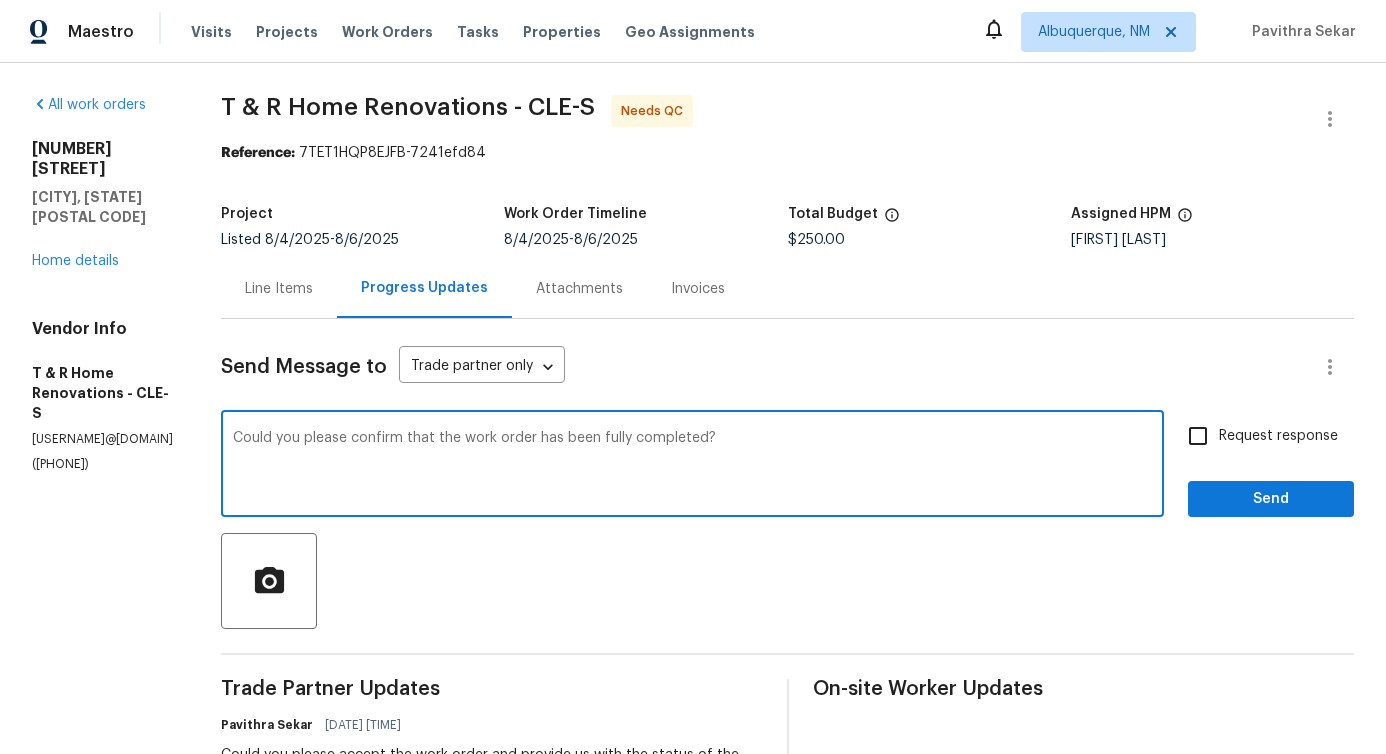 click on "Could you please confirm that the work order has been fully completed?" at bounding box center (692, 466) 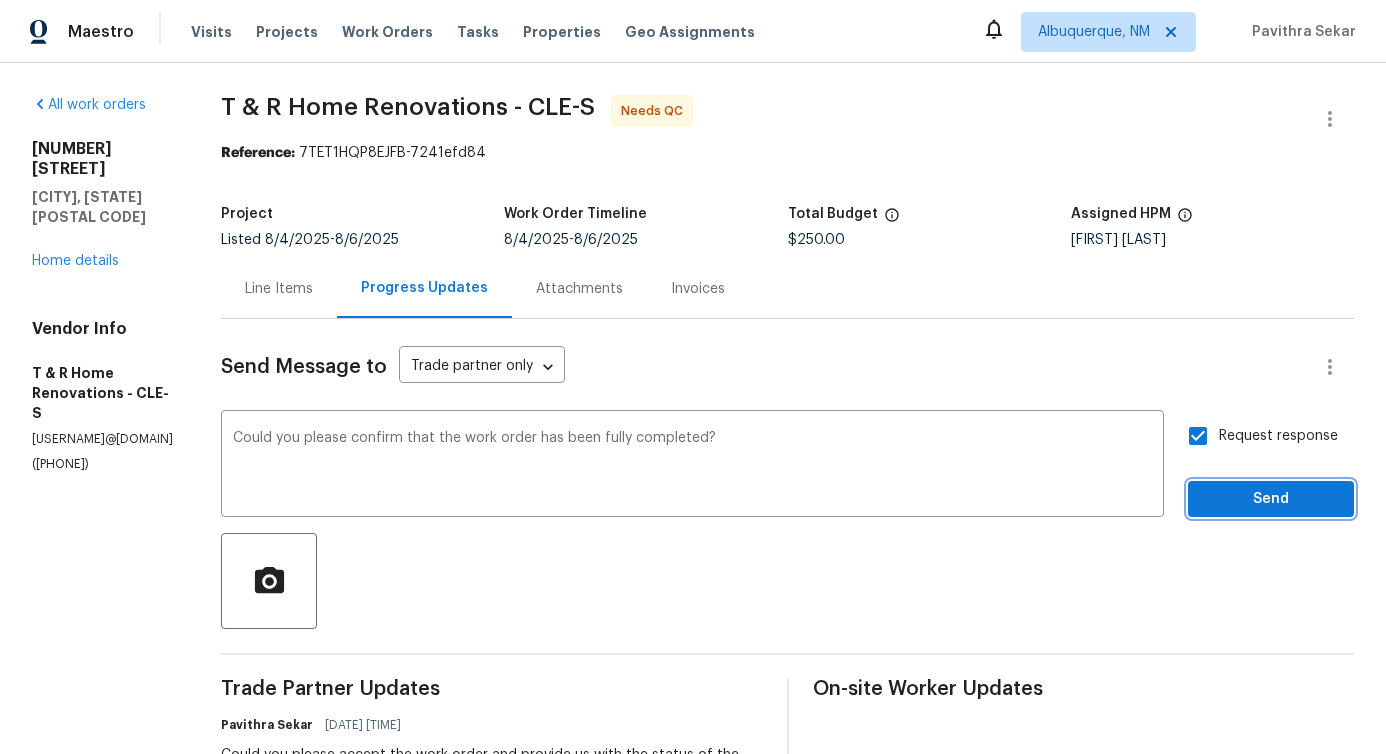 click on "Send" at bounding box center (1271, 499) 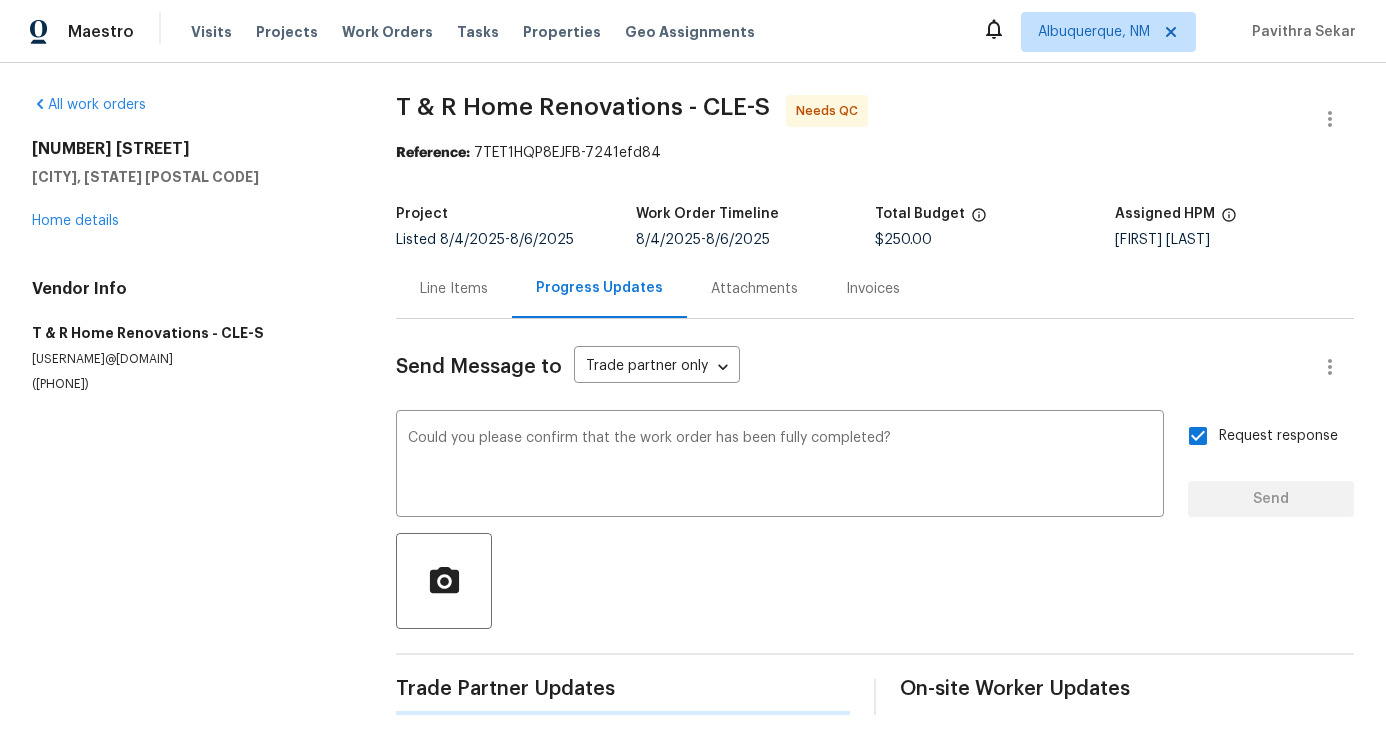 type 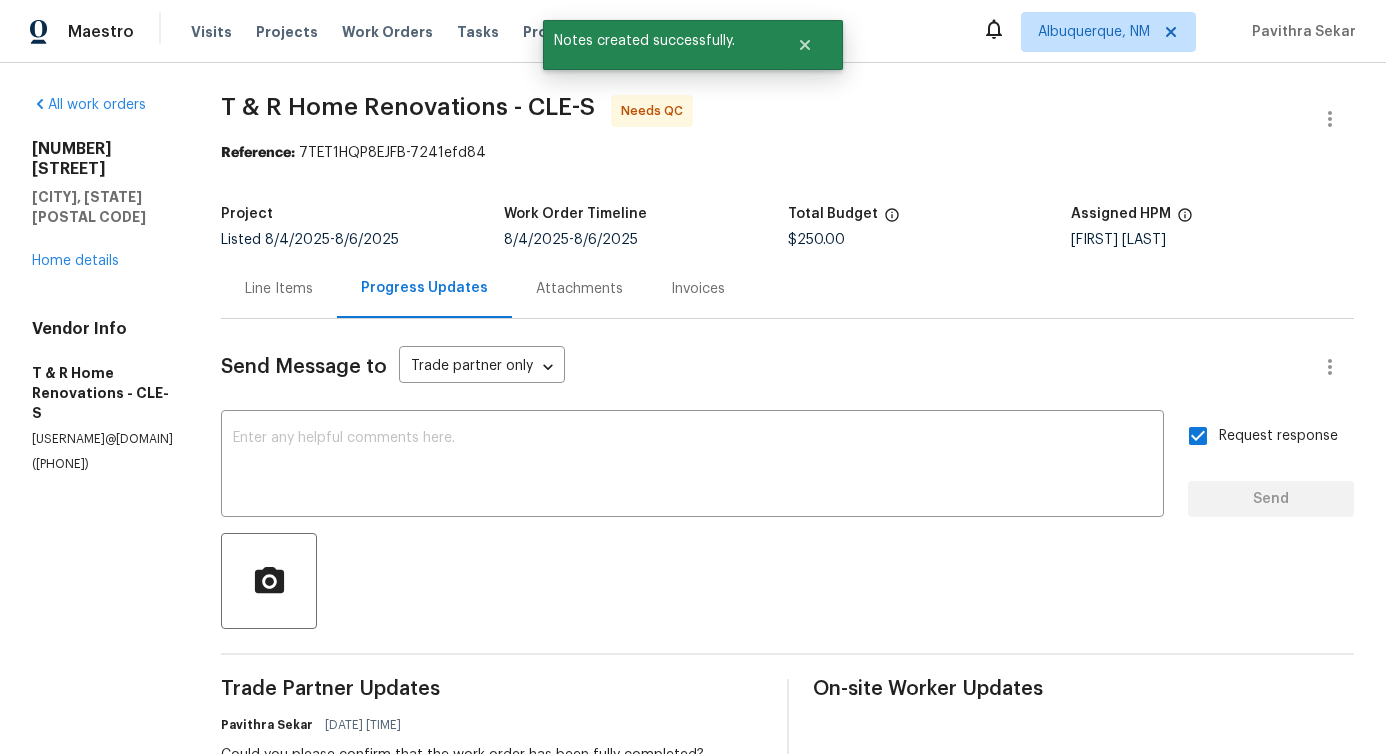 click on "Line Items" at bounding box center (279, 288) 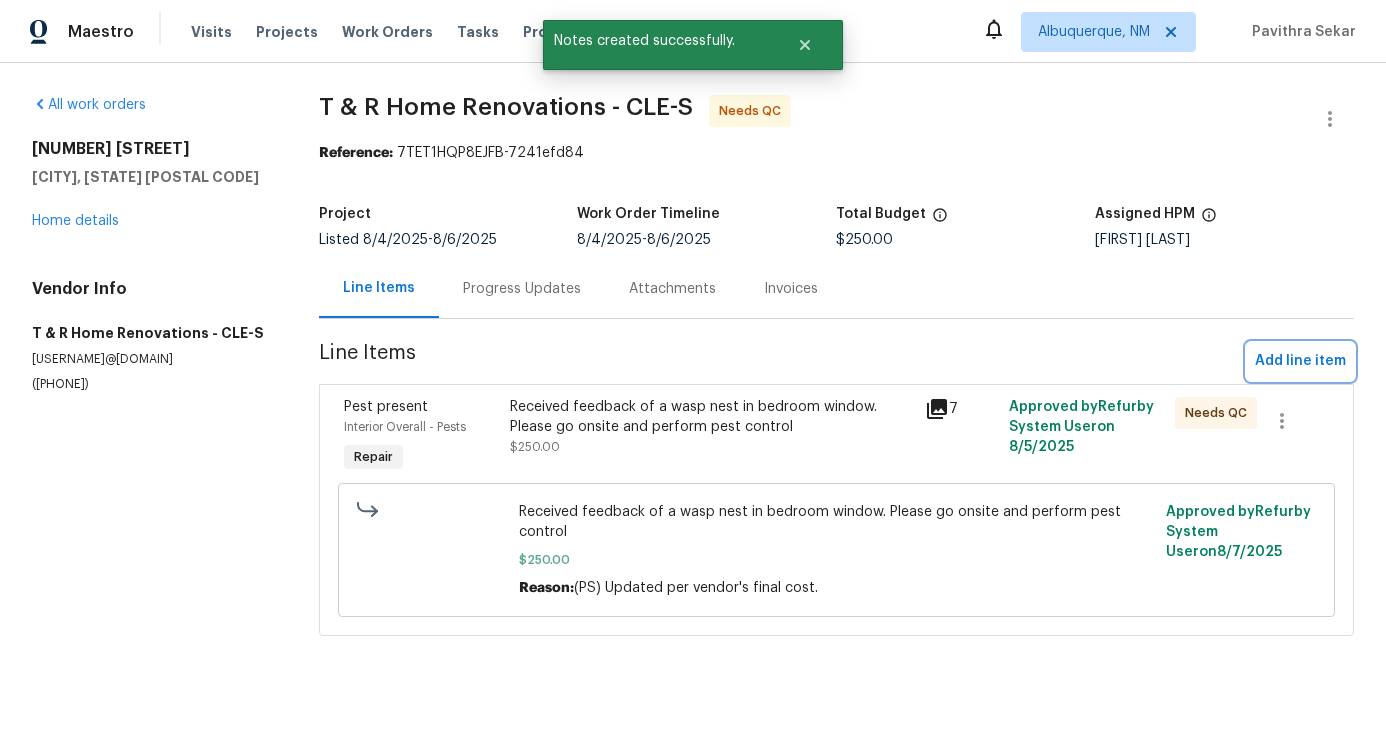 click on "Add line item" at bounding box center (1300, 361) 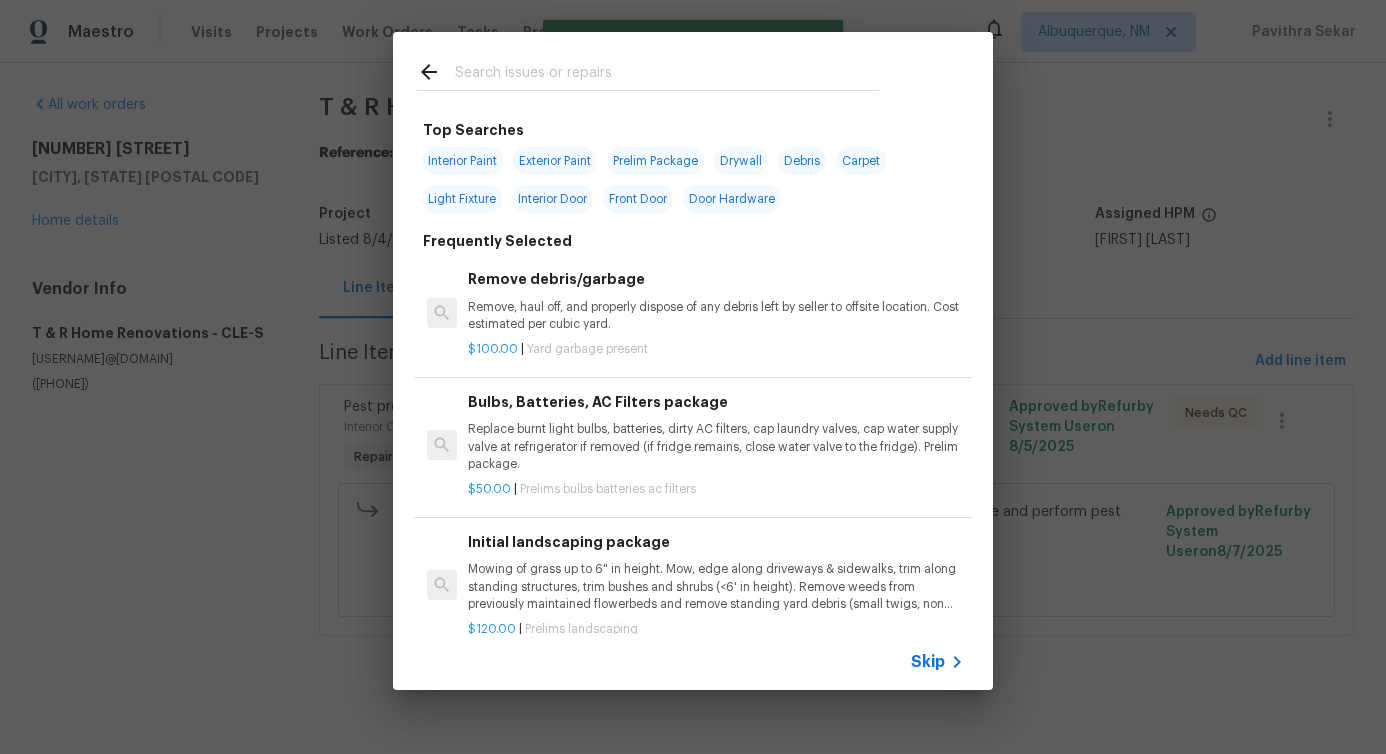 click at bounding box center [667, 75] 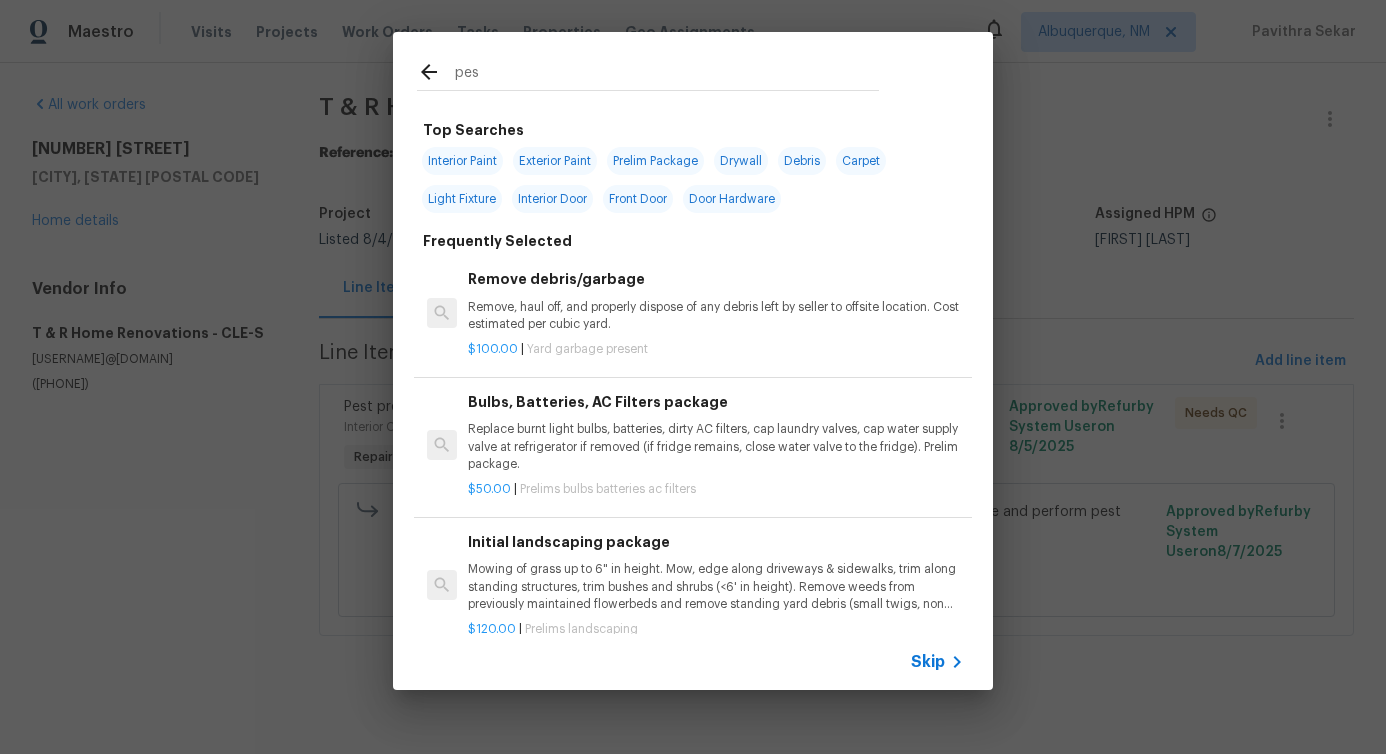 type on "pest" 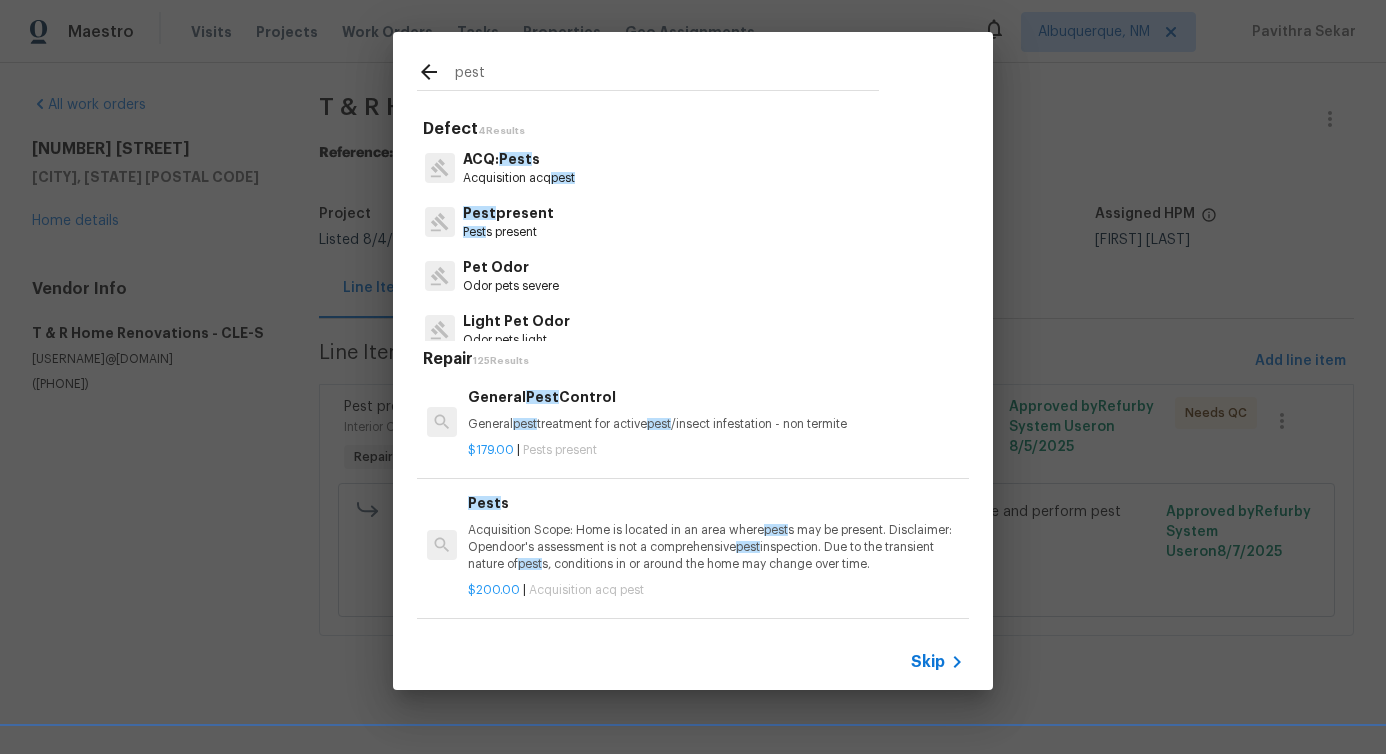 click on "Pest  present" at bounding box center [508, 213] 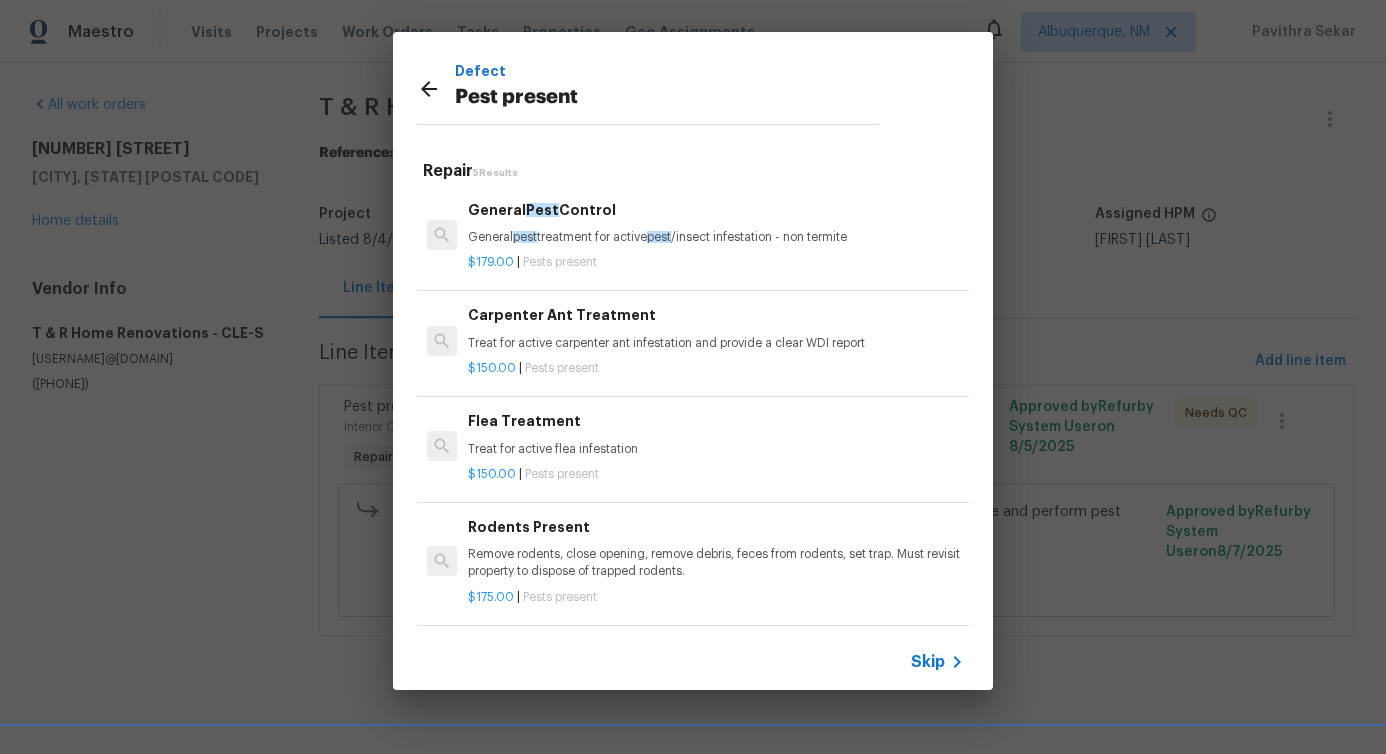 click on "General  Pest  Control General  pest  treatment for active  pest /insect infestation - non termite" at bounding box center (716, 223) 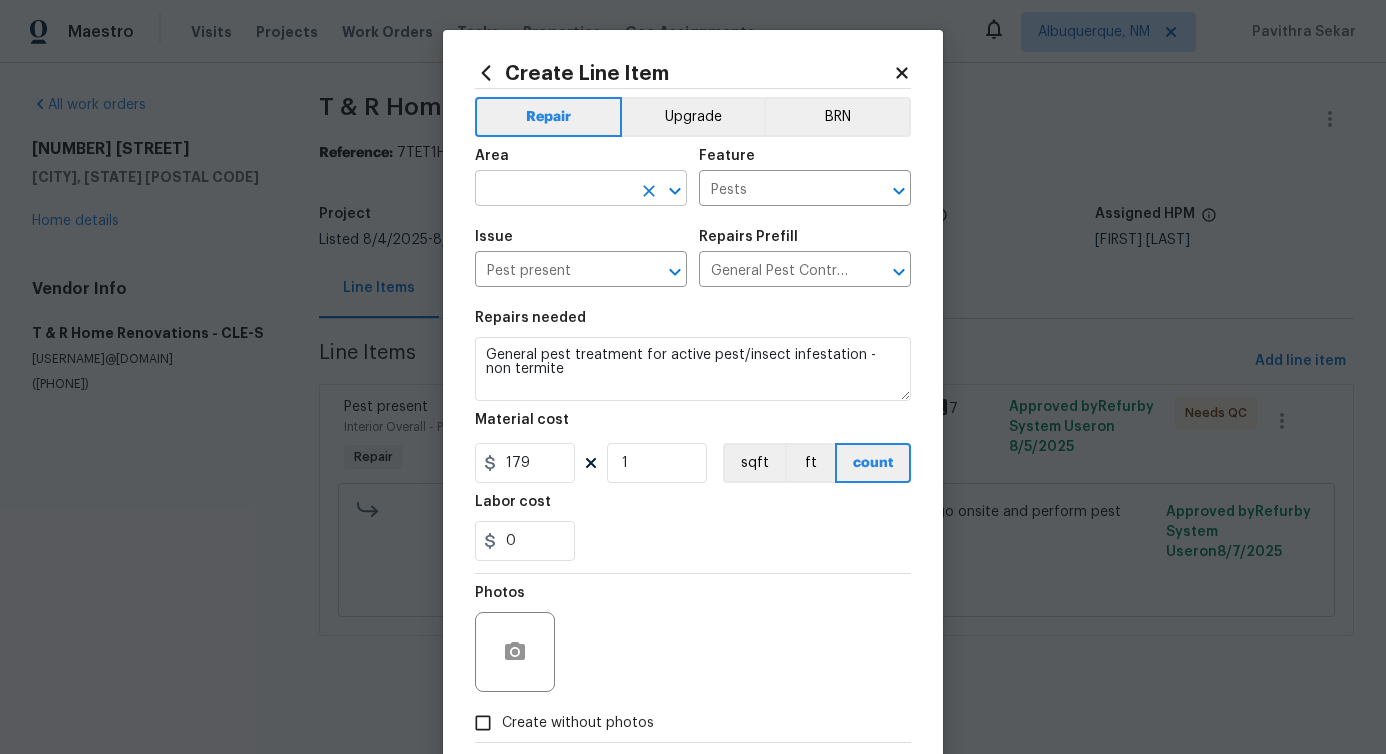 click at bounding box center [553, 190] 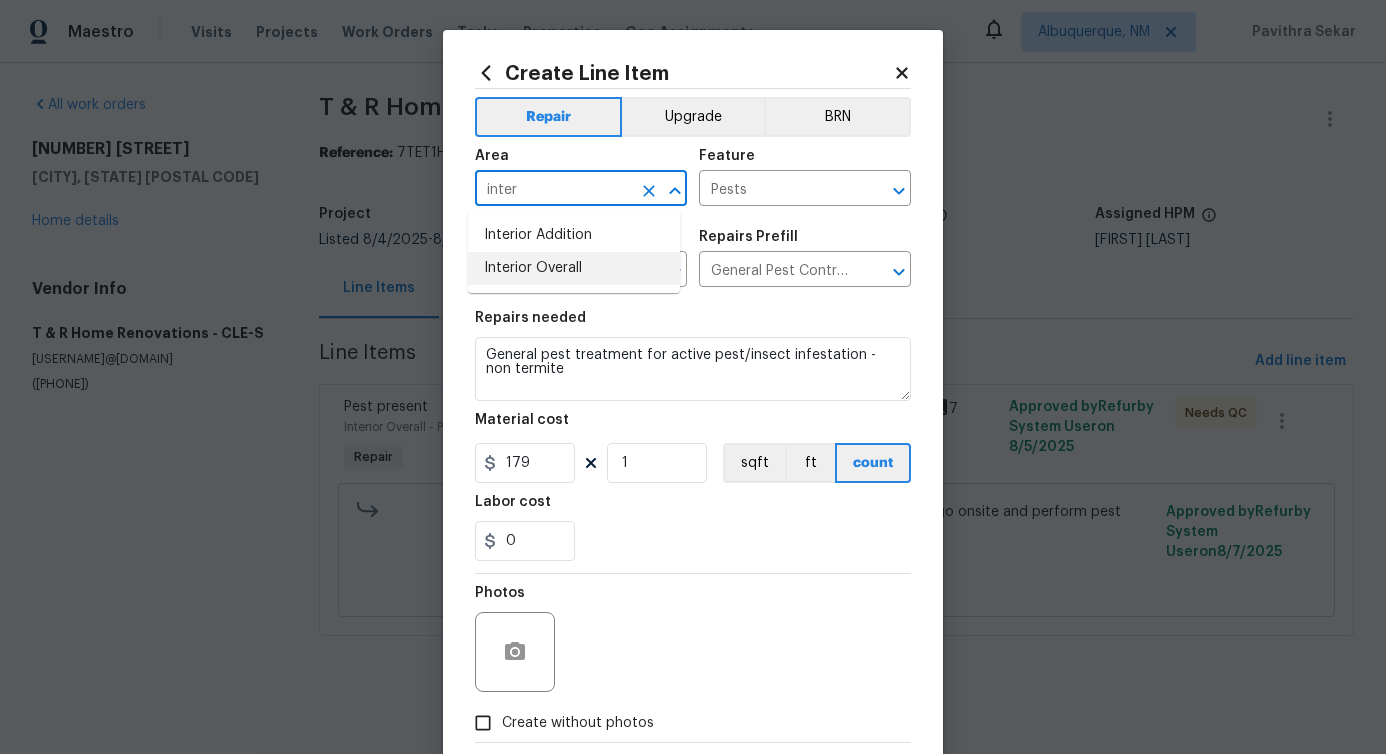 click on "Interior Overall" at bounding box center [574, 268] 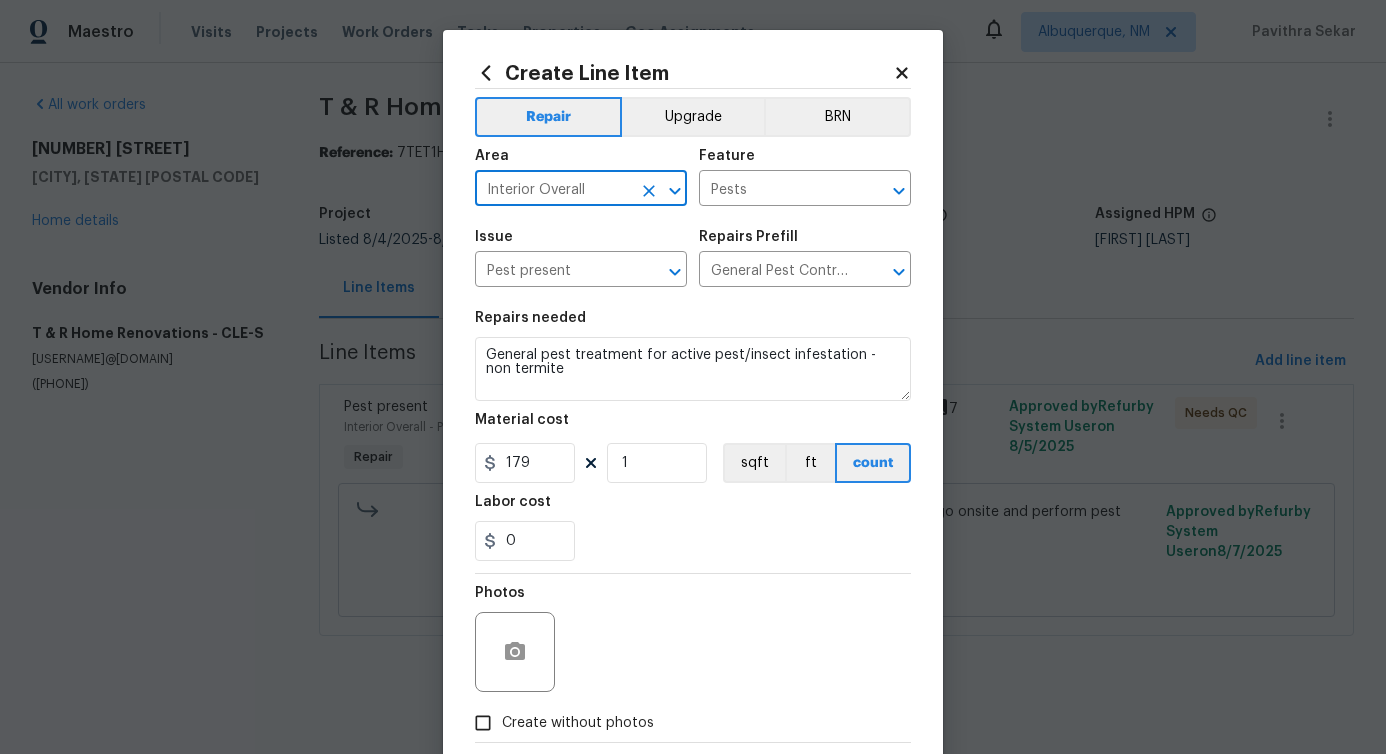 type on "Interior Overall" 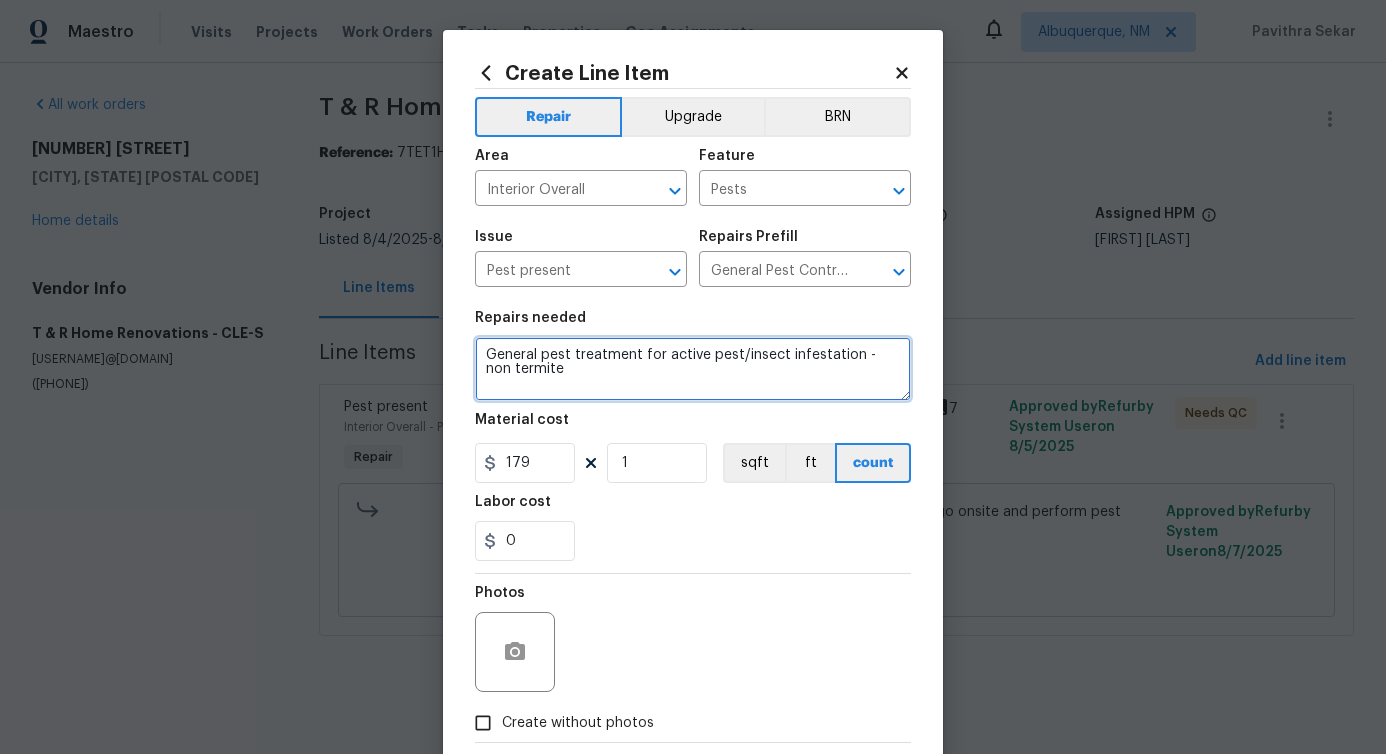 click on "General pest treatment for active pest/insect infestation - non termite" at bounding box center (693, 369) 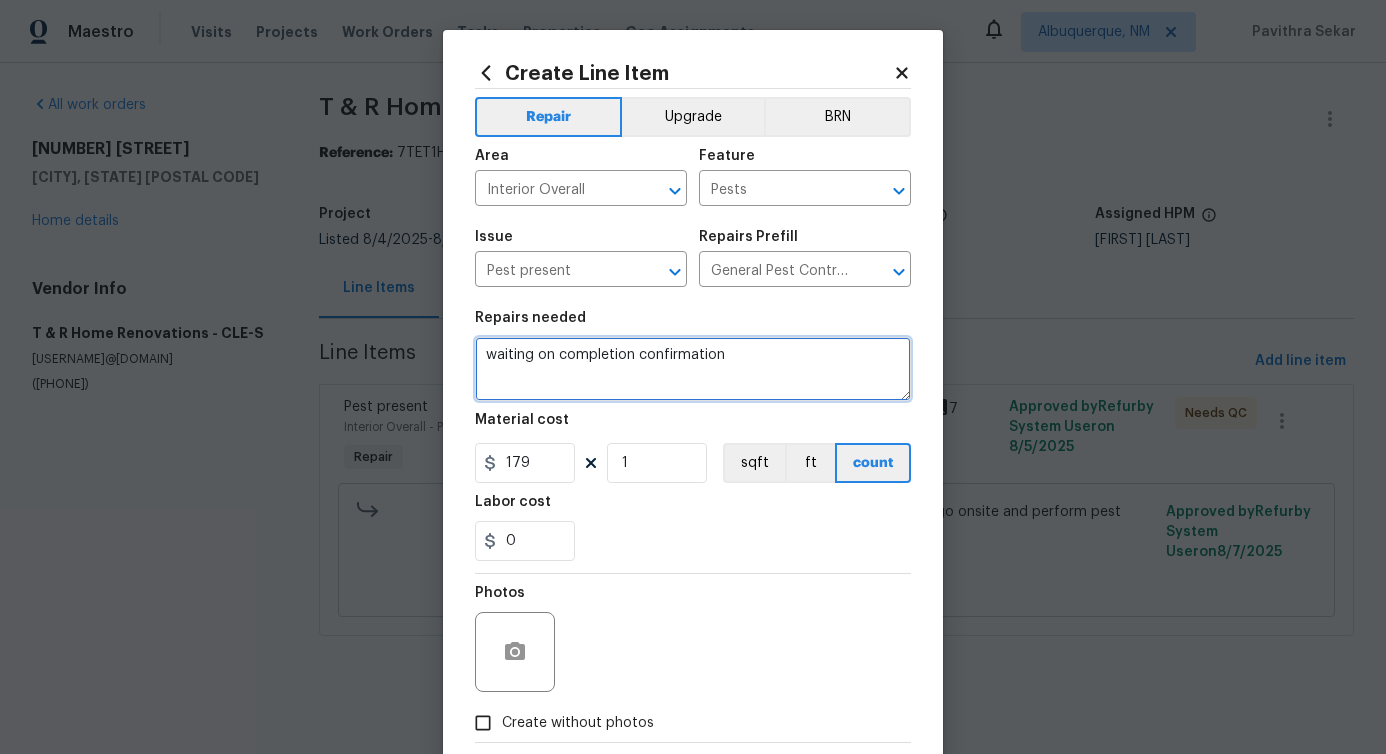 type on "waiting on completion confirmation" 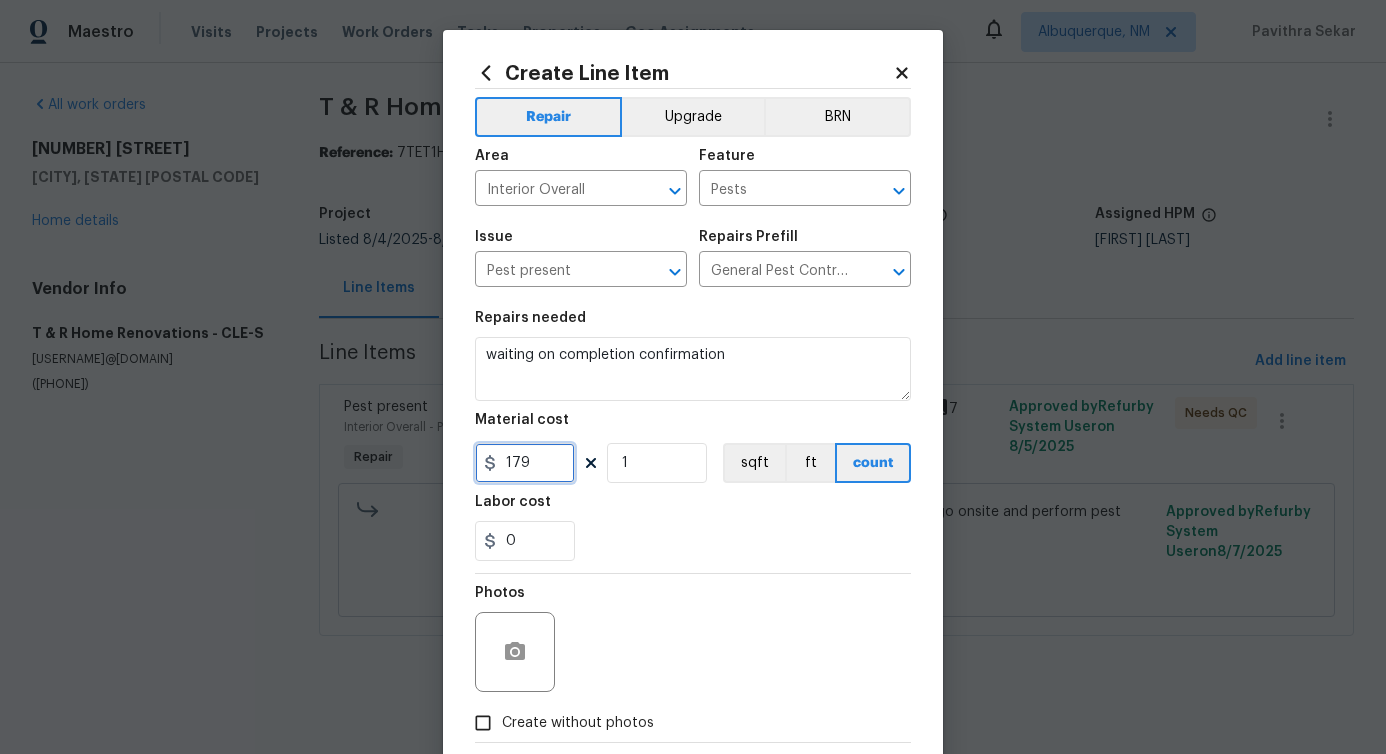 click on "179" at bounding box center [525, 463] 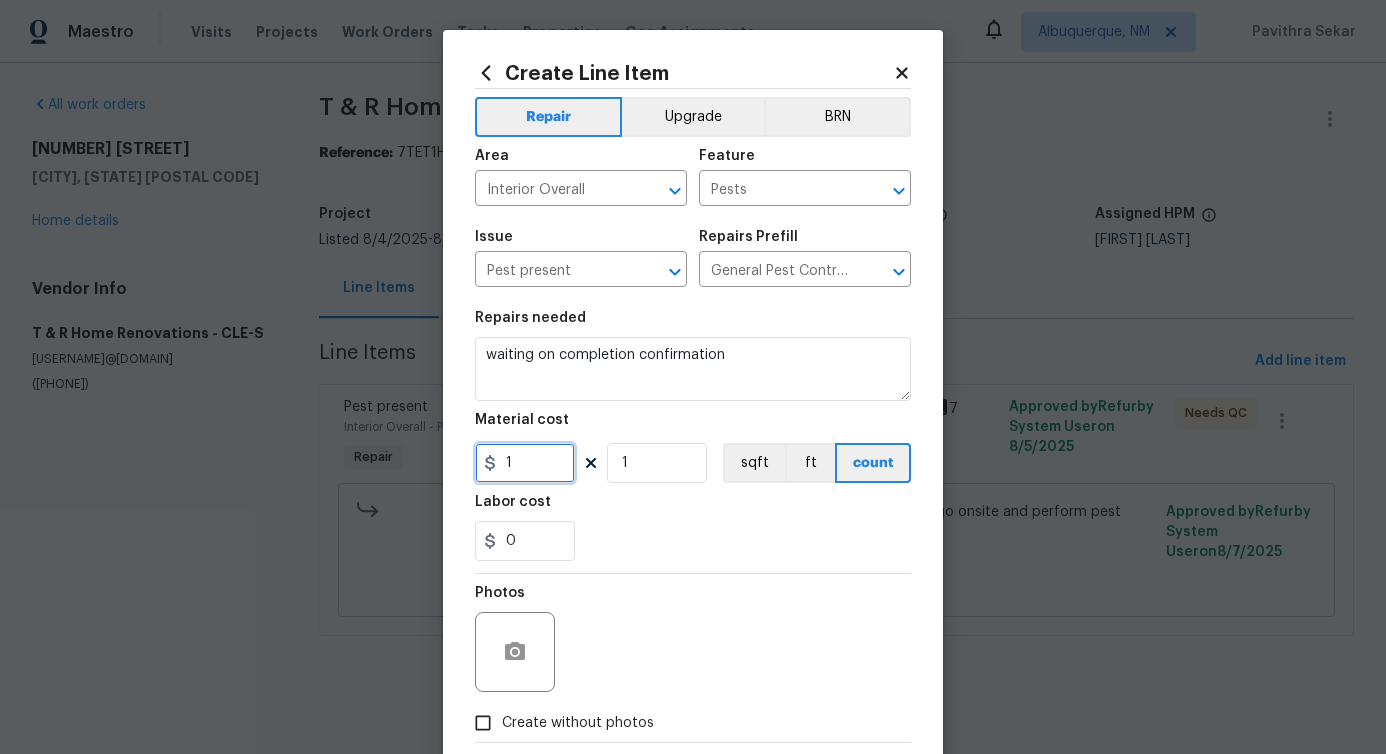 type on "1" 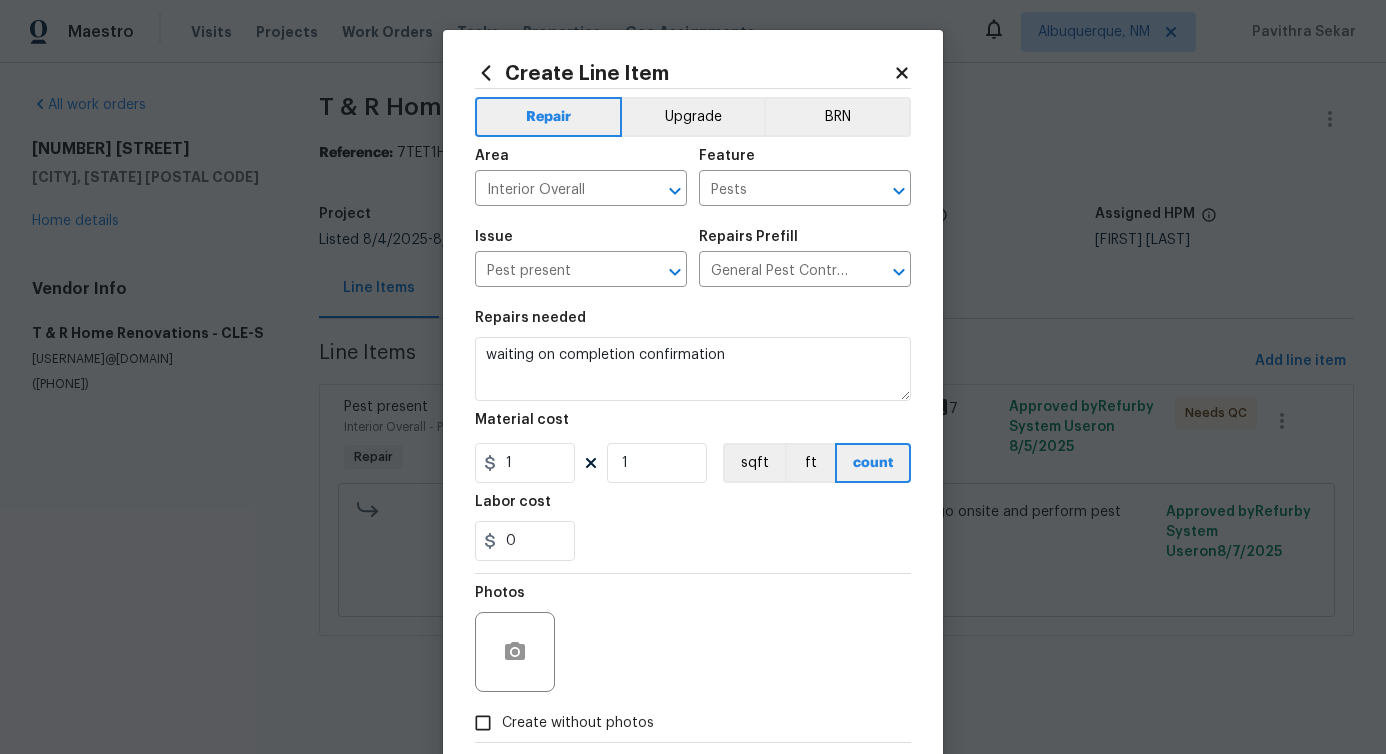 click on "Photos" at bounding box center [693, 639] 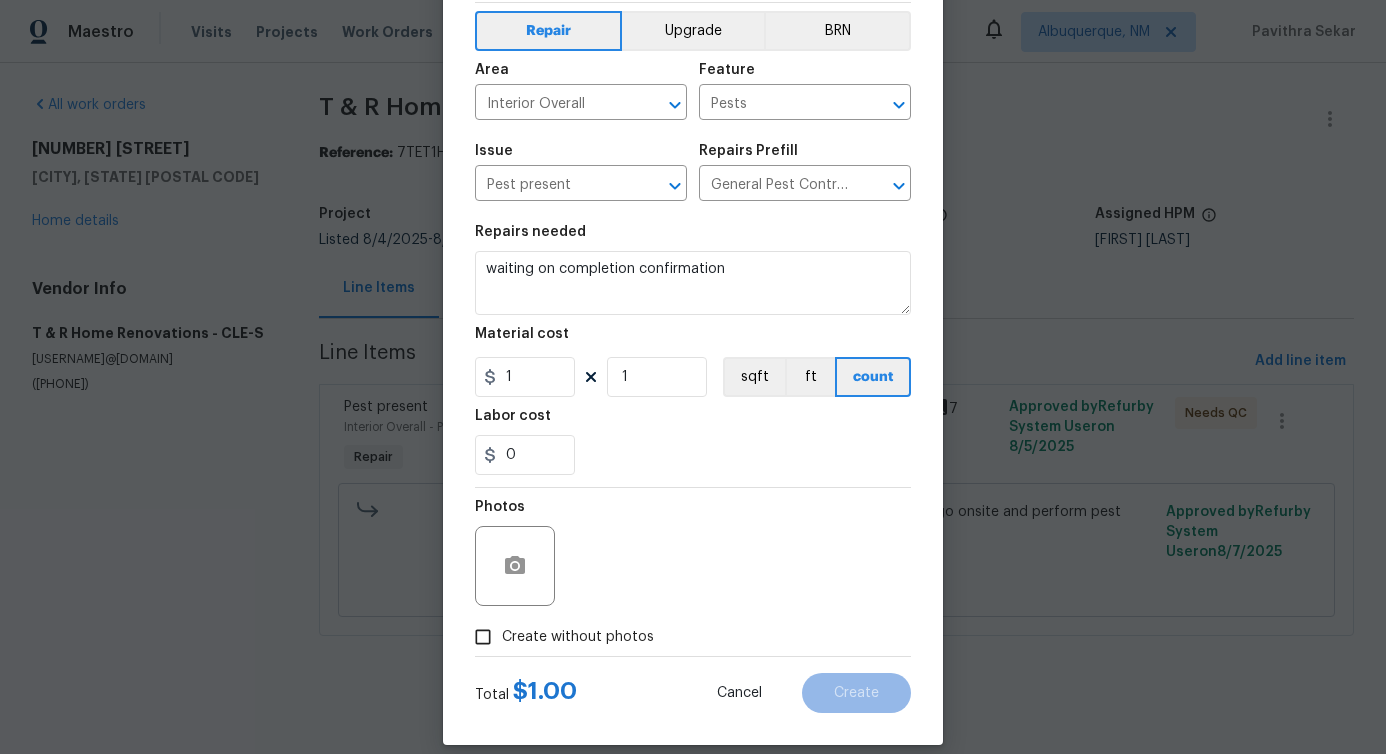 scroll, scrollTop: 108, scrollLeft: 0, axis: vertical 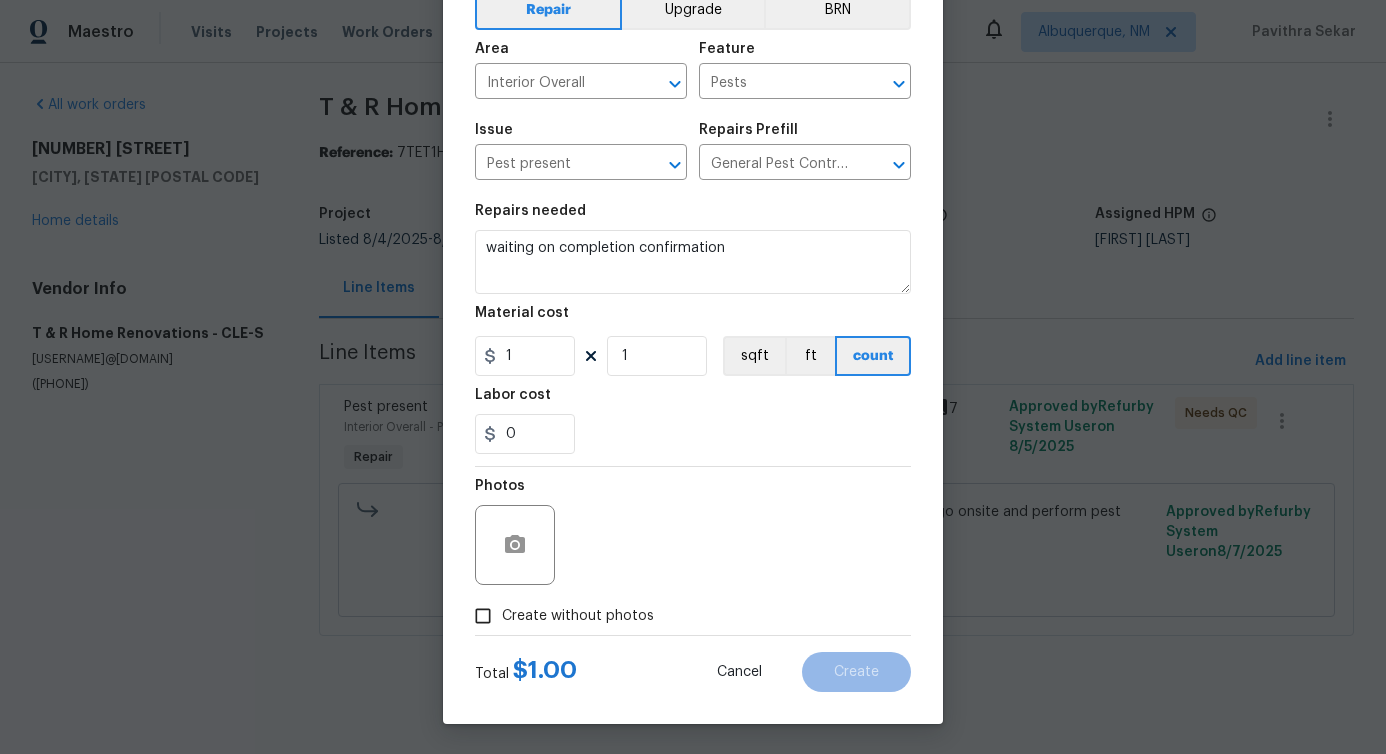 click on "Create without photos" at bounding box center [578, 616] 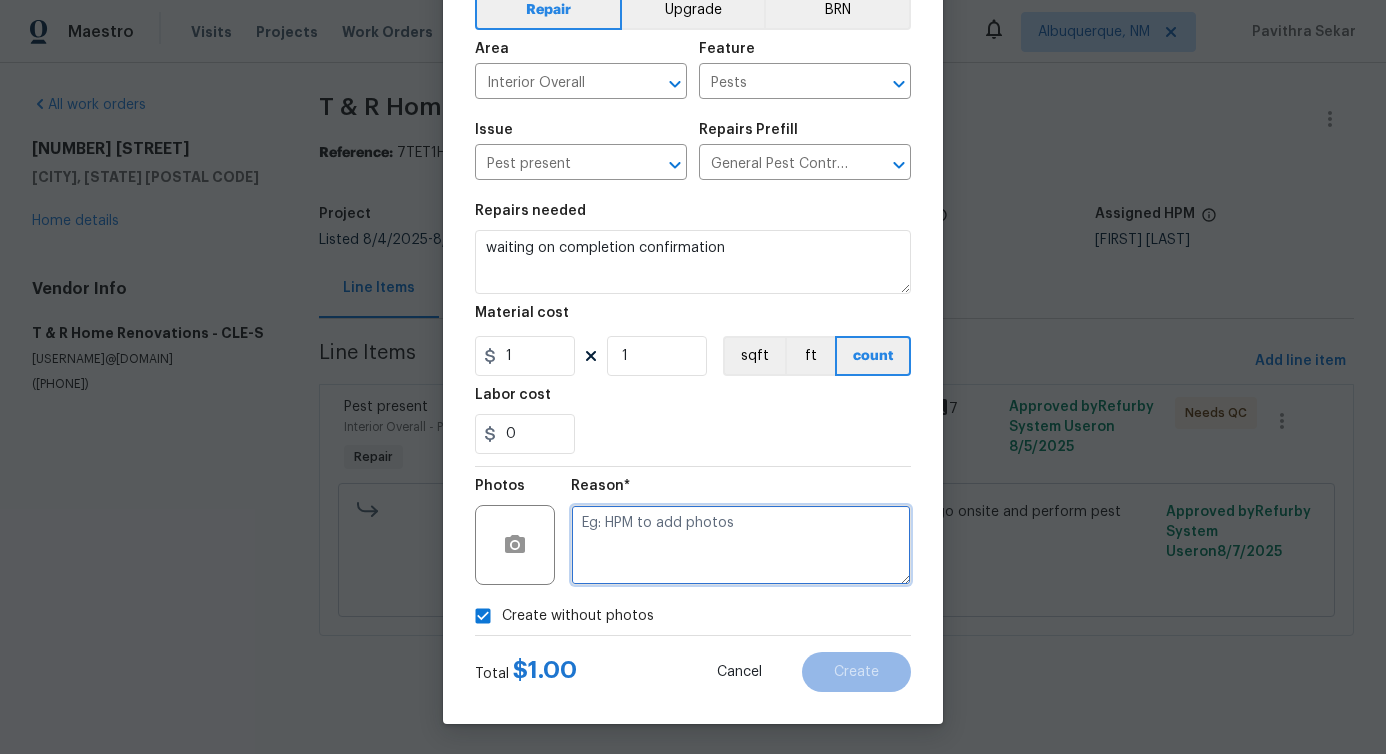 click at bounding box center (741, 545) 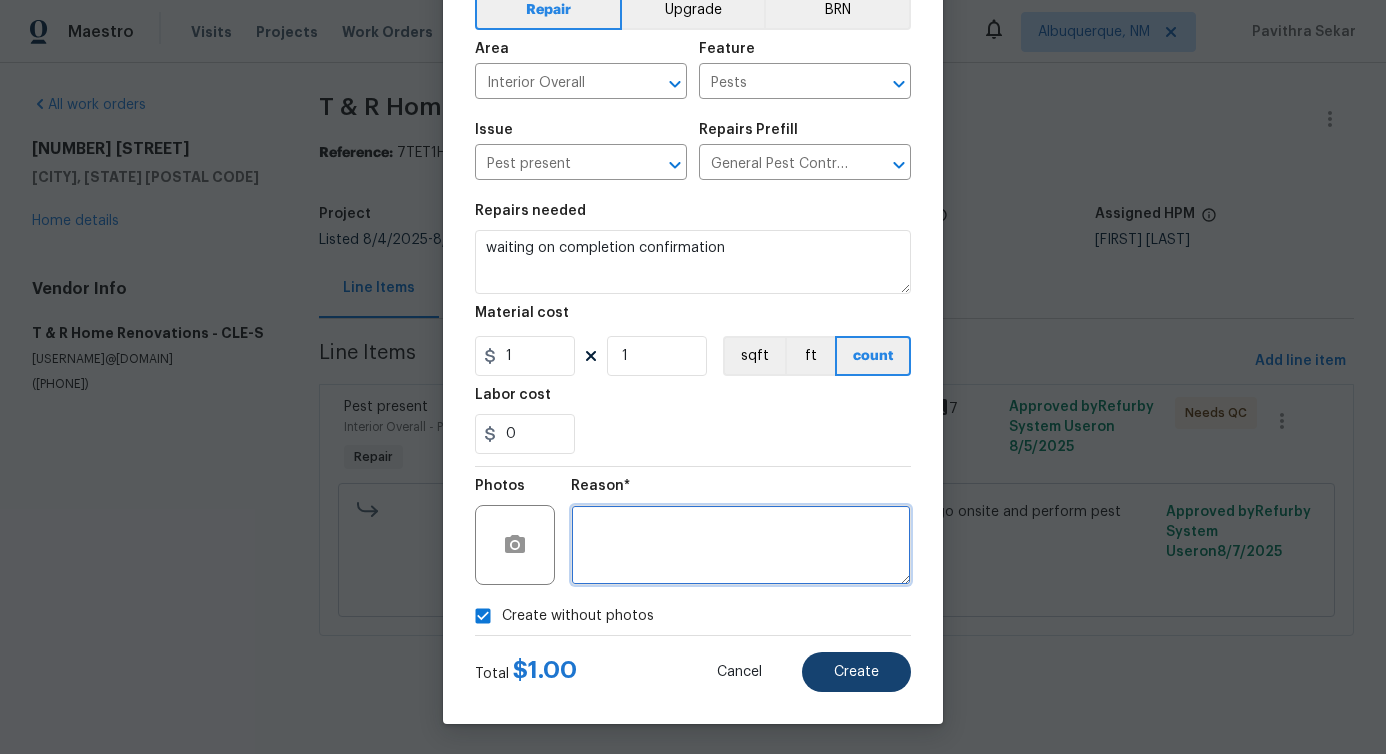 type 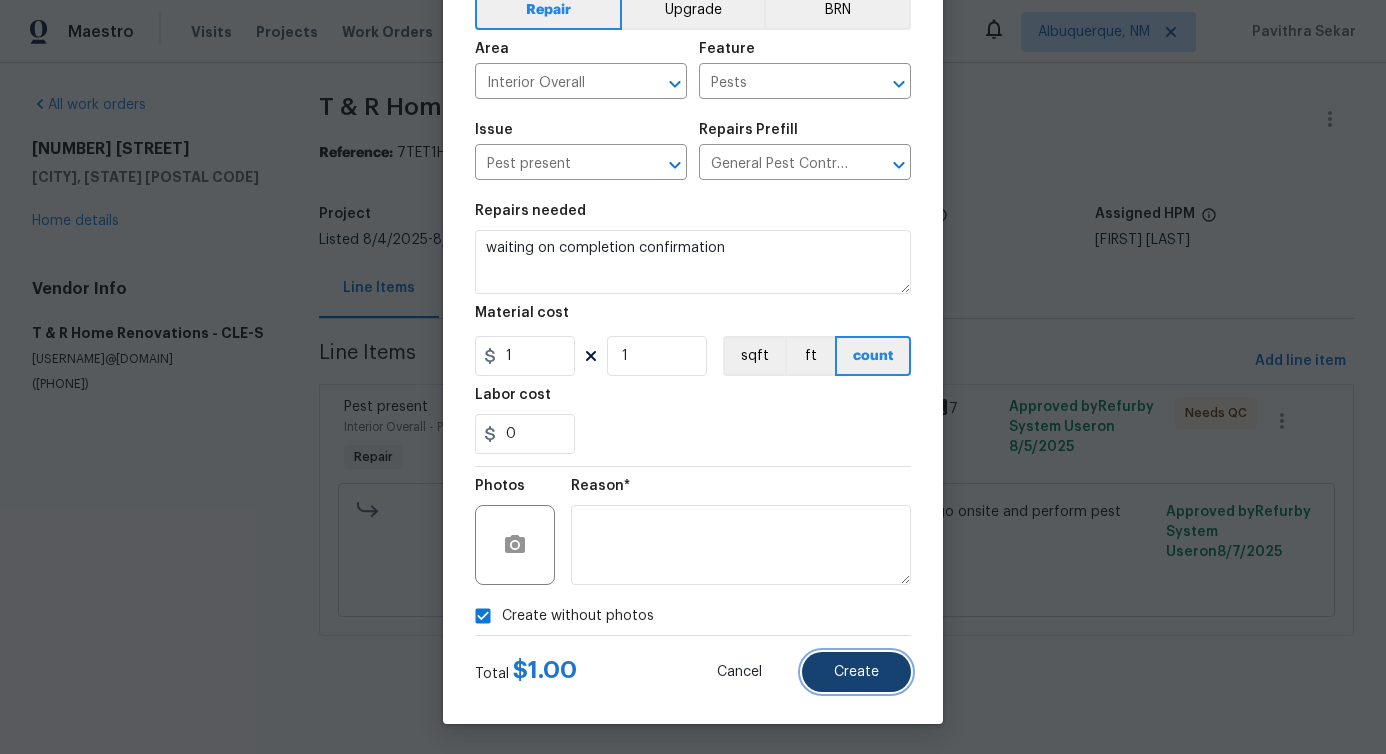 click on "Create" at bounding box center (856, 672) 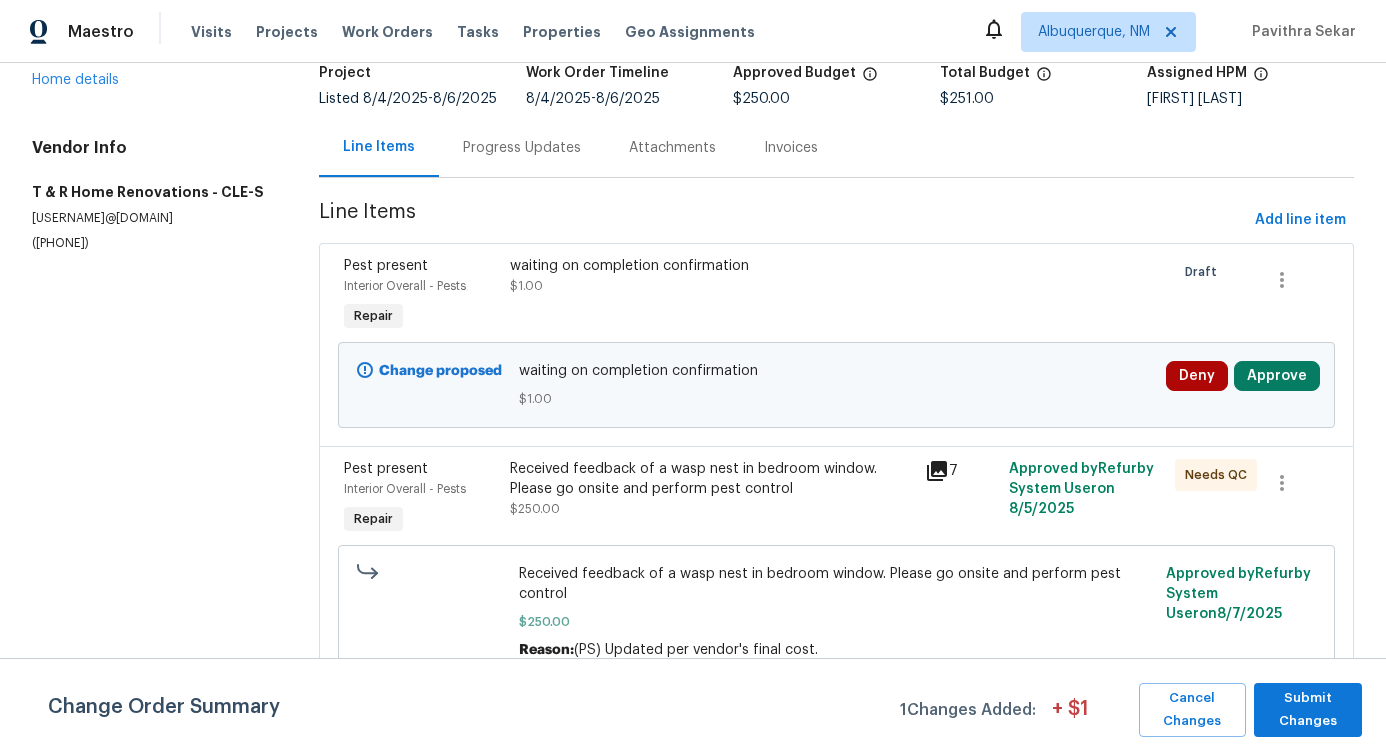 scroll, scrollTop: 0, scrollLeft: 0, axis: both 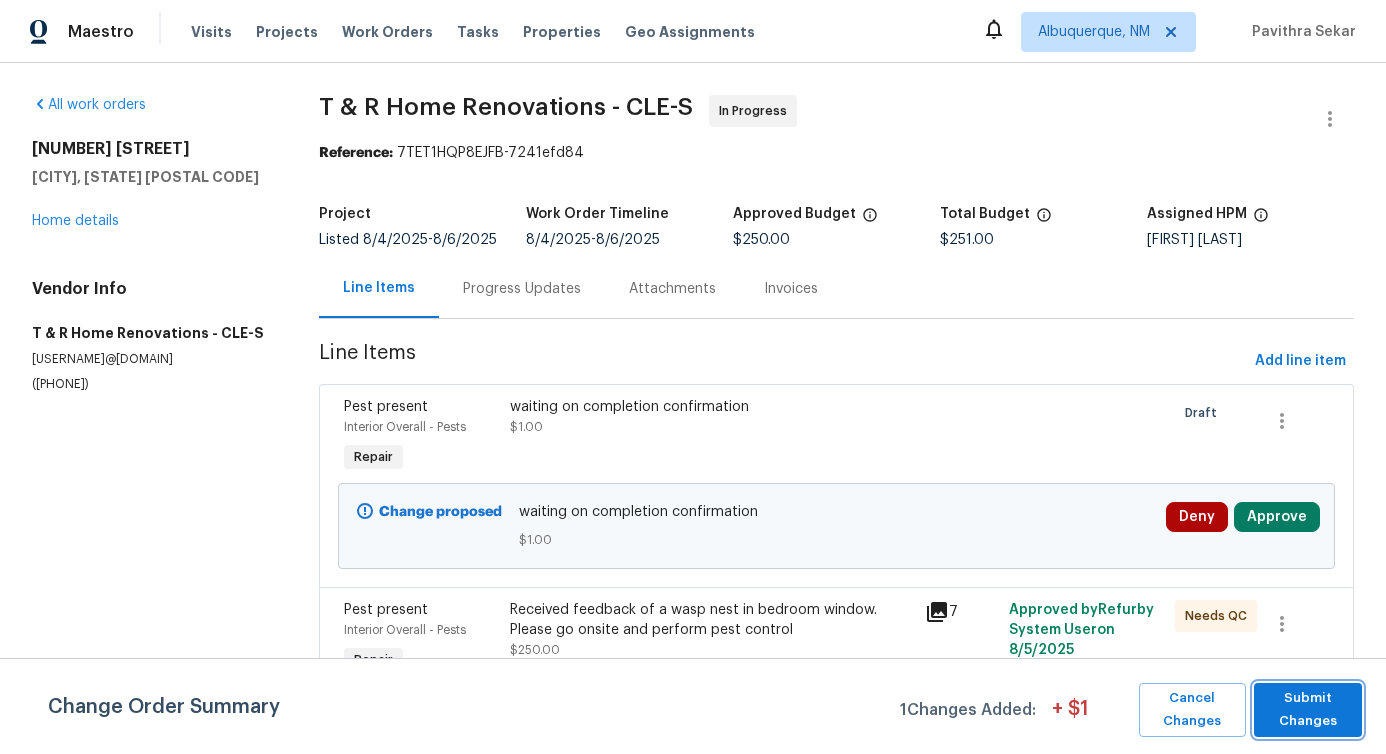 click on "Submit Changes" at bounding box center (1308, 710) 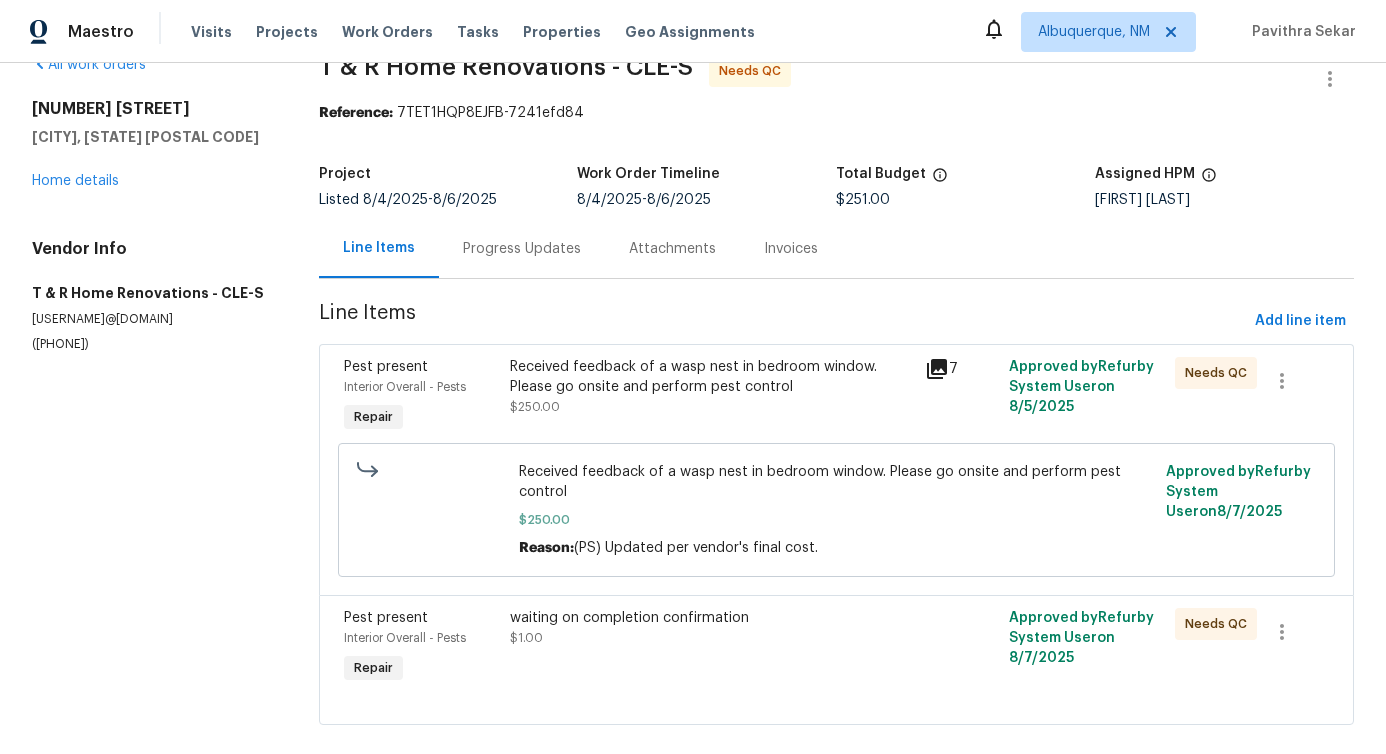scroll, scrollTop: 83, scrollLeft: 0, axis: vertical 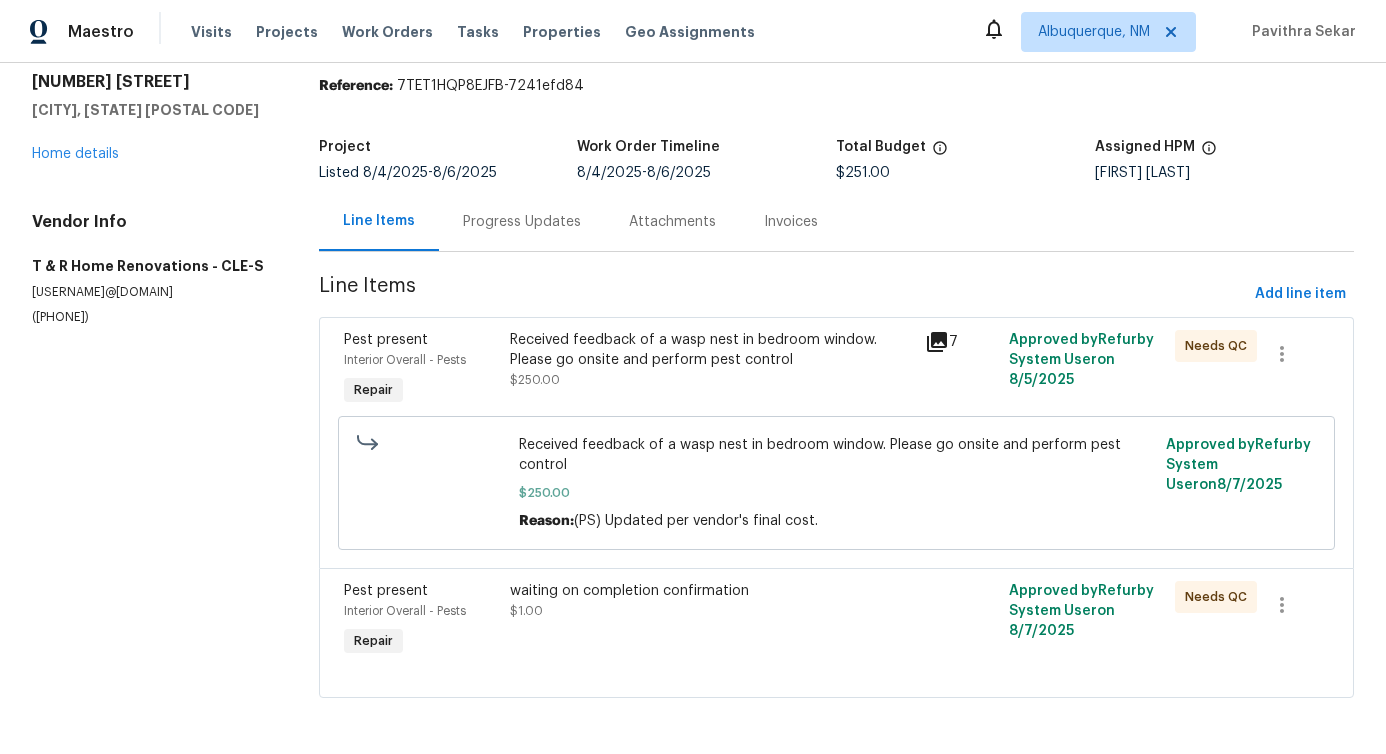 click on "Progress Updates" at bounding box center (522, 222) 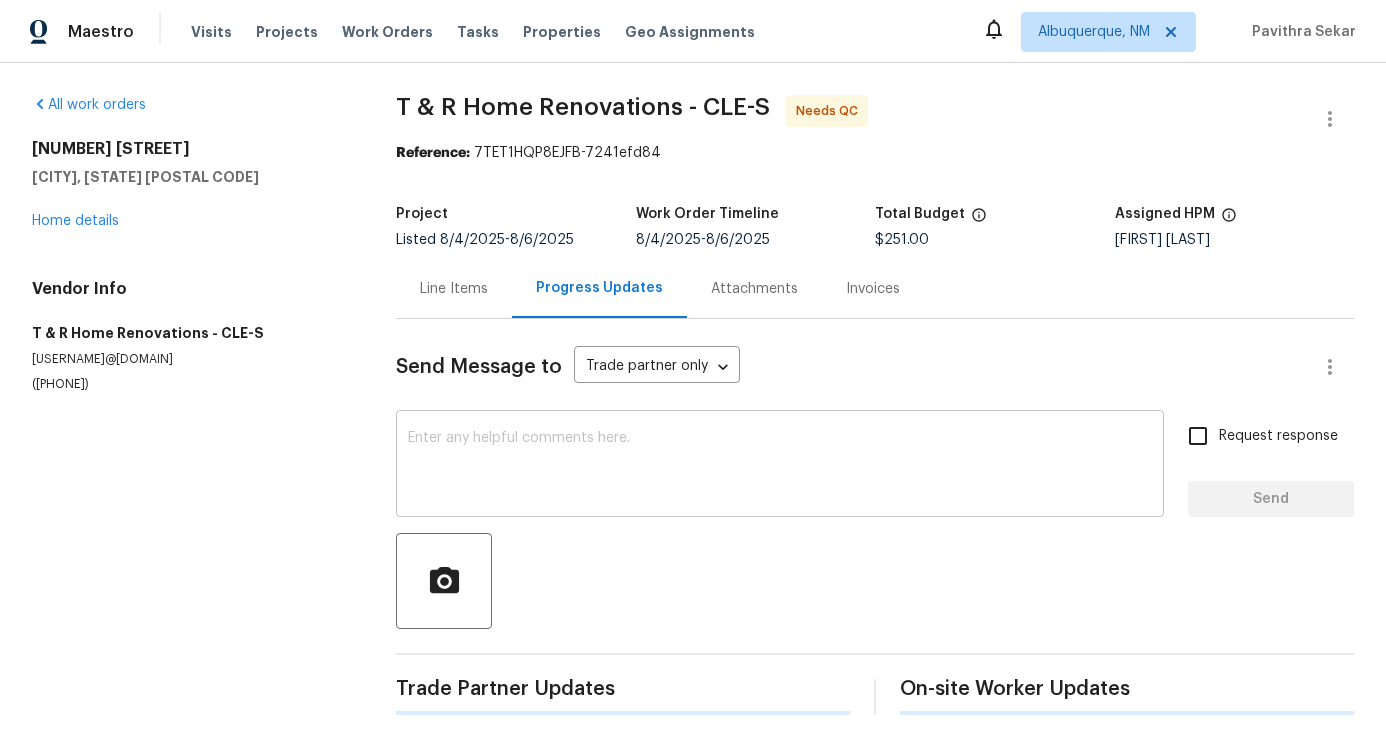 click at bounding box center [780, 466] 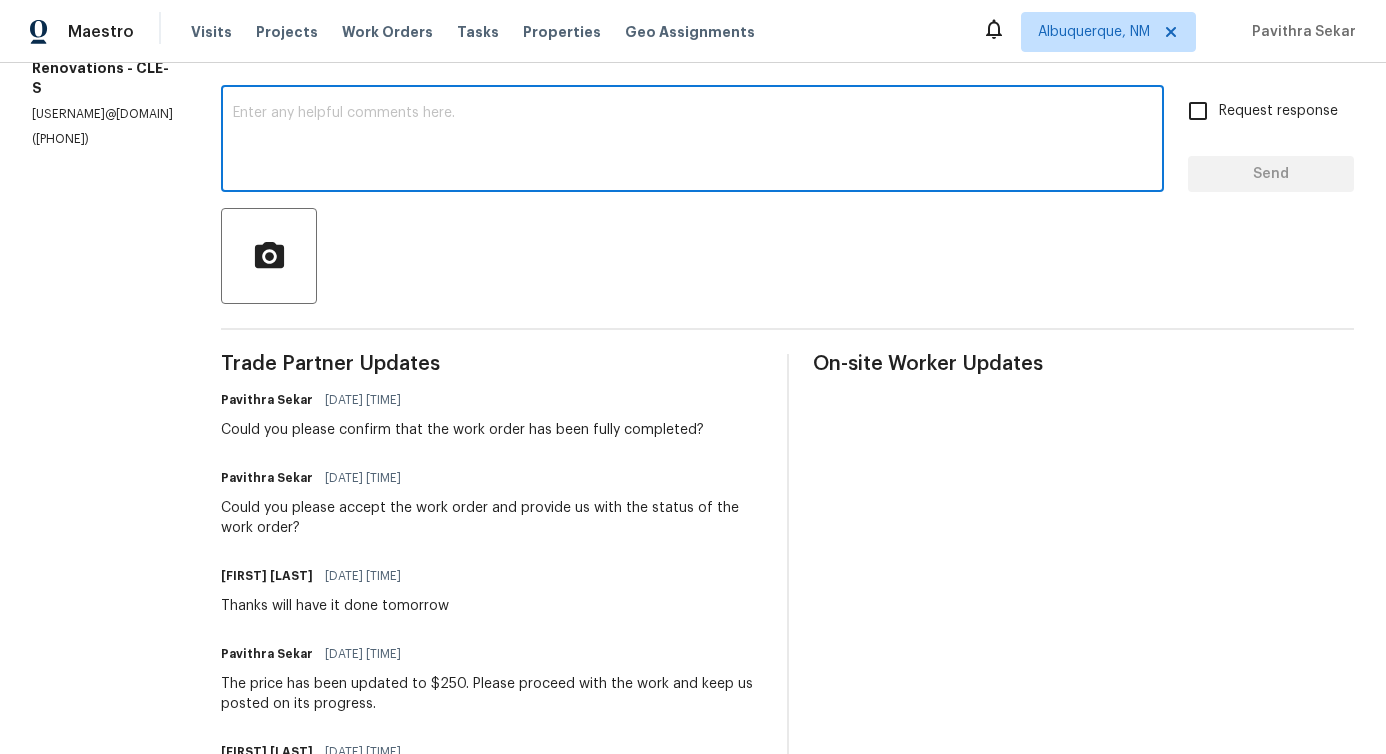 scroll, scrollTop: 162, scrollLeft: 0, axis: vertical 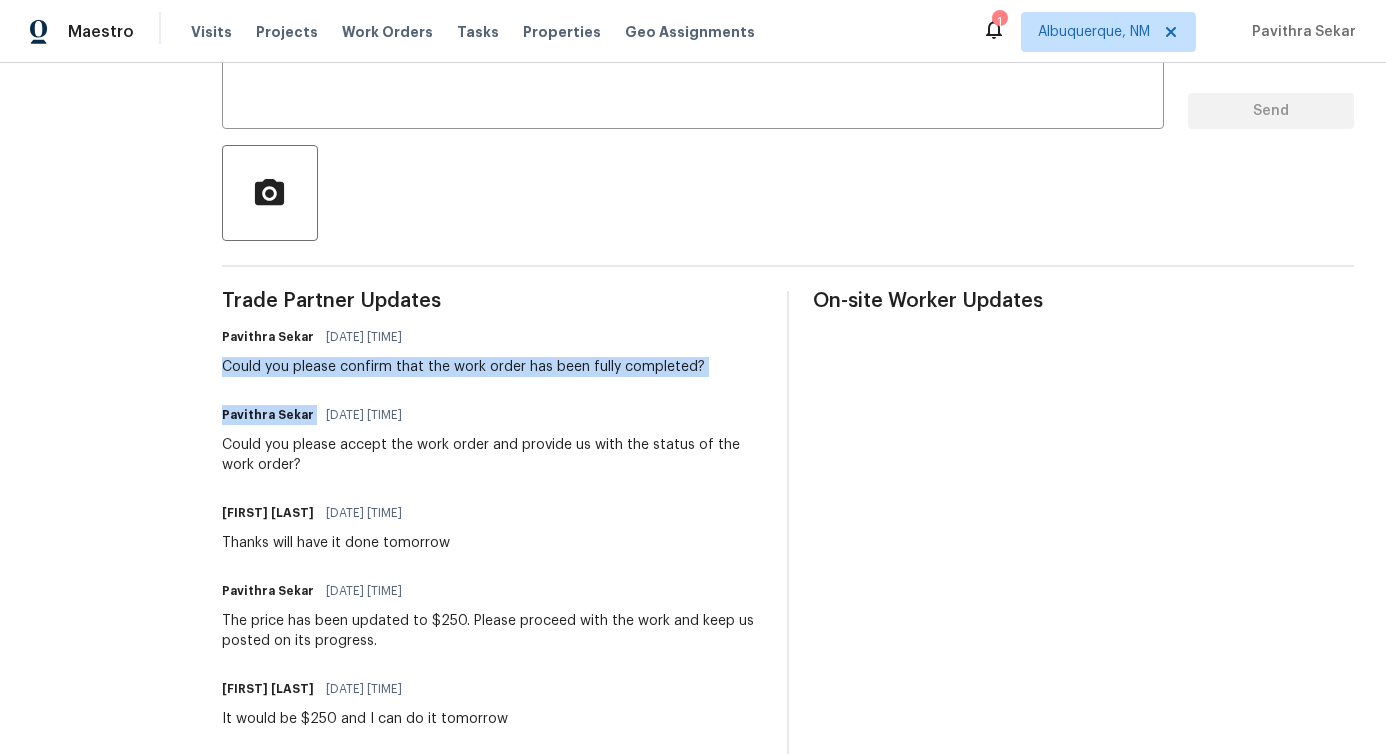 drag, startPoint x: 272, startPoint y: 364, endPoint x: 540, endPoint y: 399, distance: 270.2758 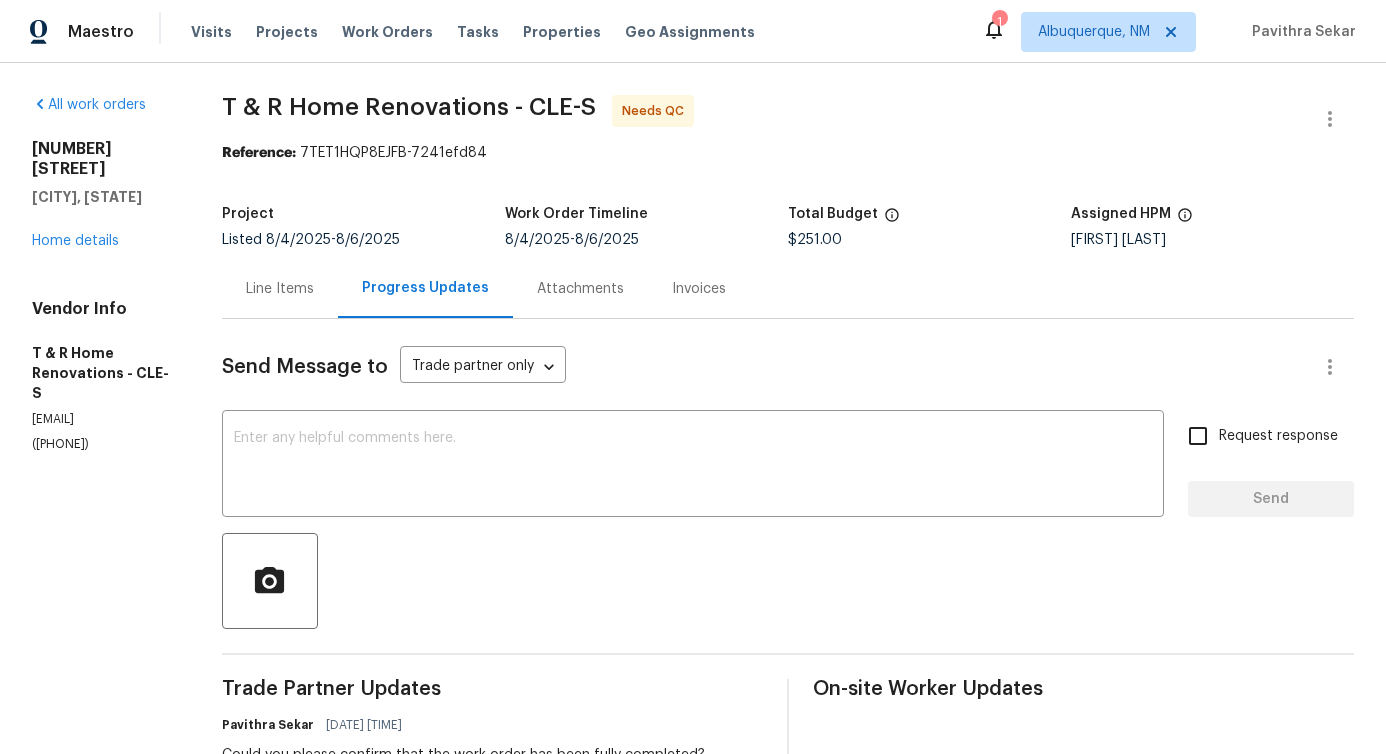 click on "Line Items" at bounding box center (280, 288) 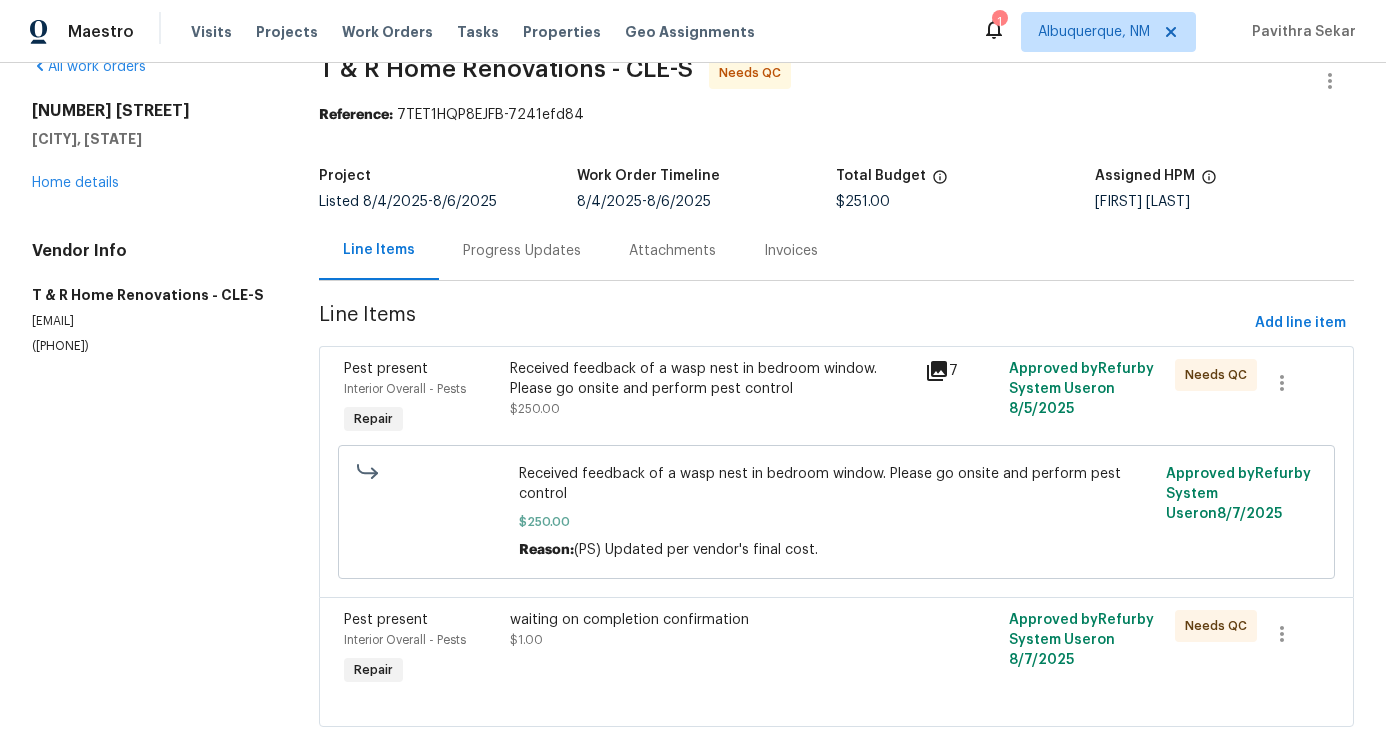 scroll, scrollTop: 0, scrollLeft: 0, axis: both 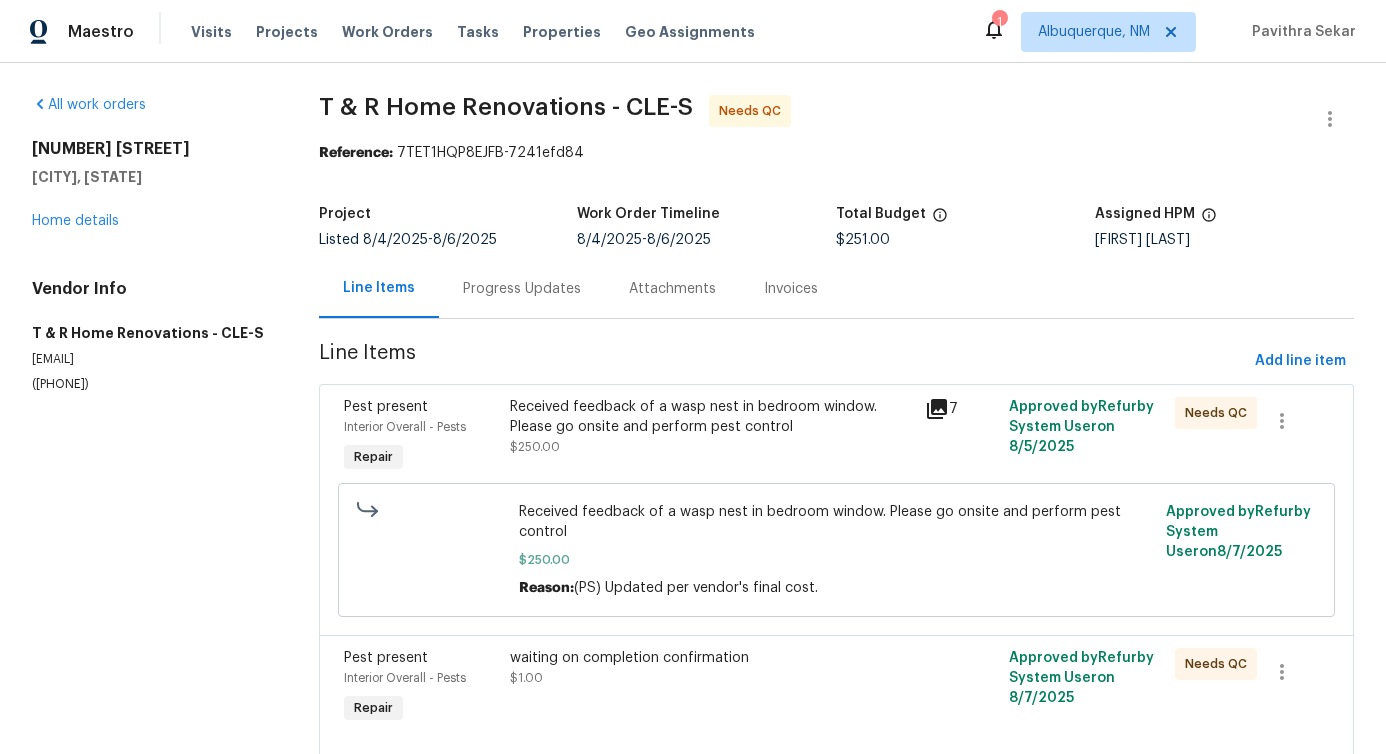 click on "All work orders 2255 E 46th St Cleveland, OH 44103 Home details Vendor Info T & R Home Renovations - CLE-S tandrhomerenovations@gmail.com (440) 650-6013" at bounding box center (151, 442) 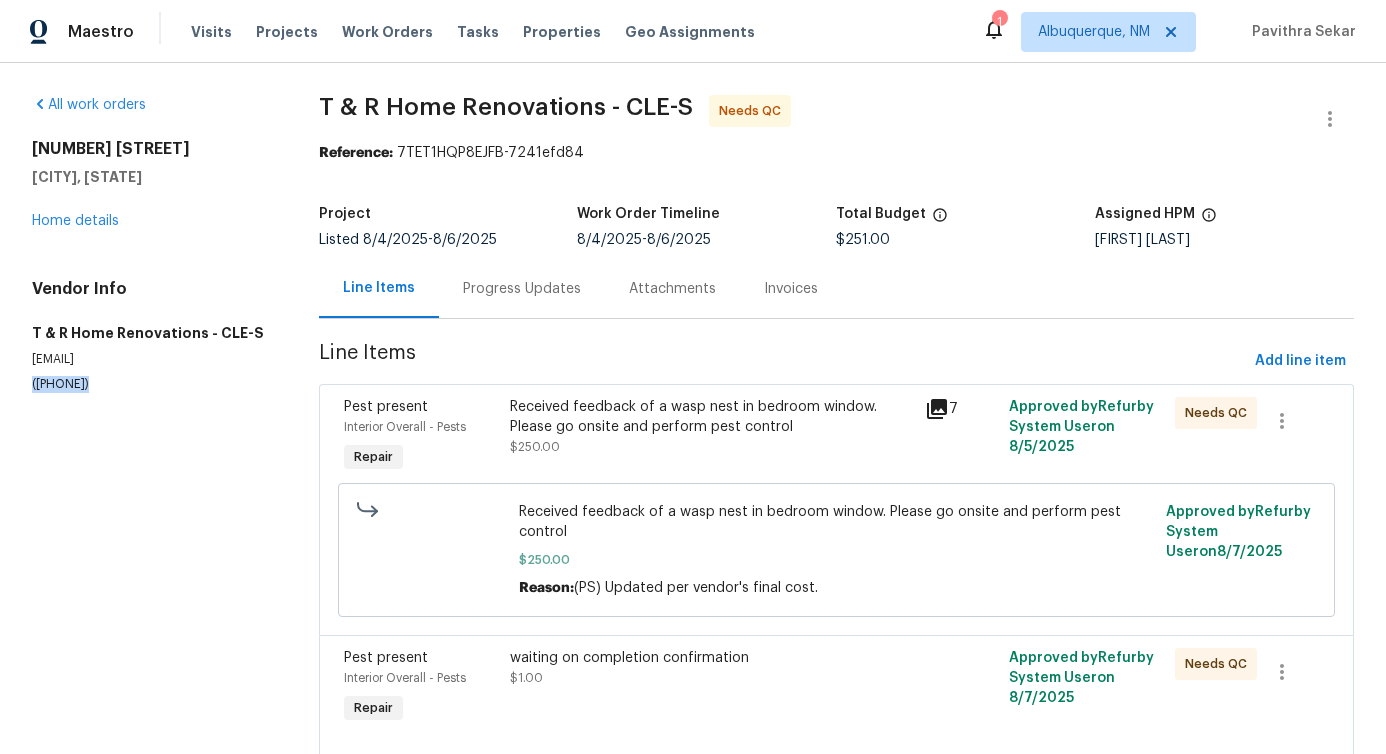 click on "All work orders 2255 E 46th St Cleveland, OH 44103 Home details Vendor Info T & R Home Renovations - CLE-S tandrhomerenovations@gmail.com (440) 650-6013" at bounding box center (151, 442) 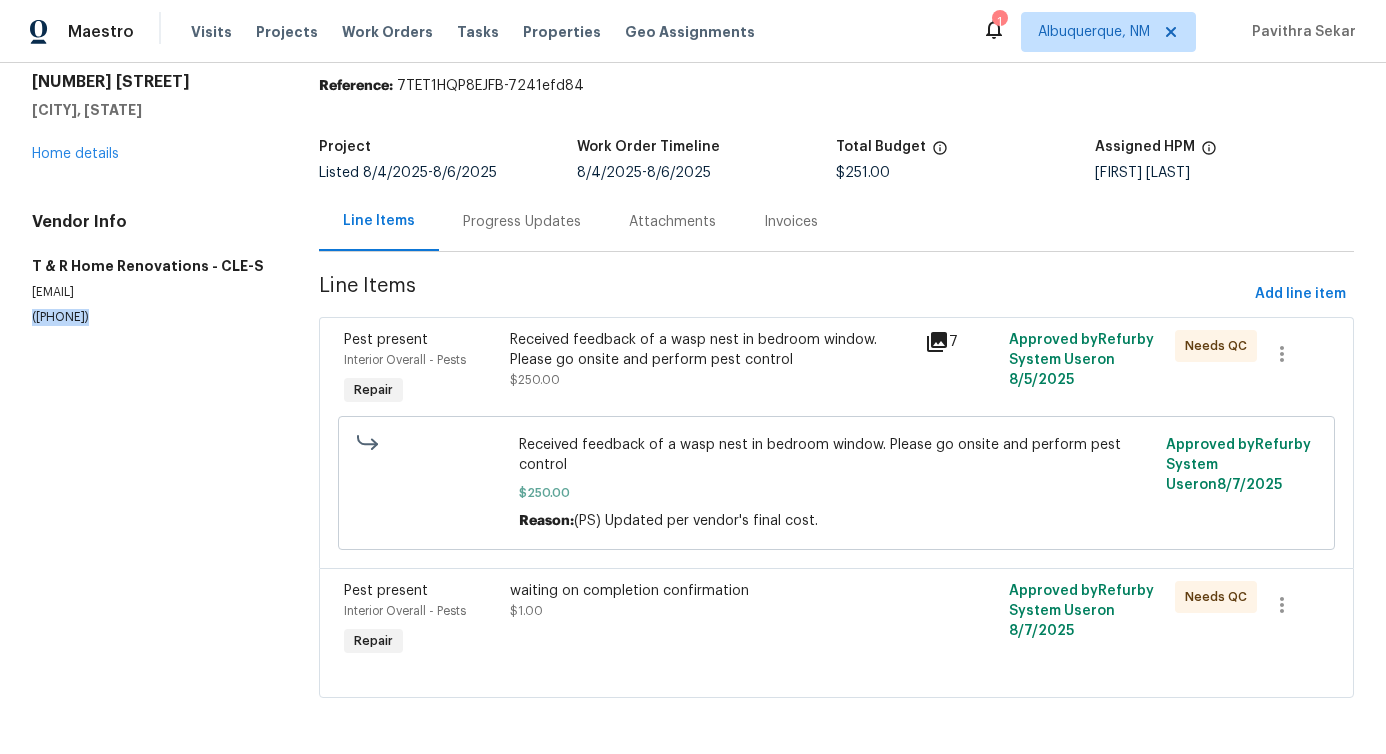 click on "Progress Updates" at bounding box center [522, 222] 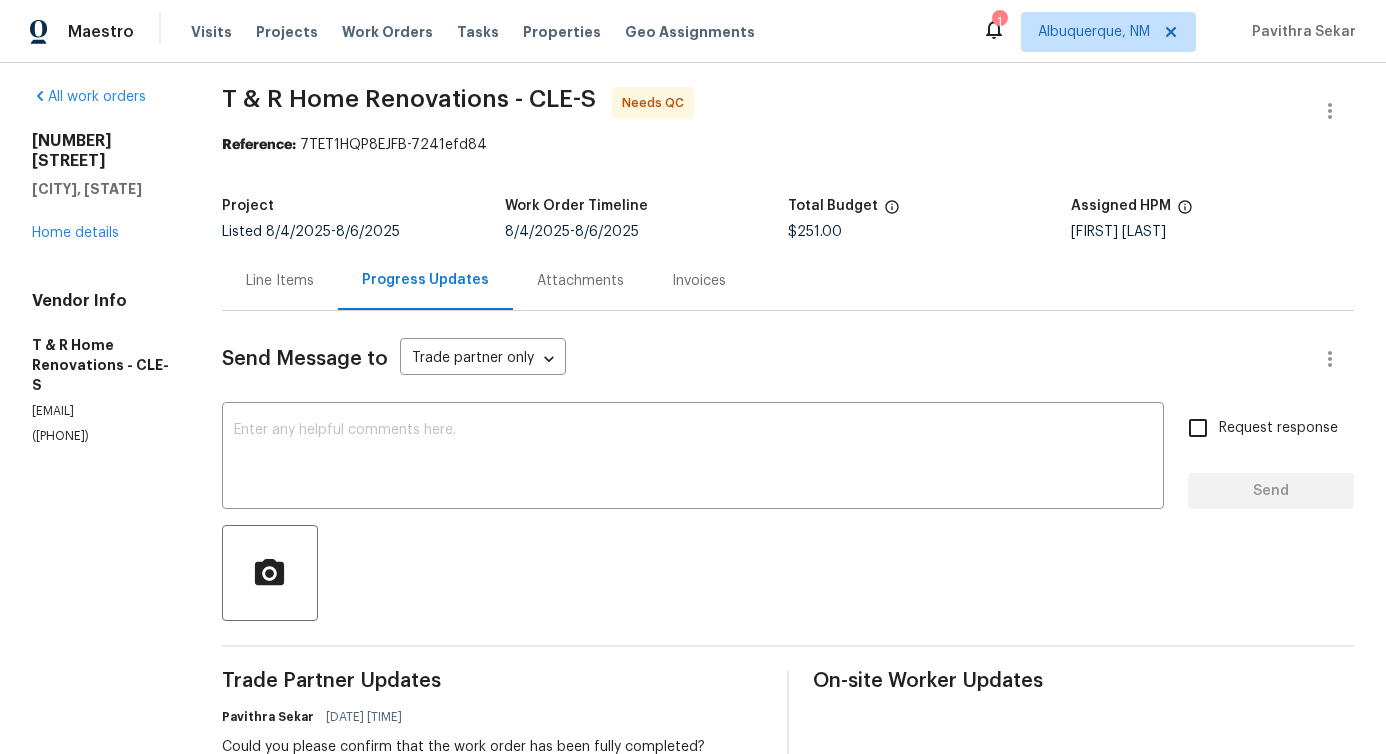 scroll, scrollTop: 83, scrollLeft: 0, axis: vertical 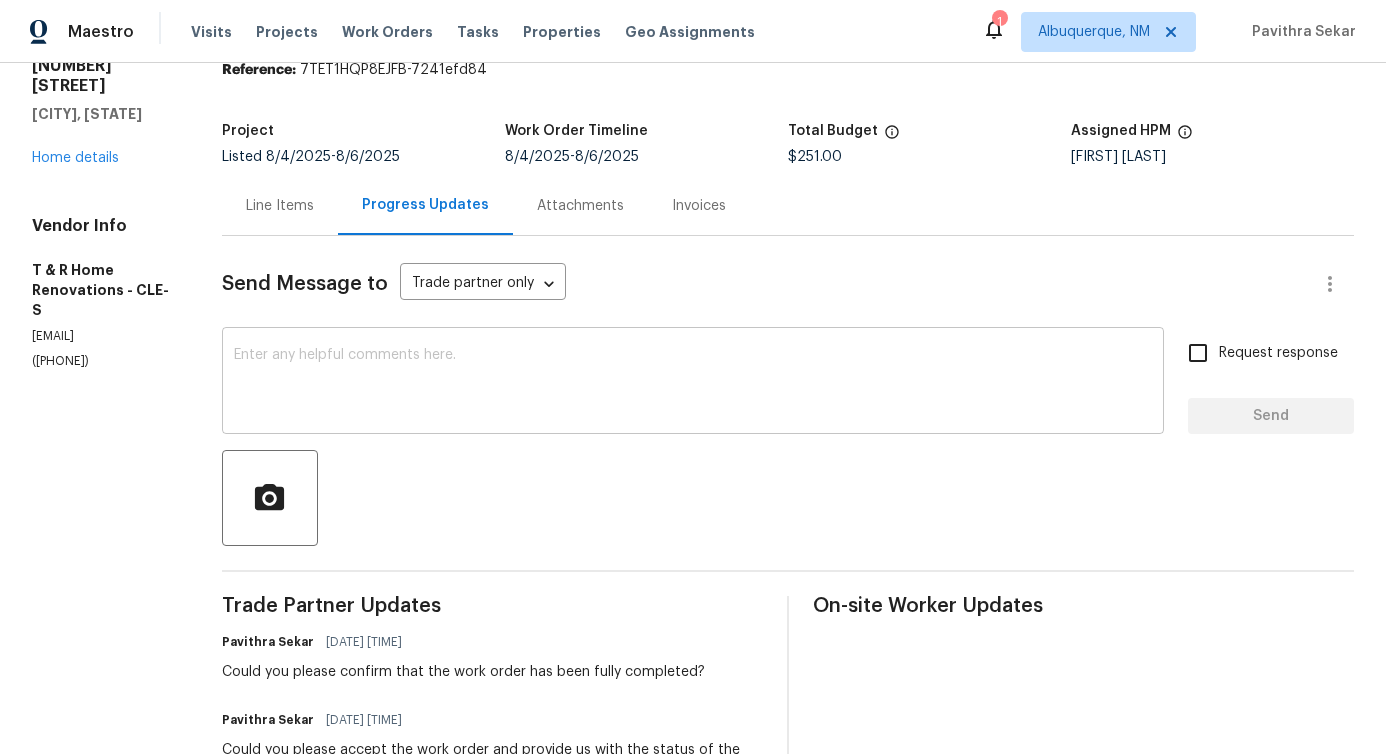 click at bounding box center (693, 383) 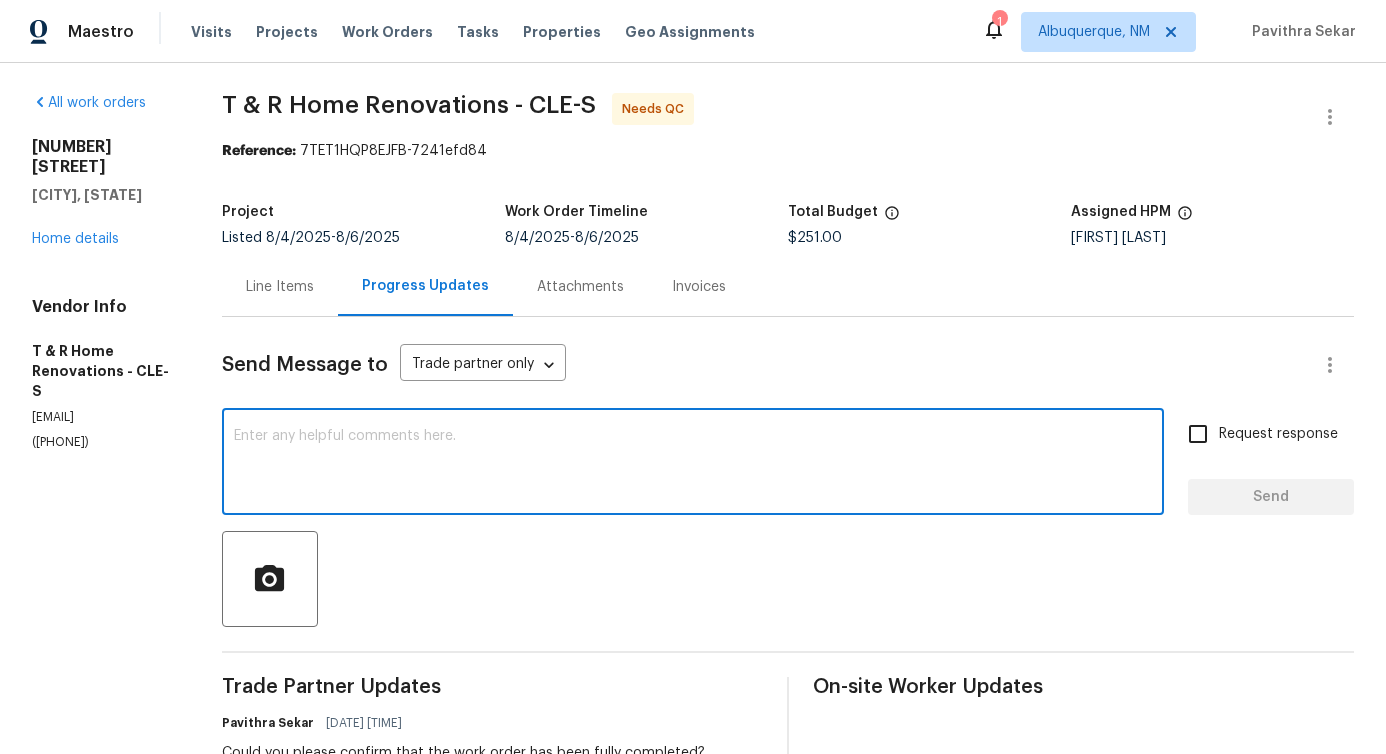 scroll, scrollTop: 0, scrollLeft: 0, axis: both 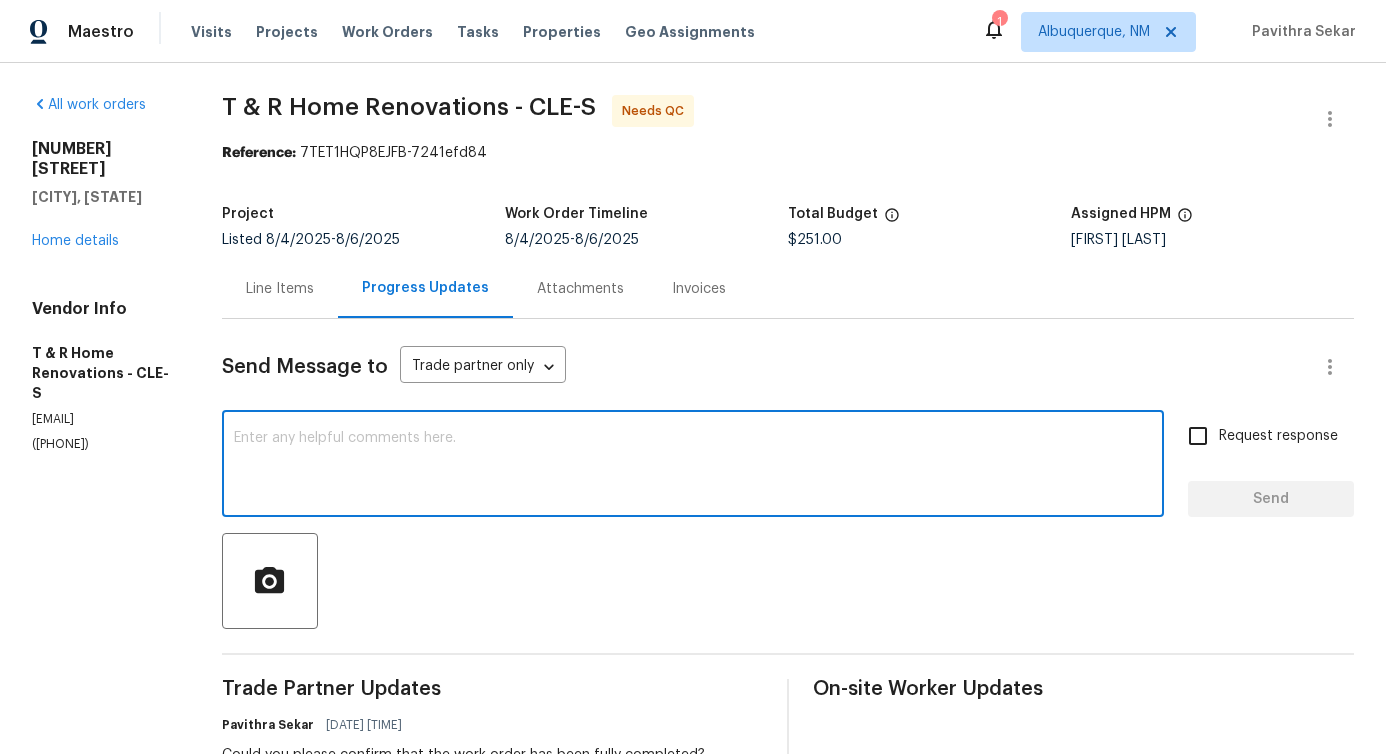 click on "Line Items" at bounding box center [280, 288] 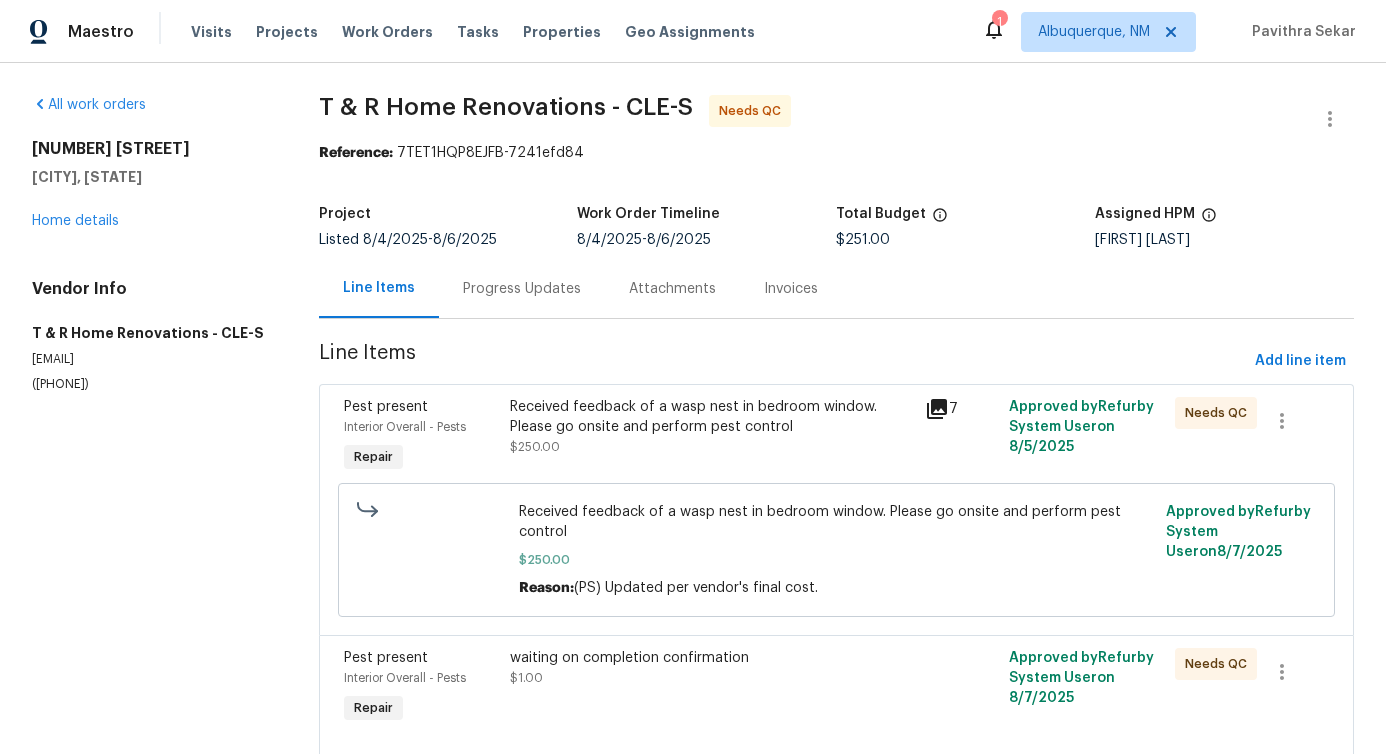 scroll, scrollTop: 83, scrollLeft: 0, axis: vertical 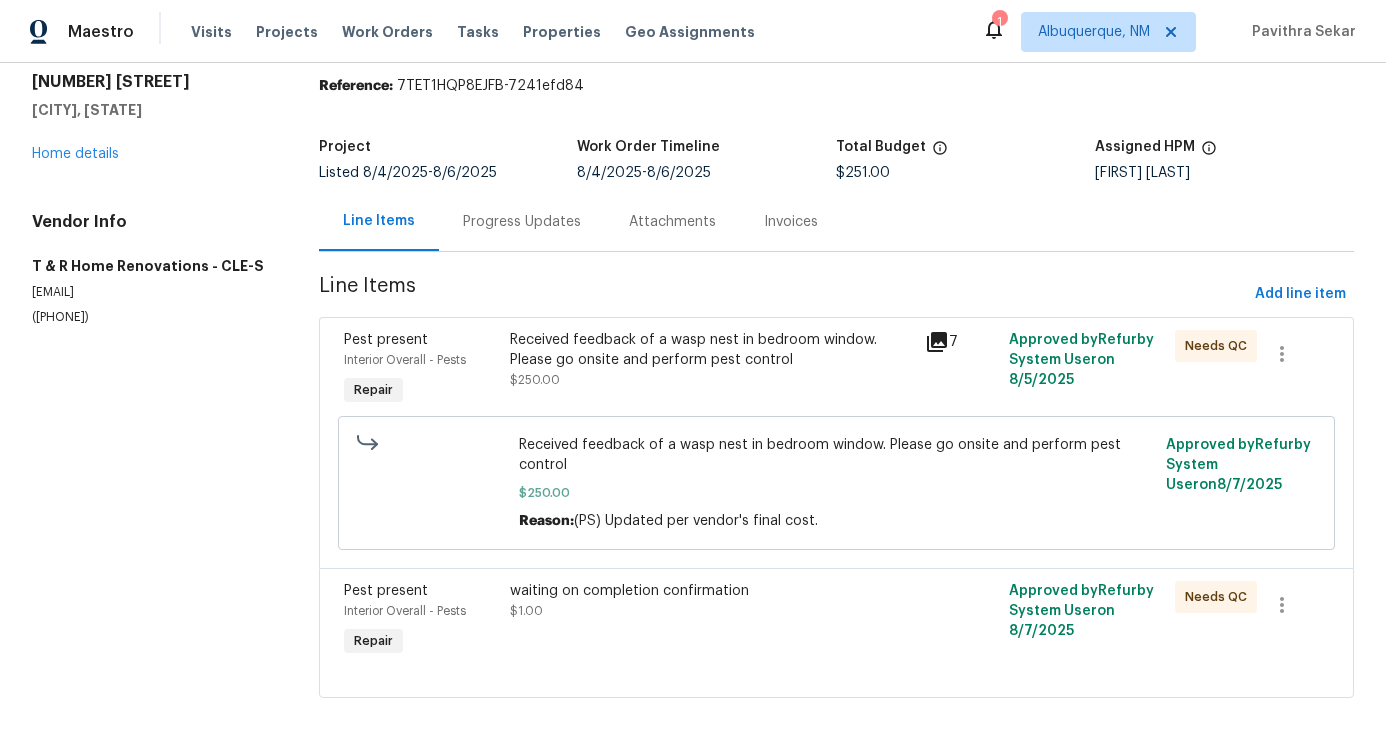 click on "Received feedback of a wasp nest in bedroom window. Please go onsite and perform pest control" at bounding box center [712, 350] 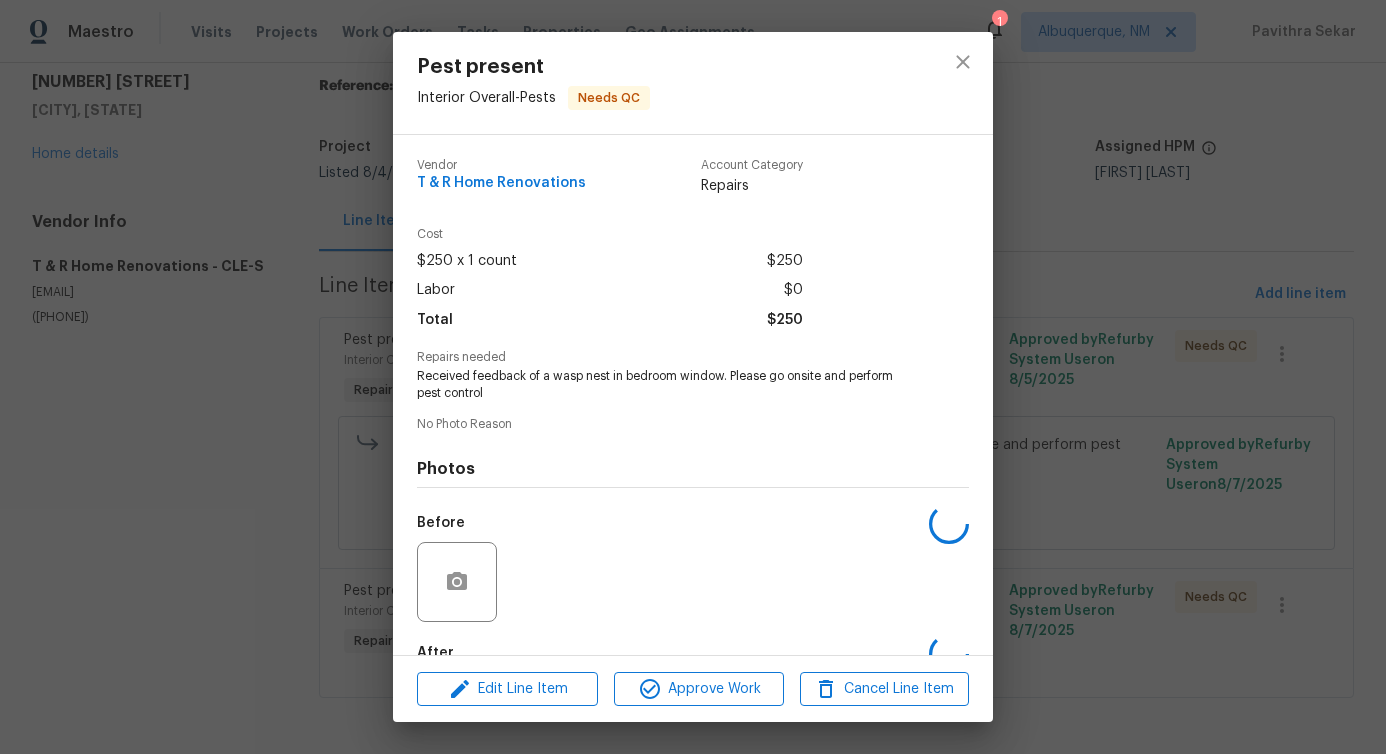 scroll, scrollTop: 117, scrollLeft: 0, axis: vertical 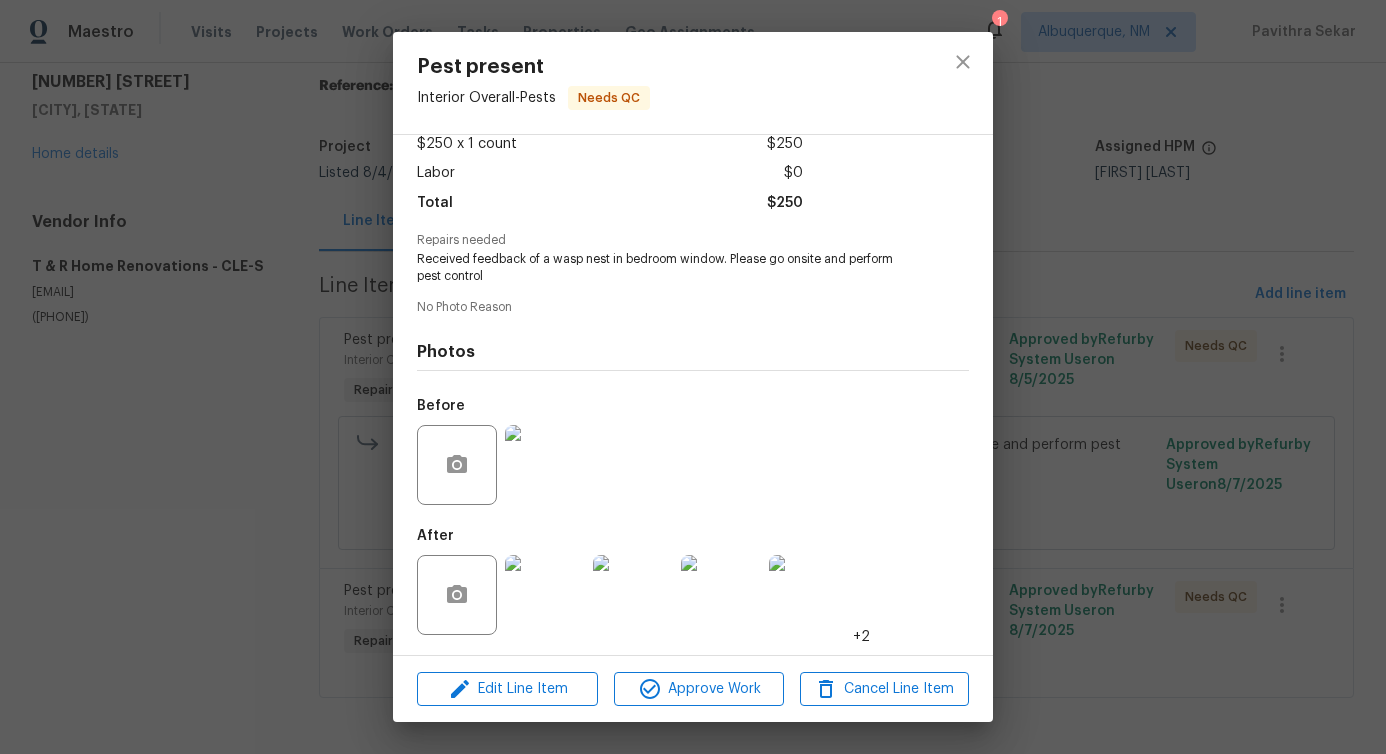 click at bounding box center [545, 465] 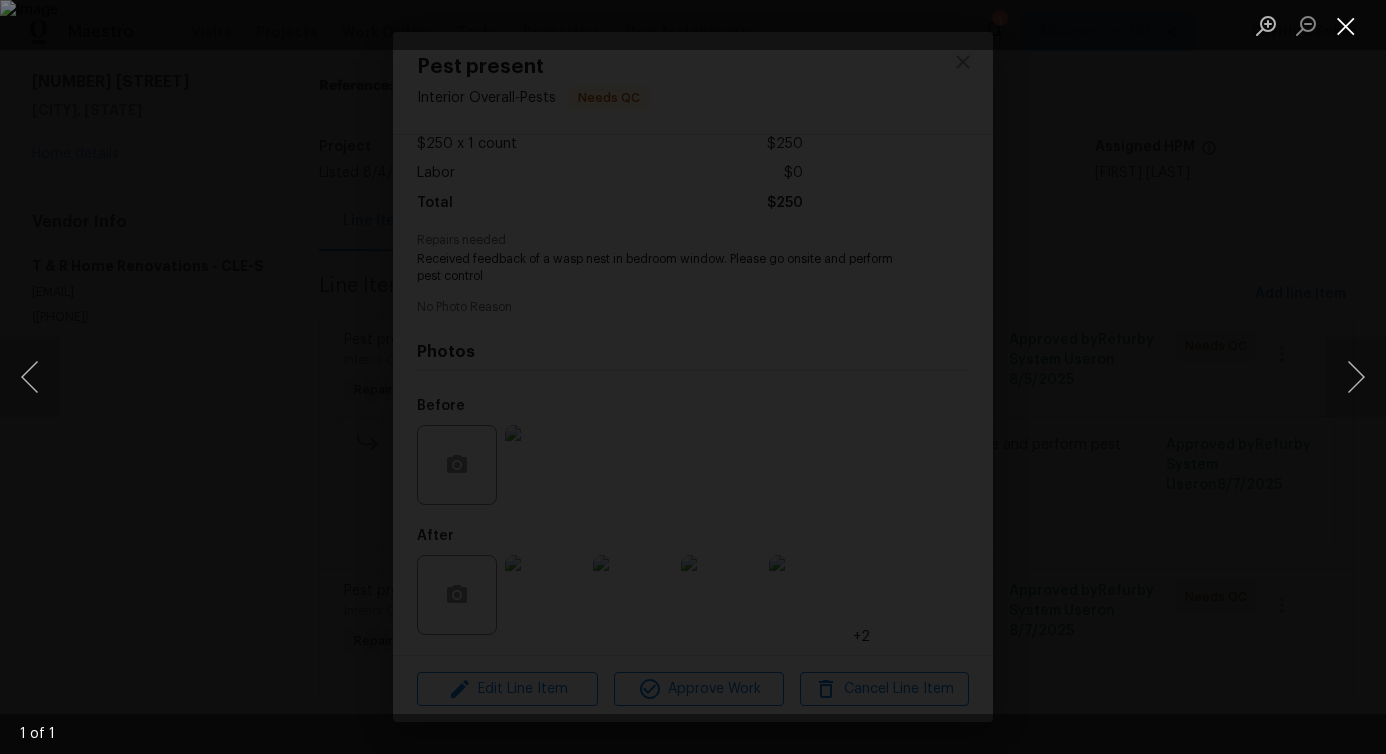 click at bounding box center [1346, 25] 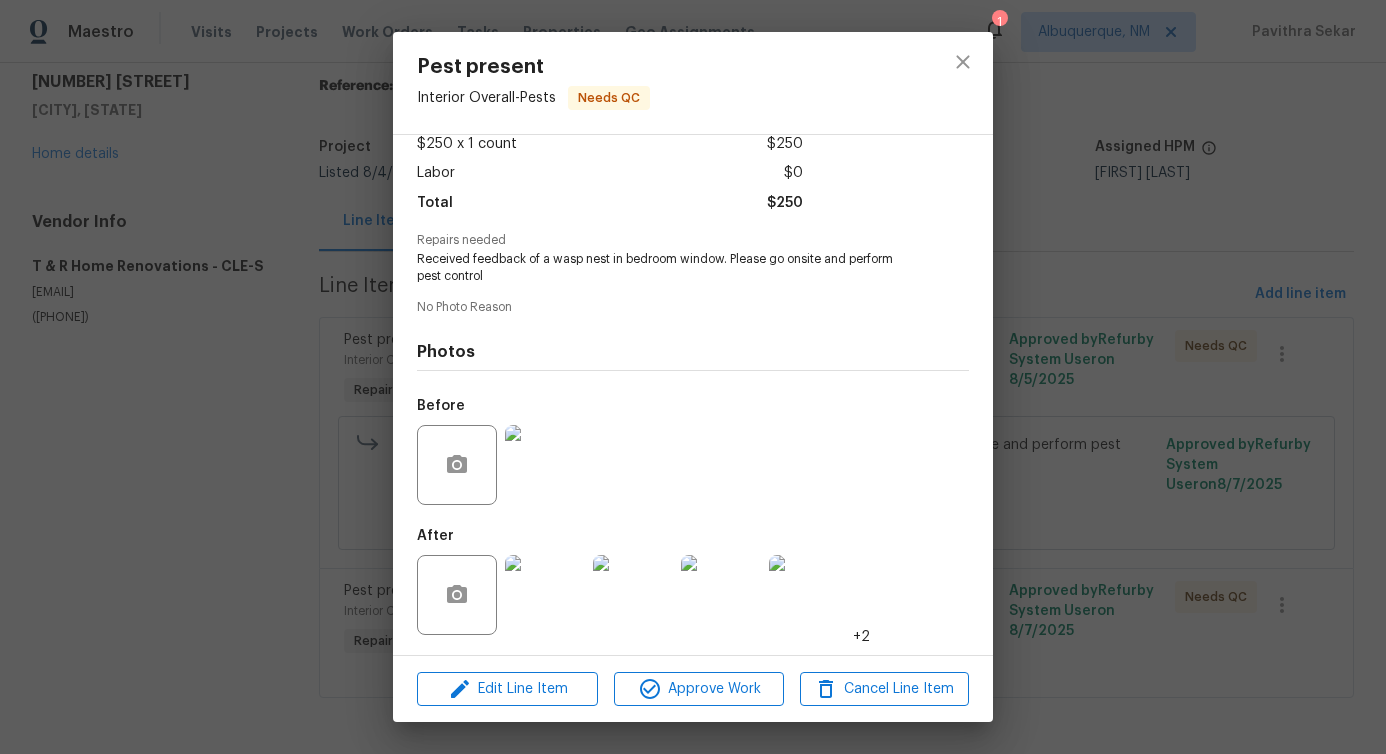 click at bounding box center (545, 595) 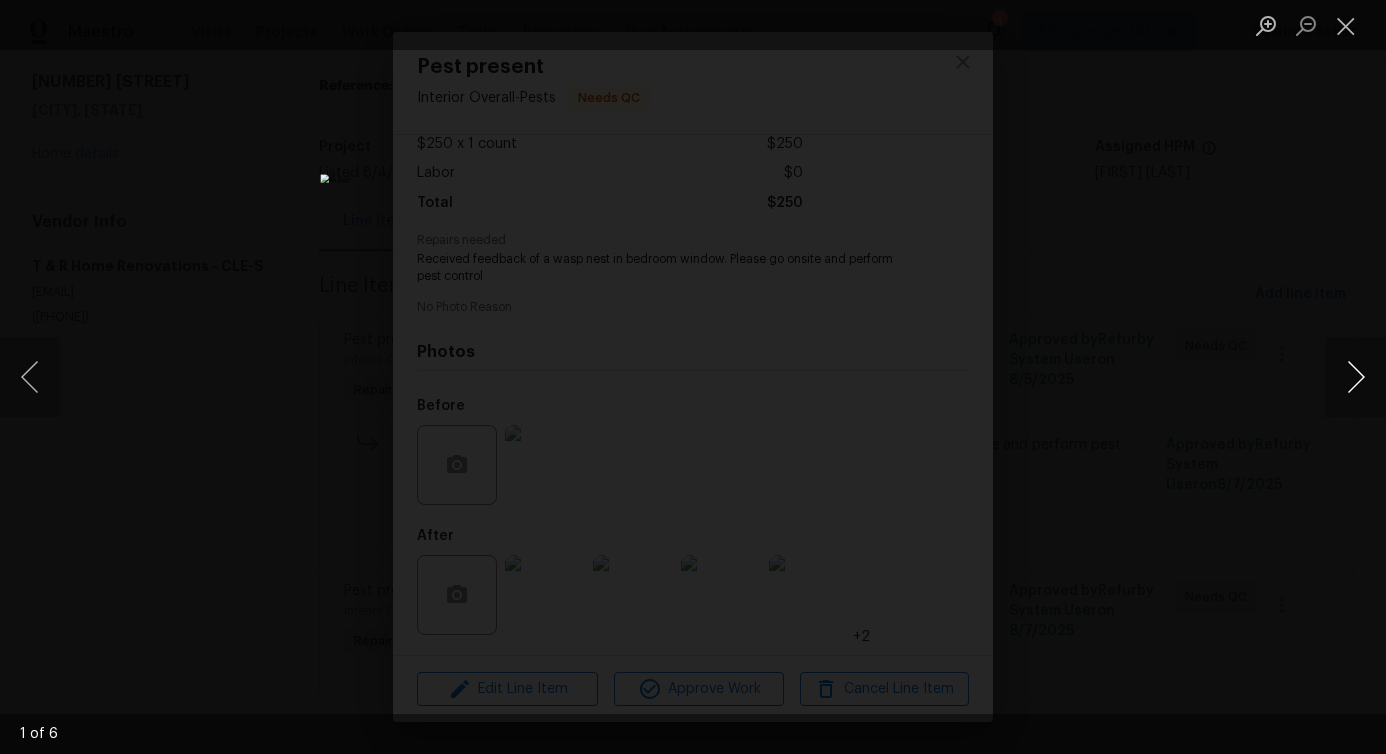 click at bounding box center [1356, 377] 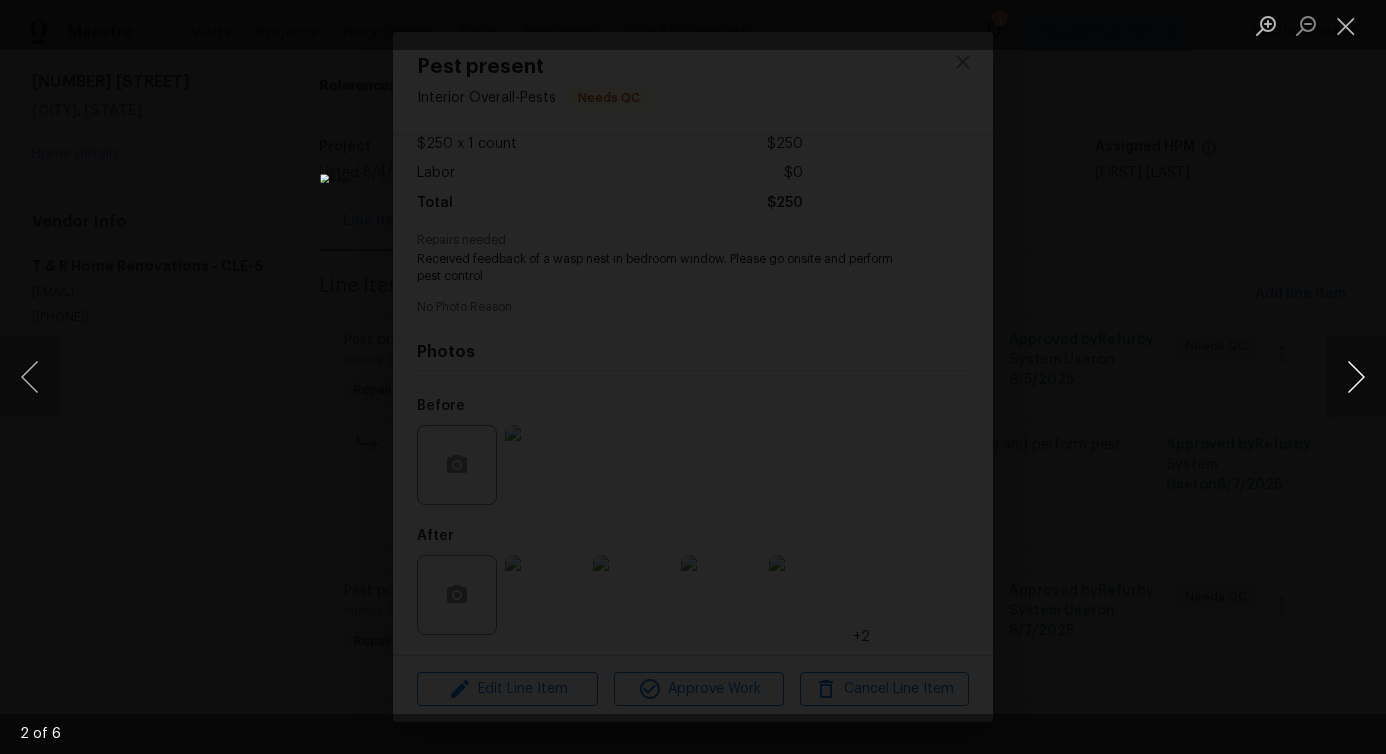 click at bounding box center (1356, 377) 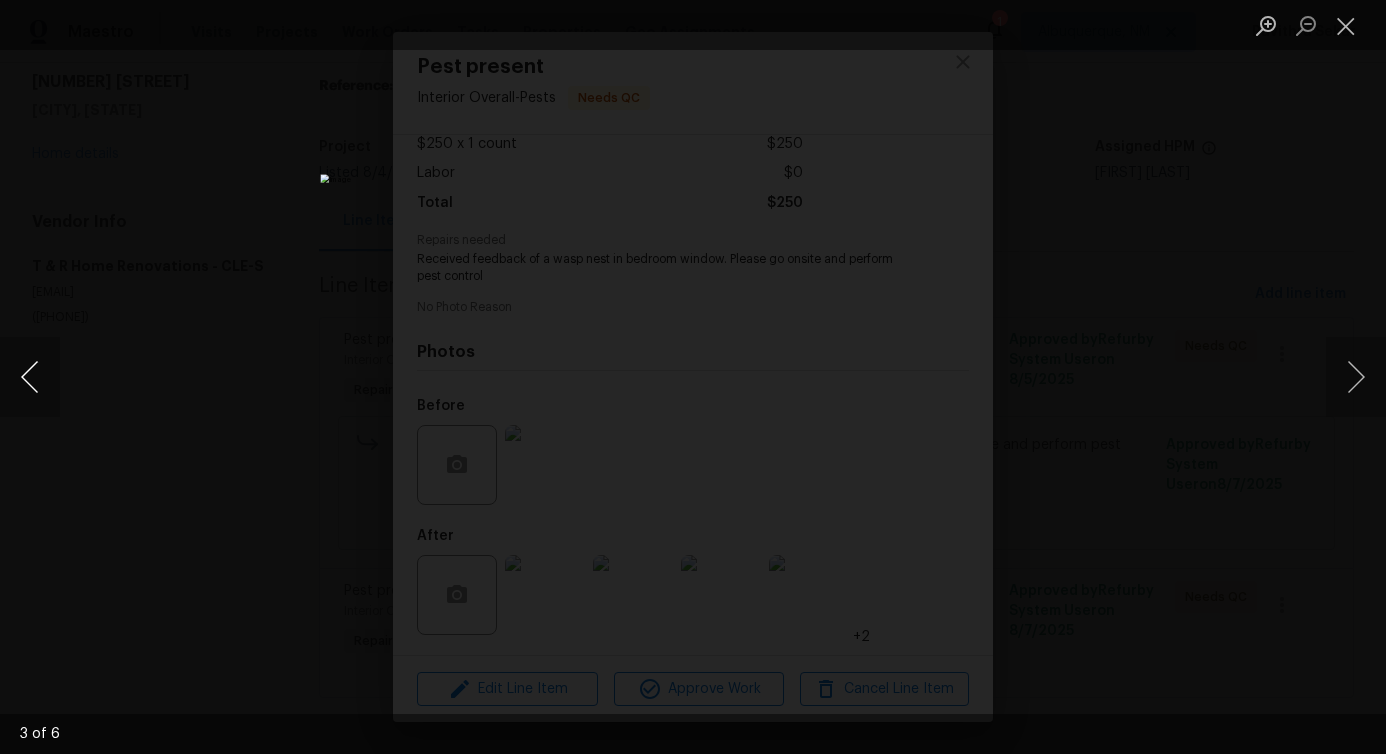 click at bounding box center [30, 377] 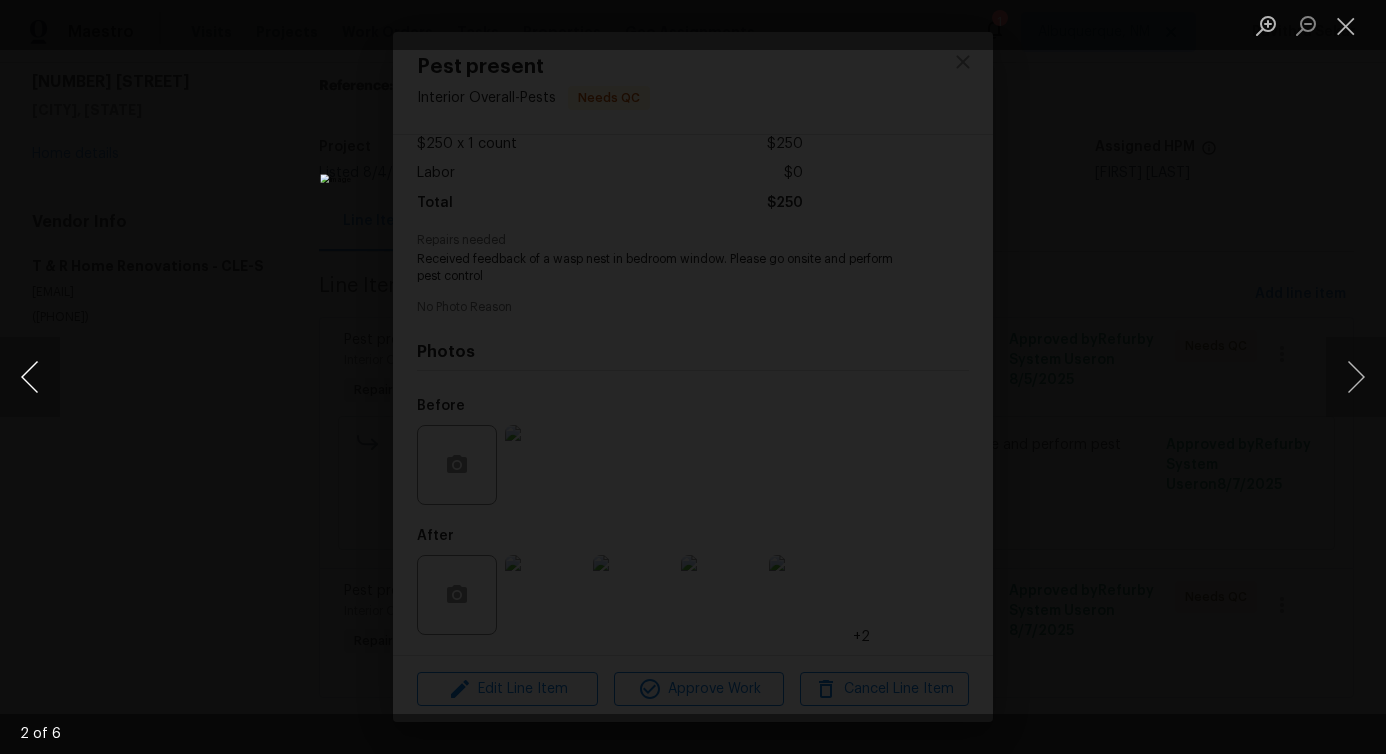 click at bounding box center (30, 377) 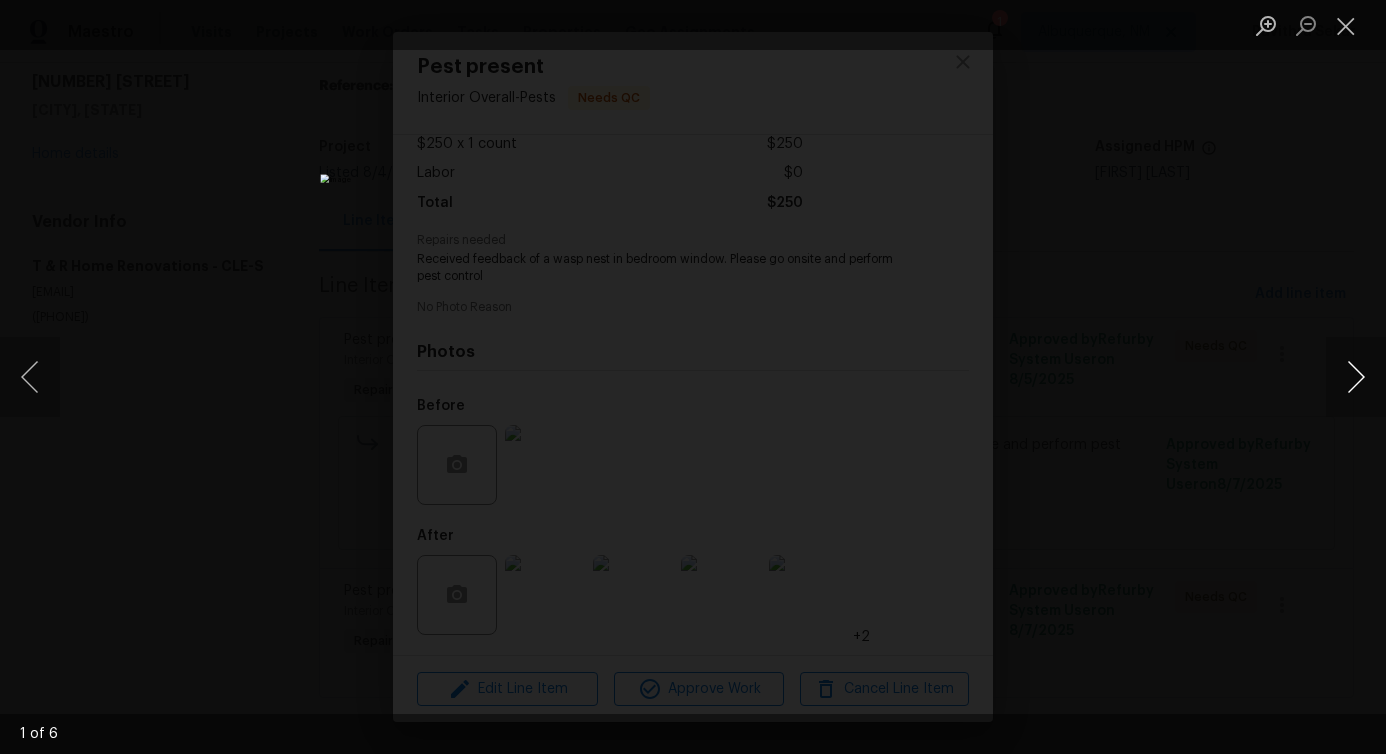 click at bounding box center [1356, 377] 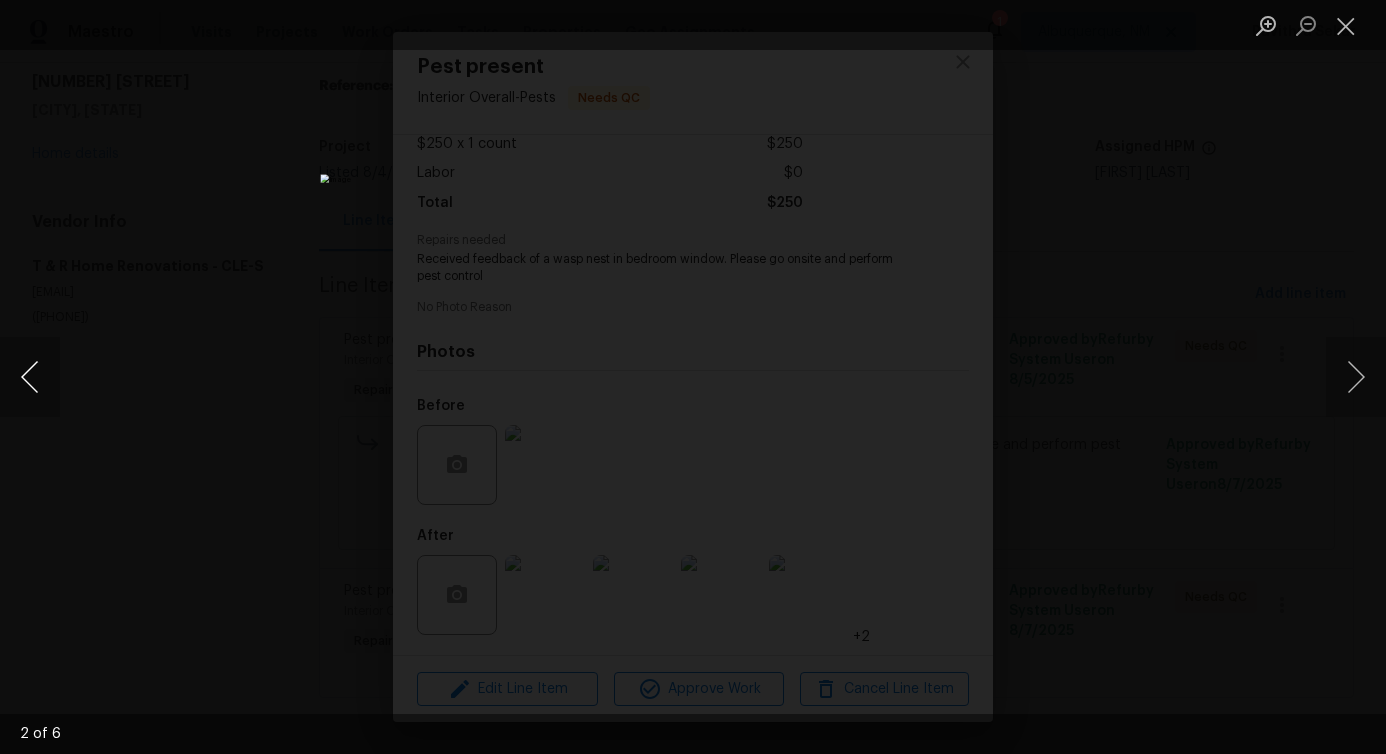click at bounding box center [30, 377] 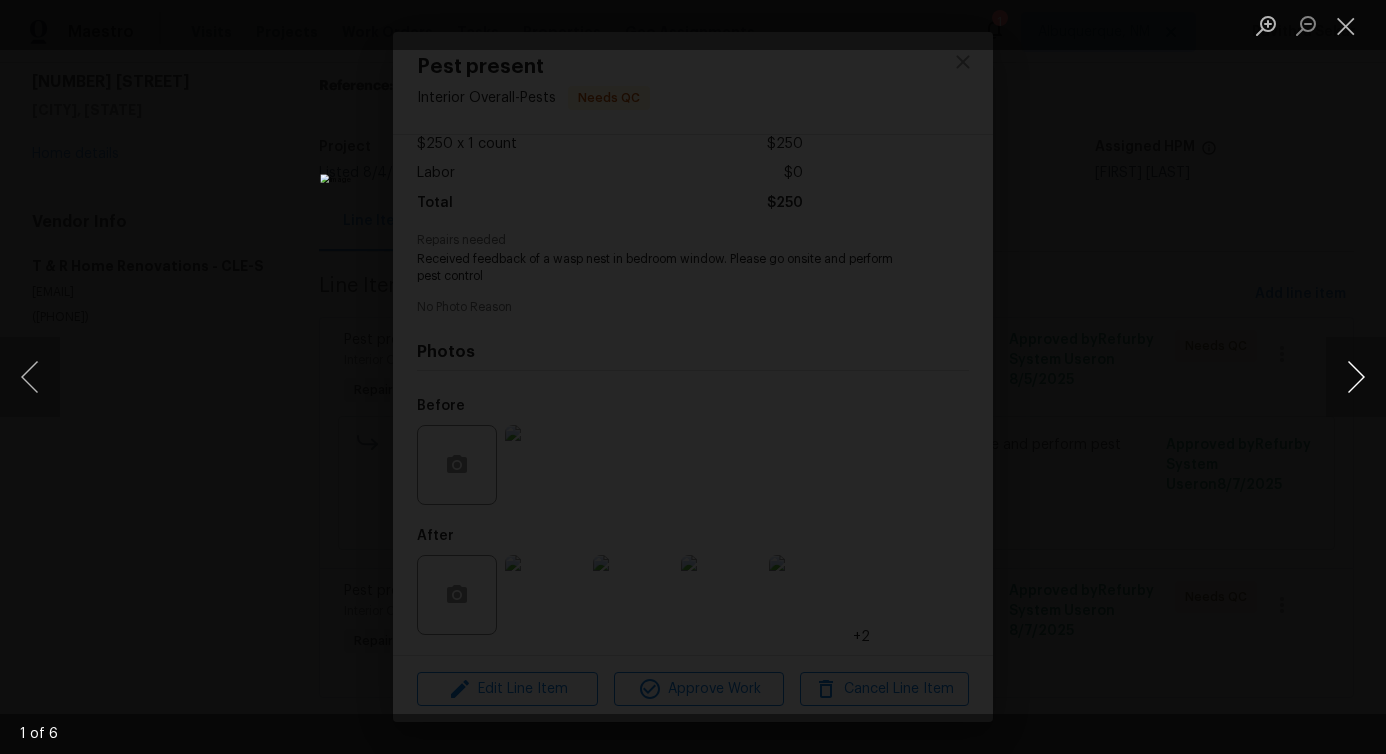 click at bounding box center [1356, 377] 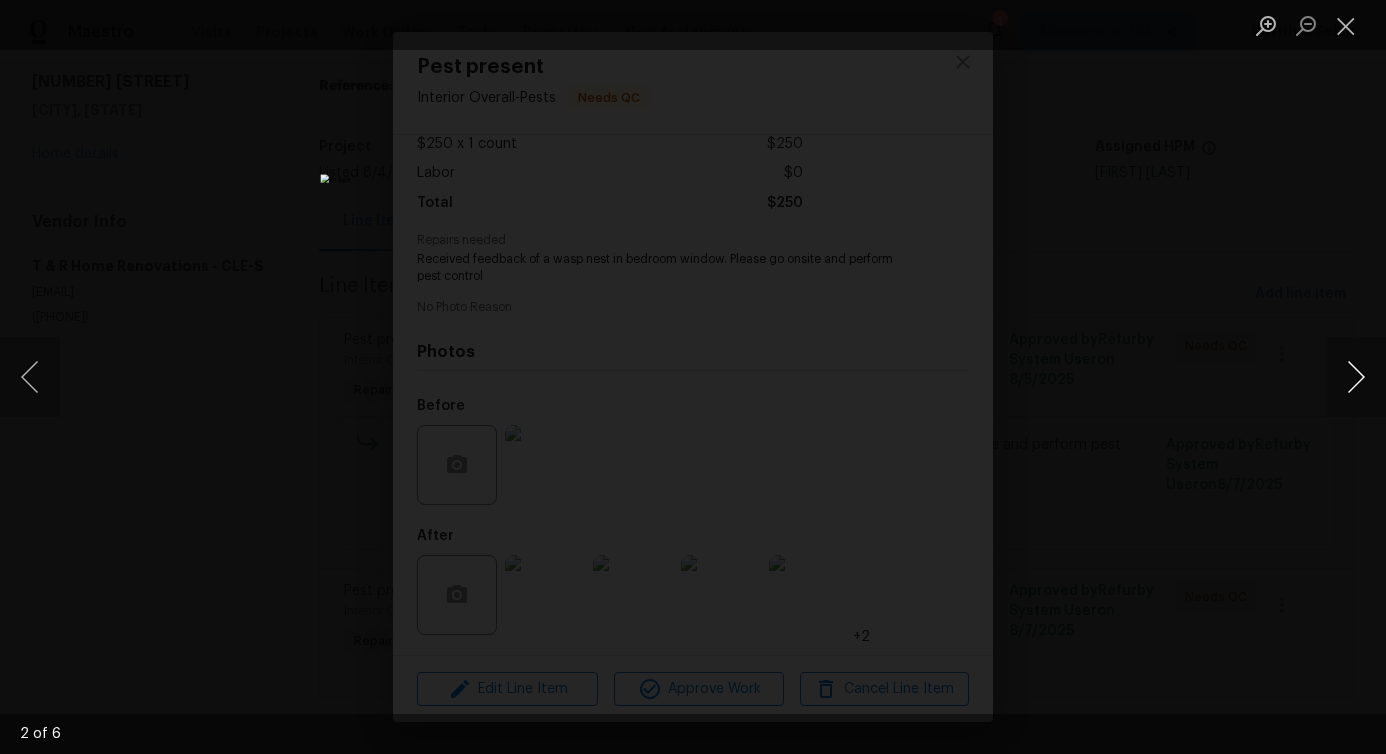 click at bounding box center (1356, 377) 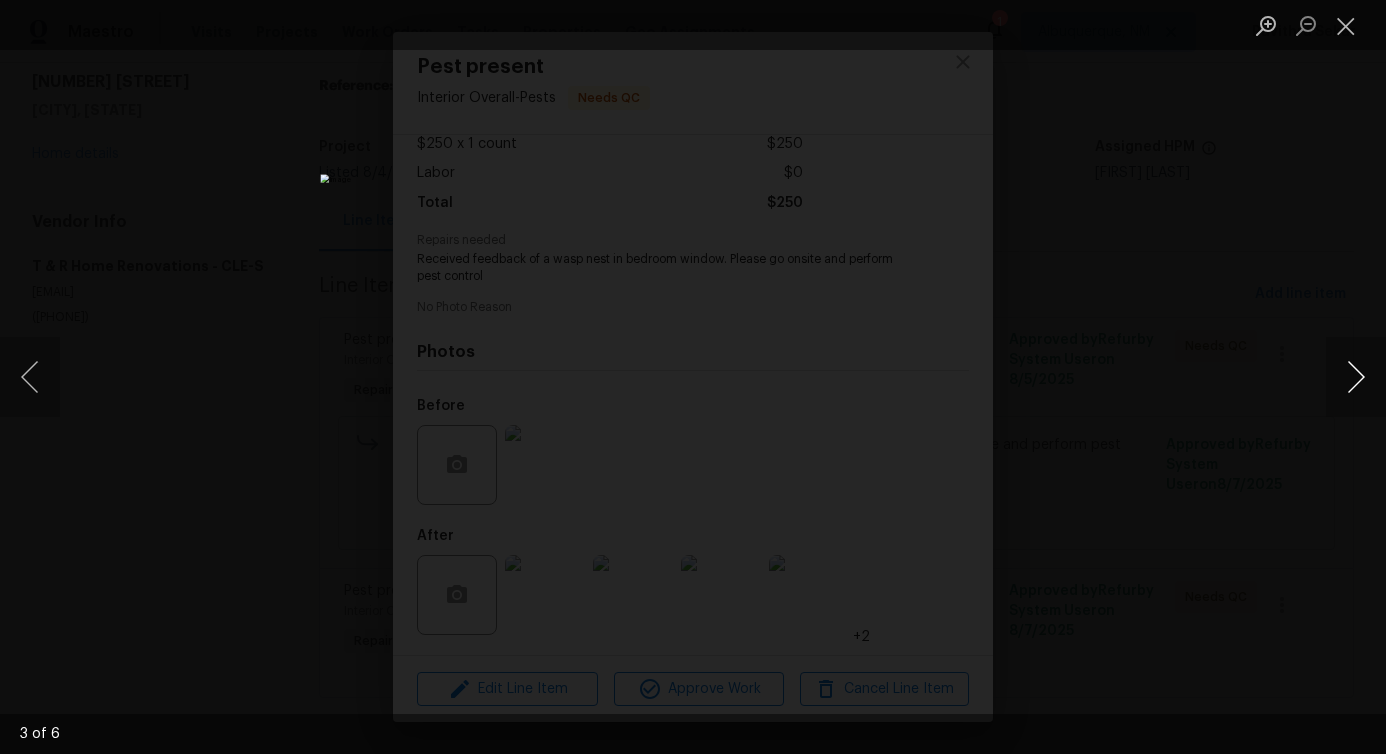 click at bounding box center [1356, 377] 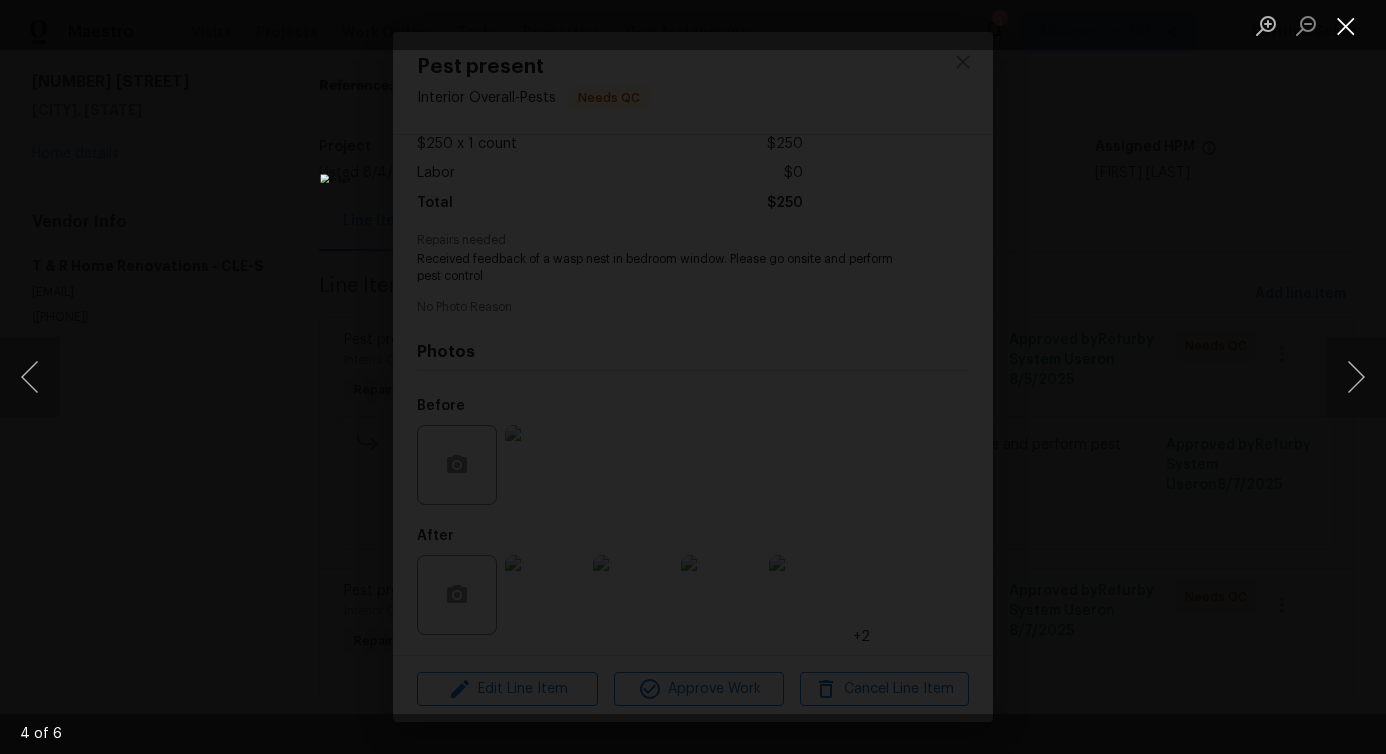 click at bounding box center (1346, 25) 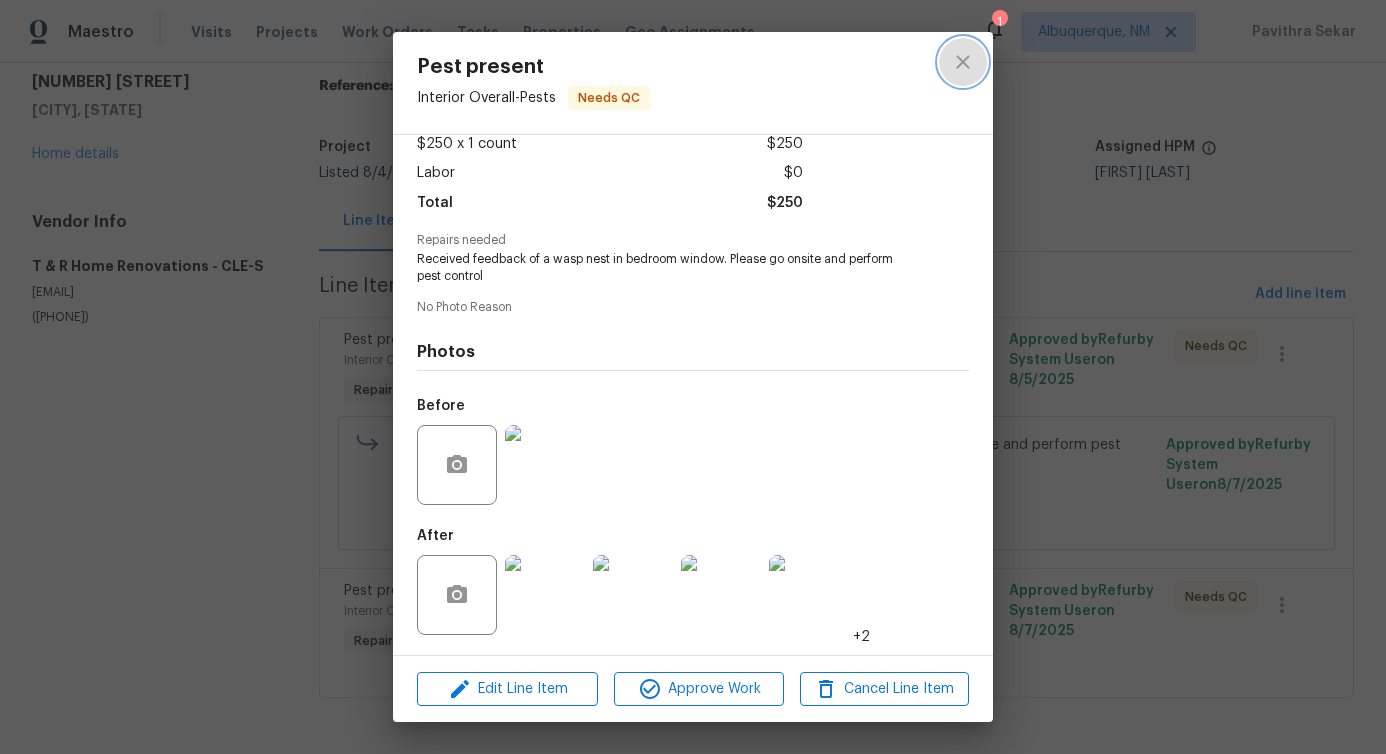 click 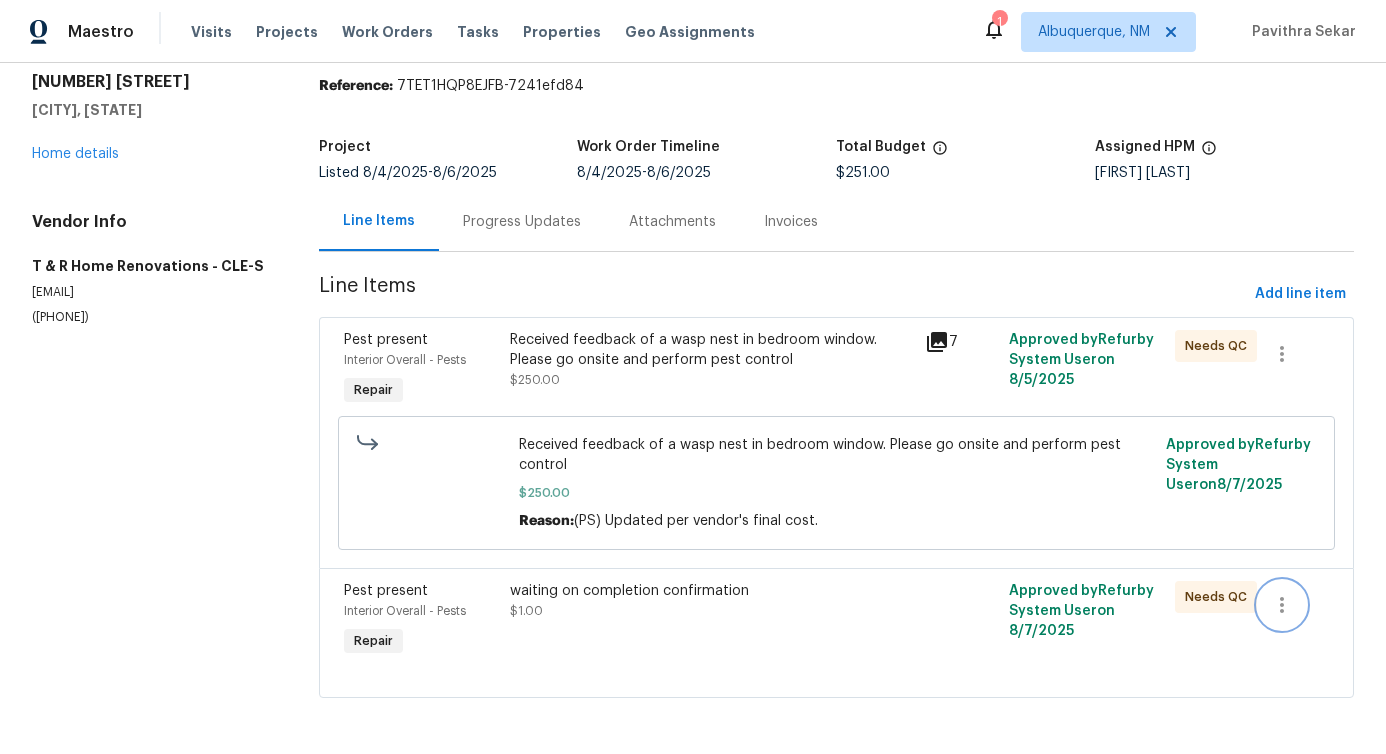 click 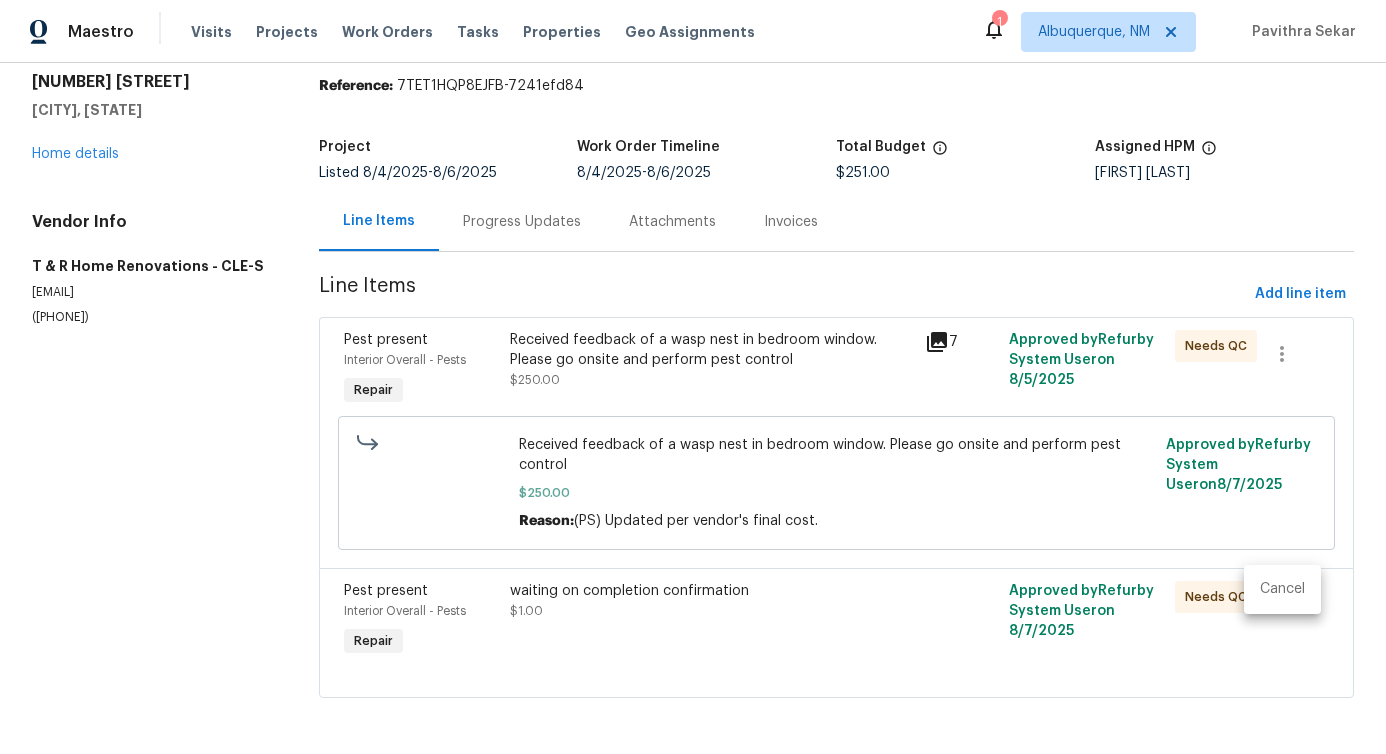 click on "Cancel" at bounding box center (1282, 589) 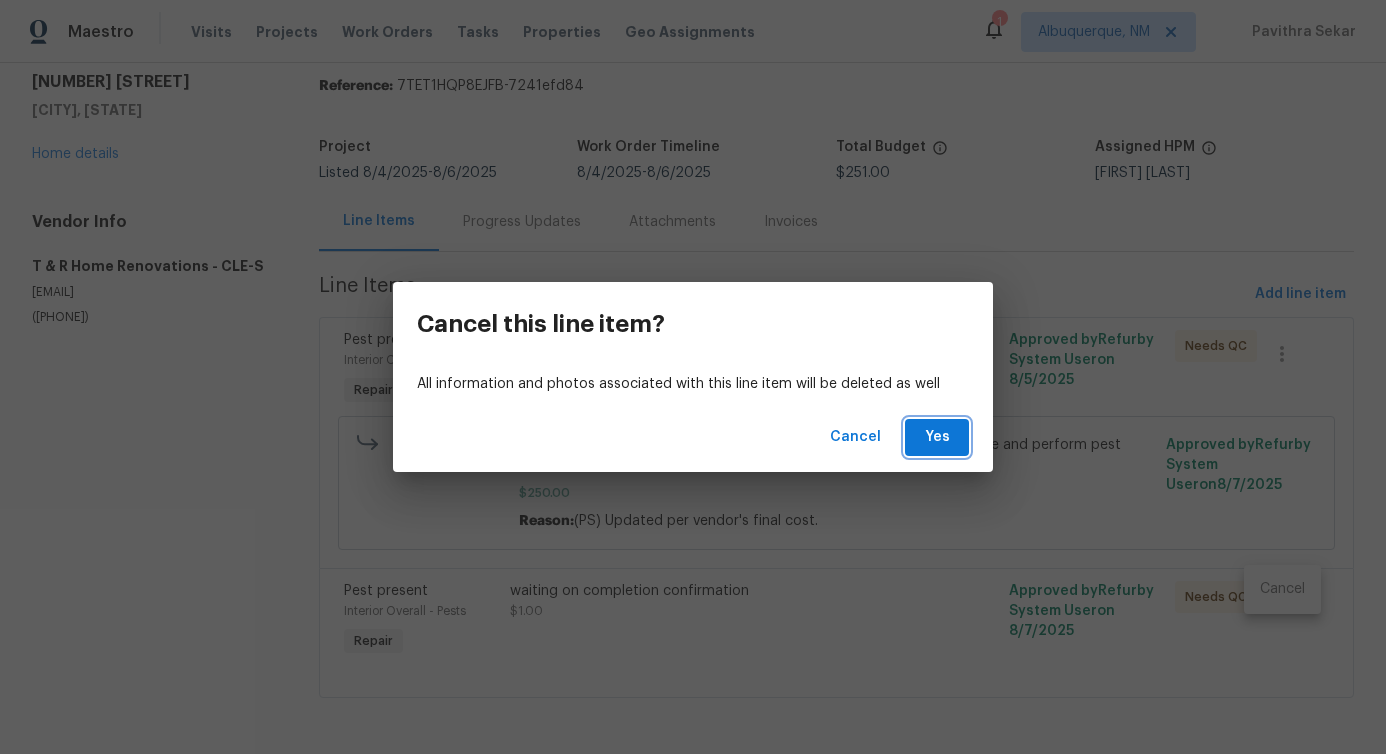 click on "Yes" at bounding box center [937, 437] 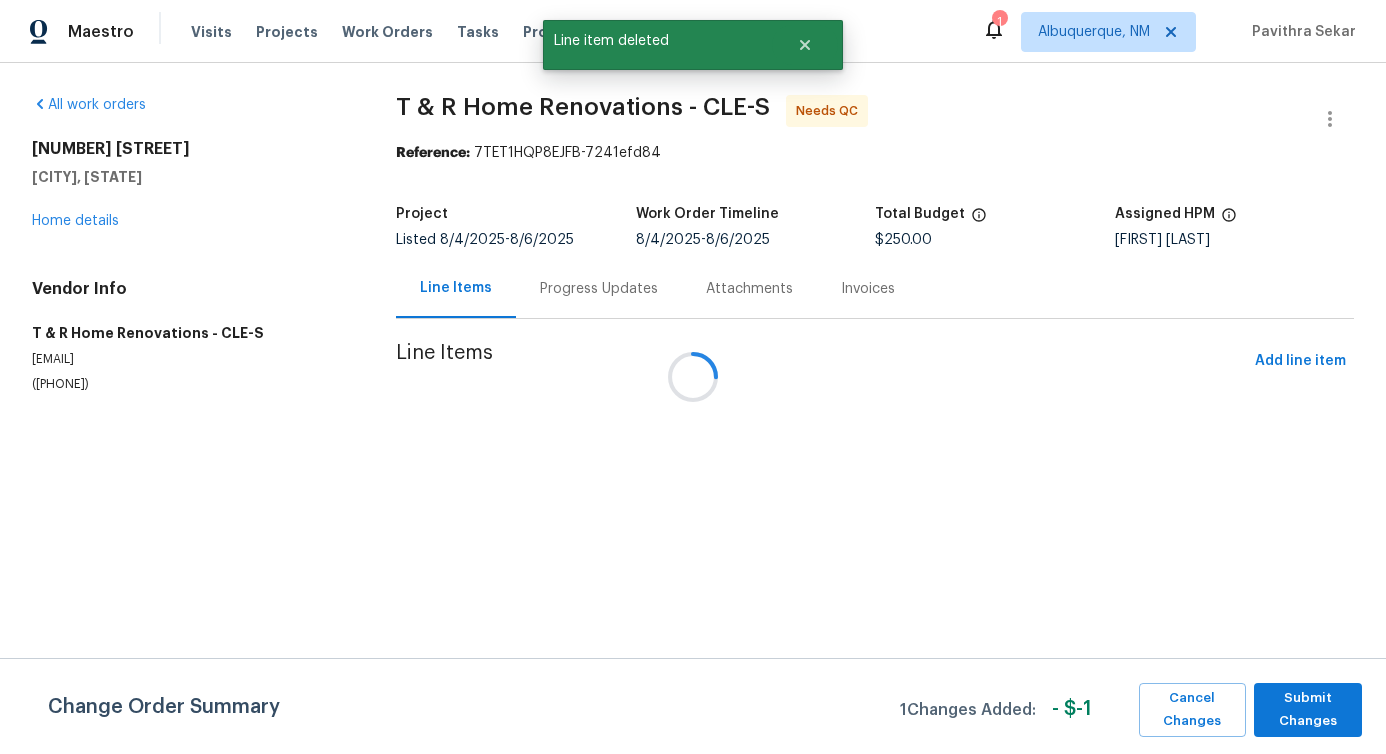 scroll, scrollTop: 0, scrollLeft: 0, axis: both 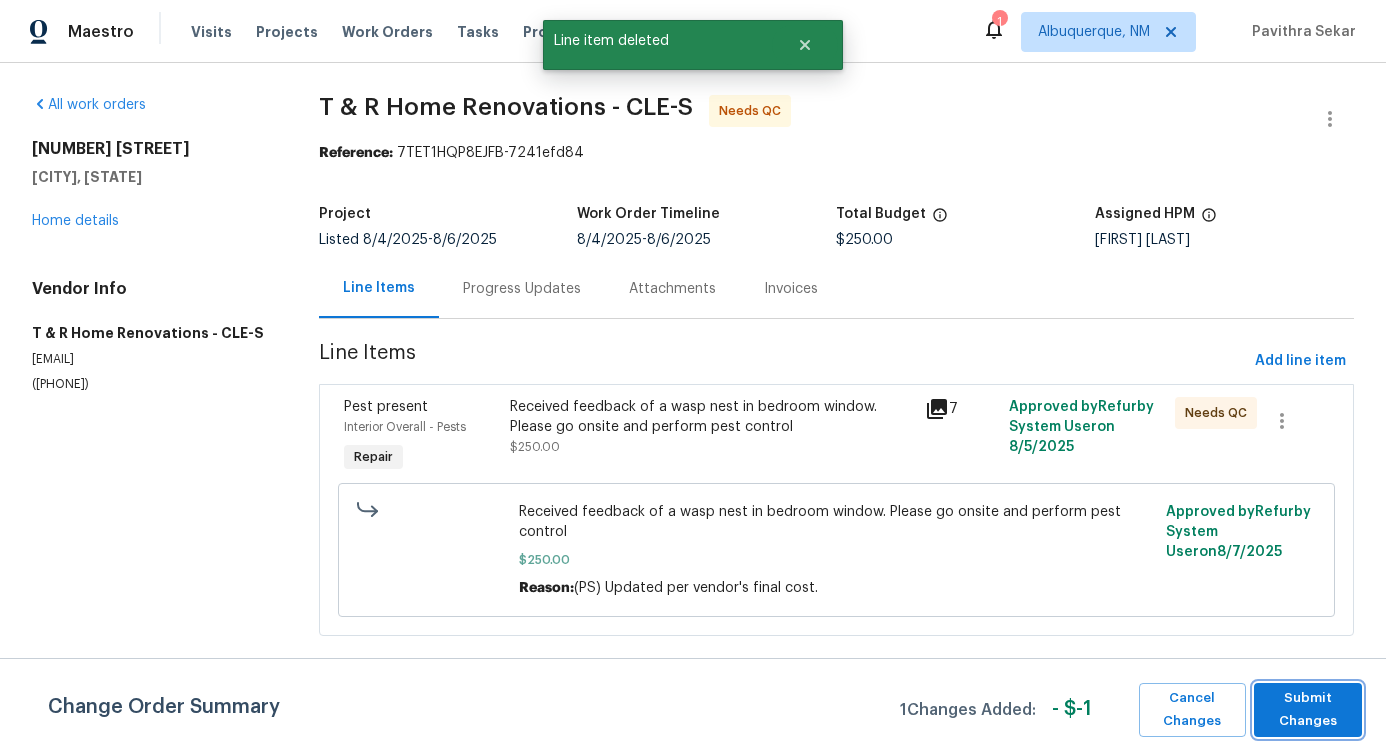 click on "Submit Changes" at bounding box center (1308, 710) 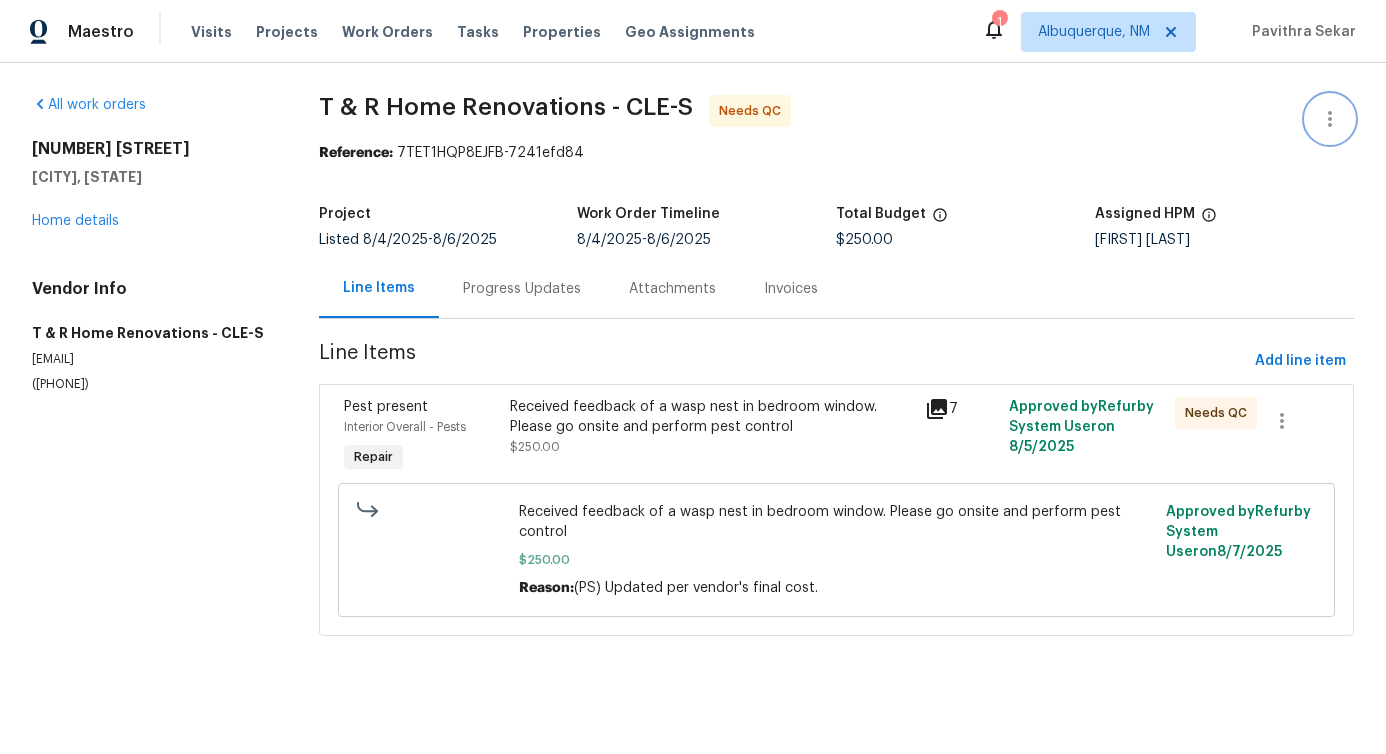 click 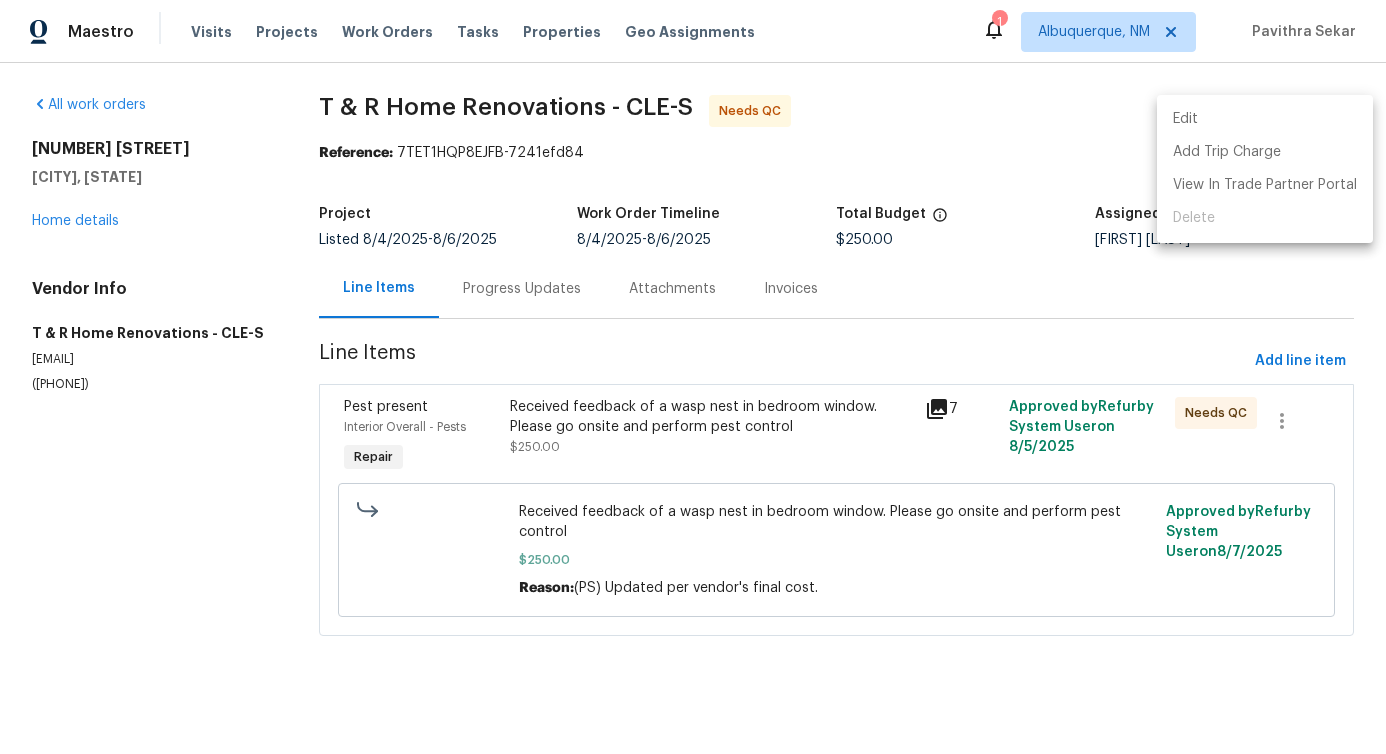click on "Edit" at bounding box center (1265, 119) 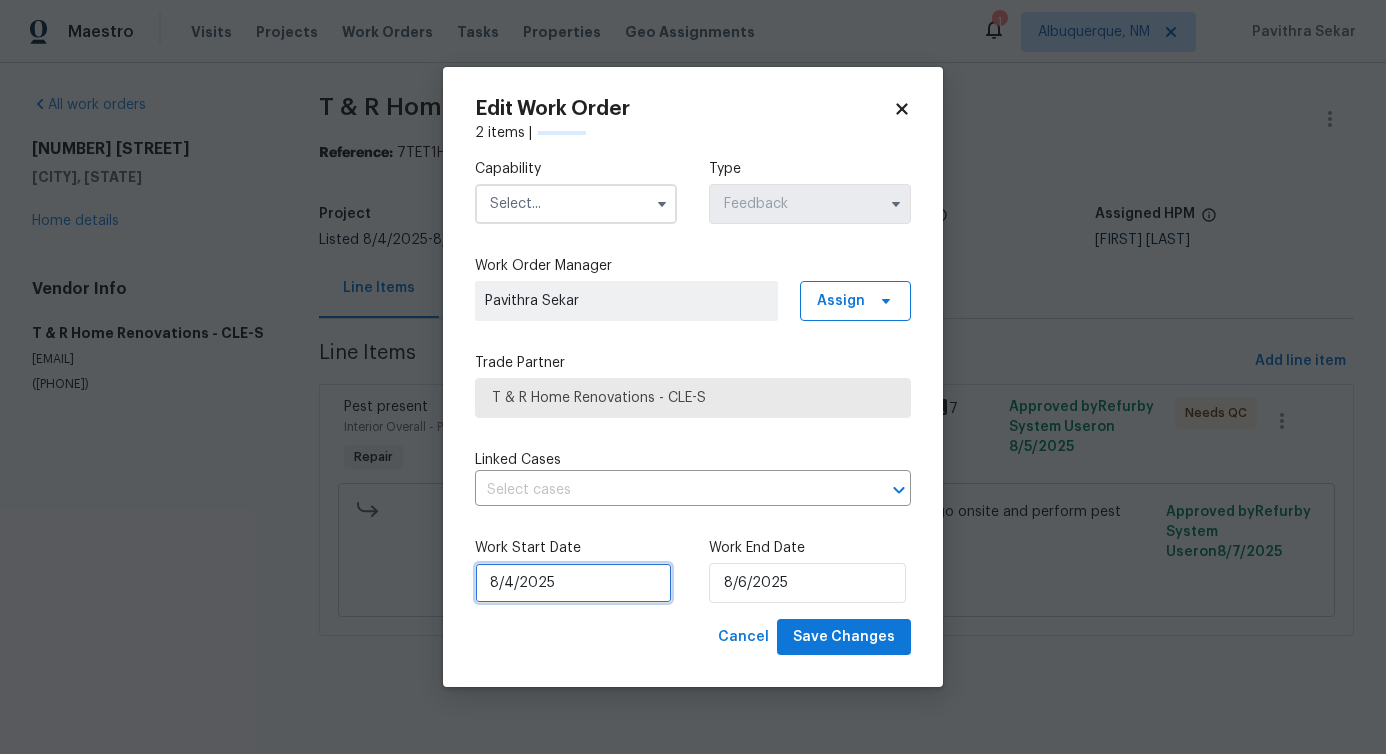 click on "8/4/2025" at bounding box center [573, 583] 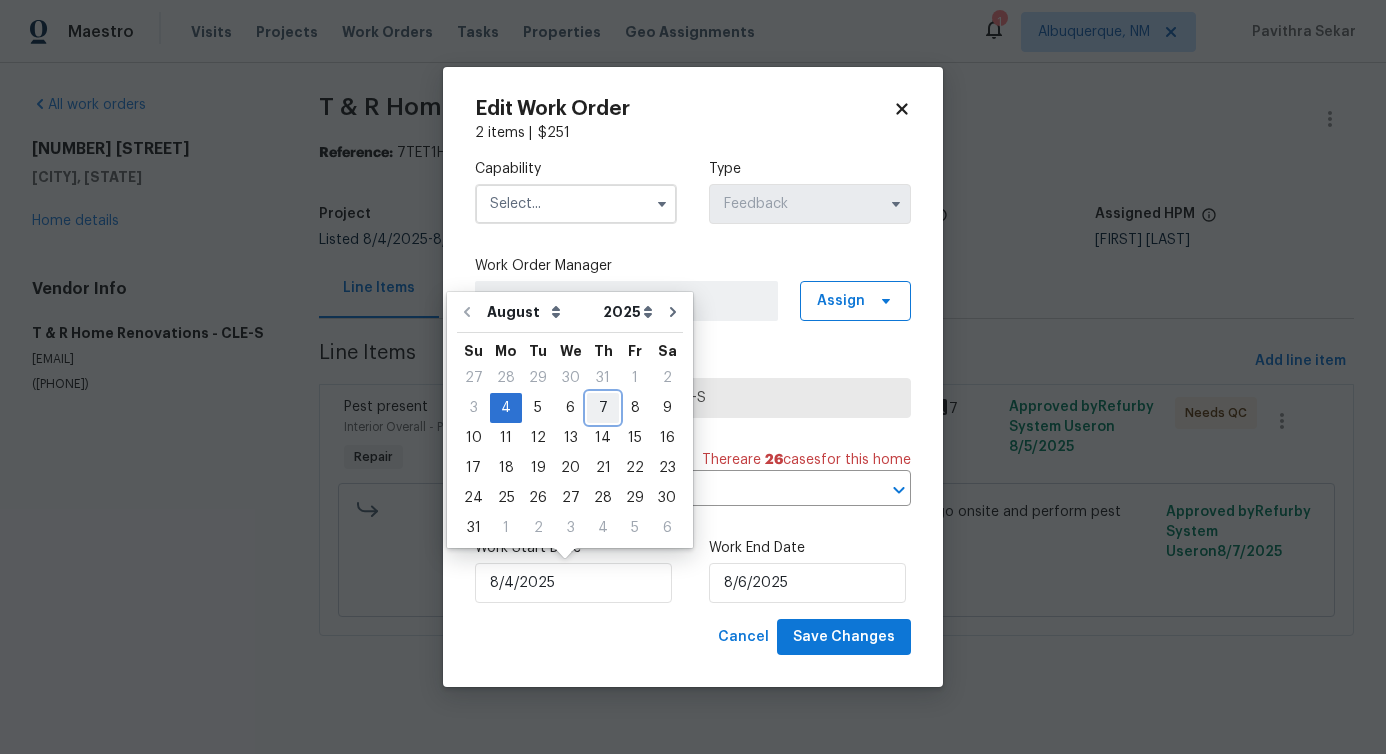 click on "7" at bounding box center (603, 408) 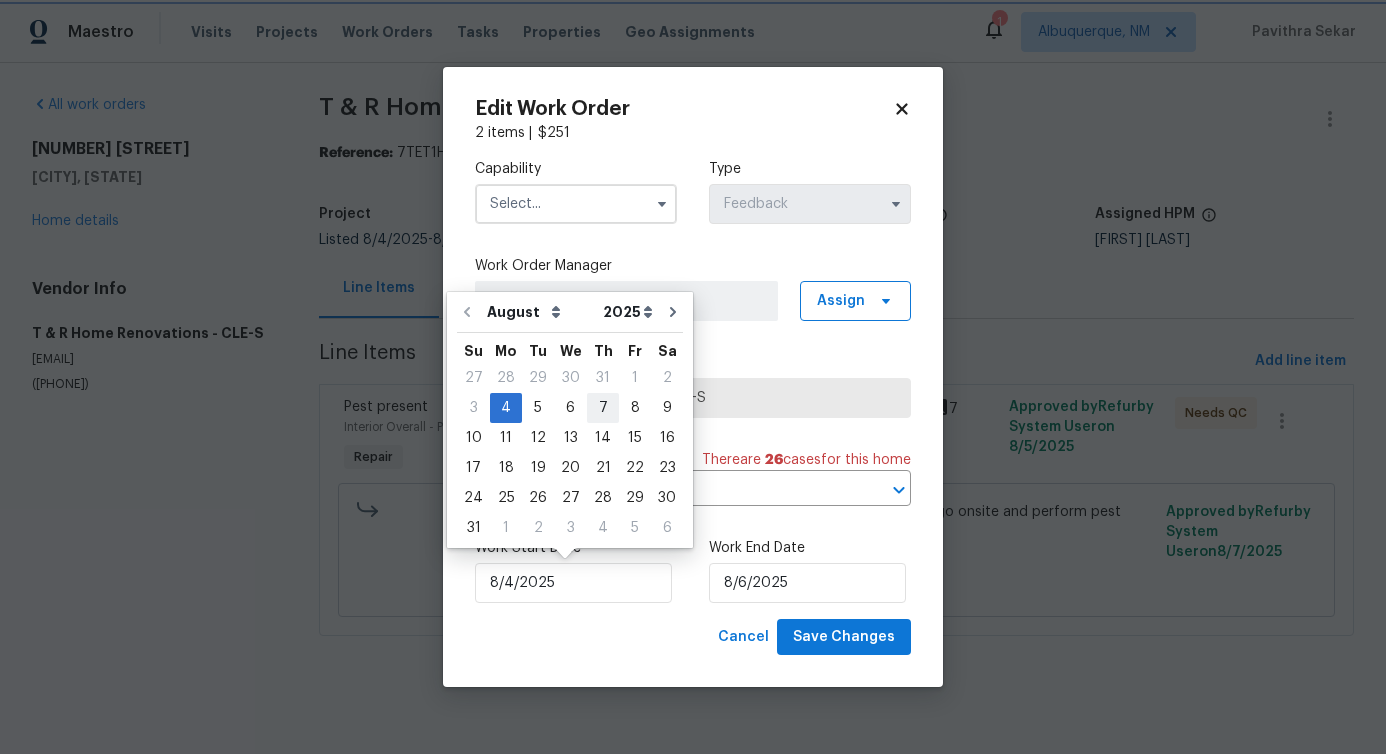 type on "8/7/2025" 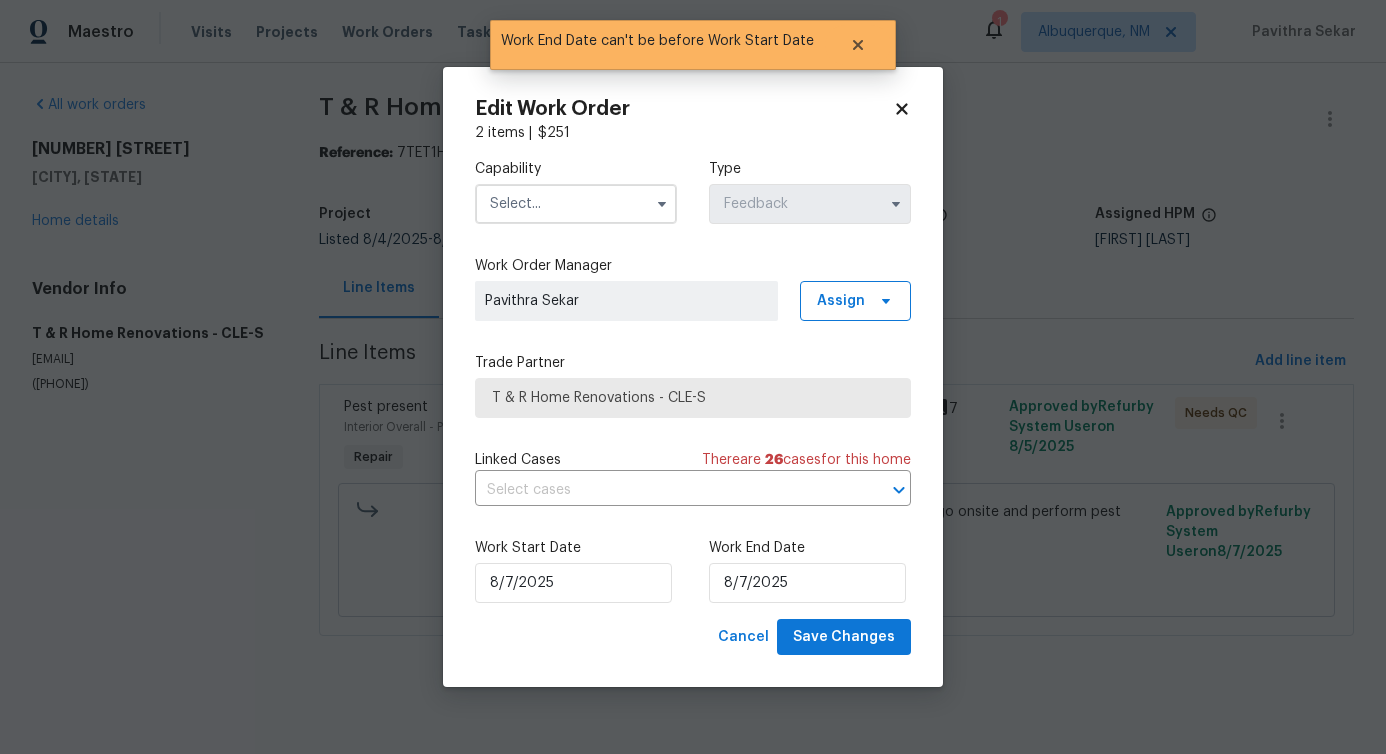 click at bounding box center [576, 204] 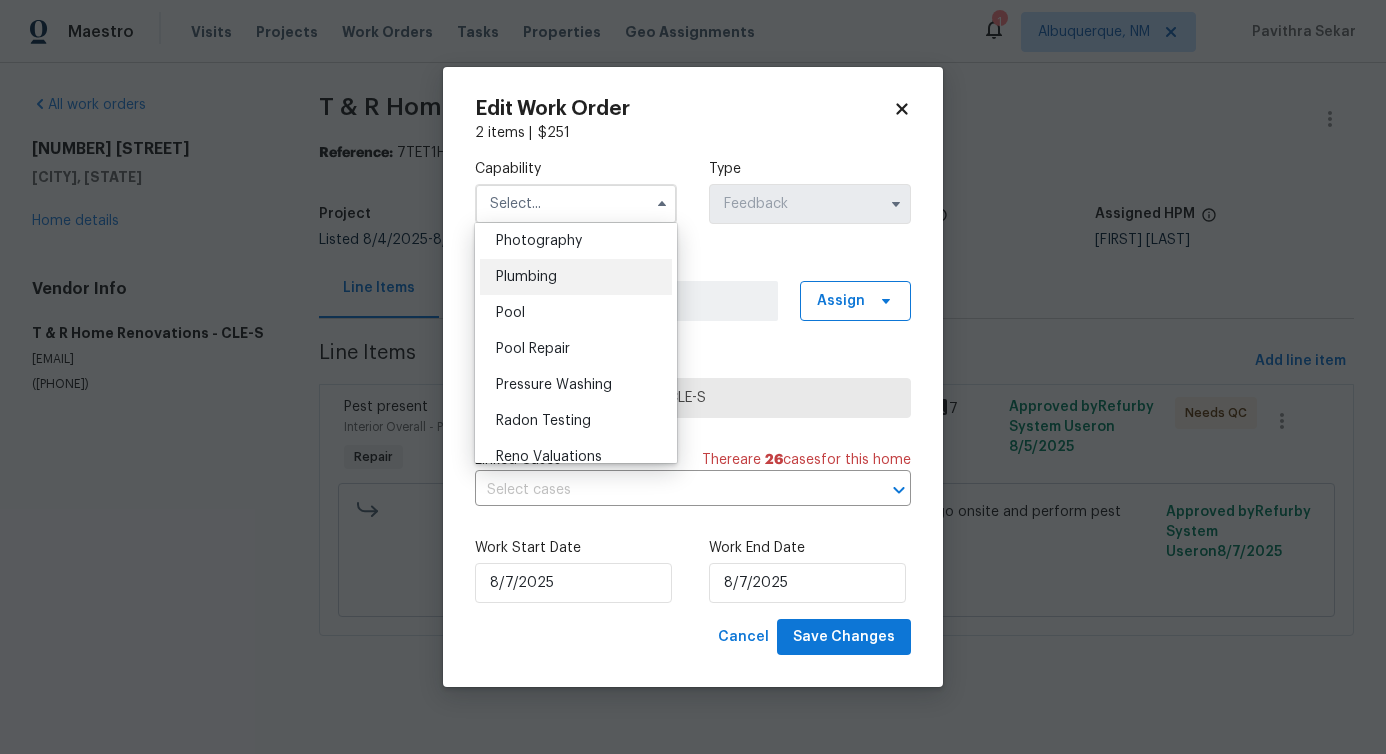 scroll, scrollTop: 1753, scrollLeft: 0, axis: vertical 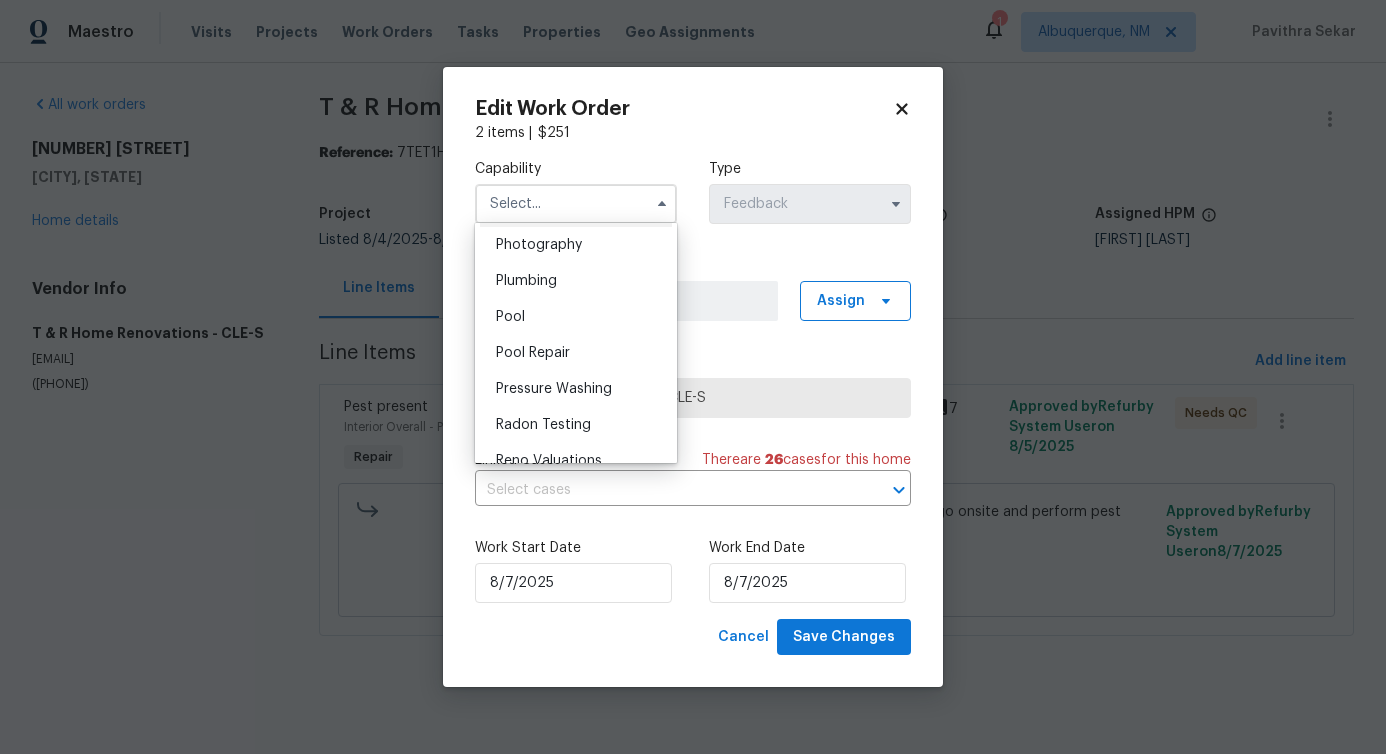 click on "Pests" at bounding box center [576, 209] 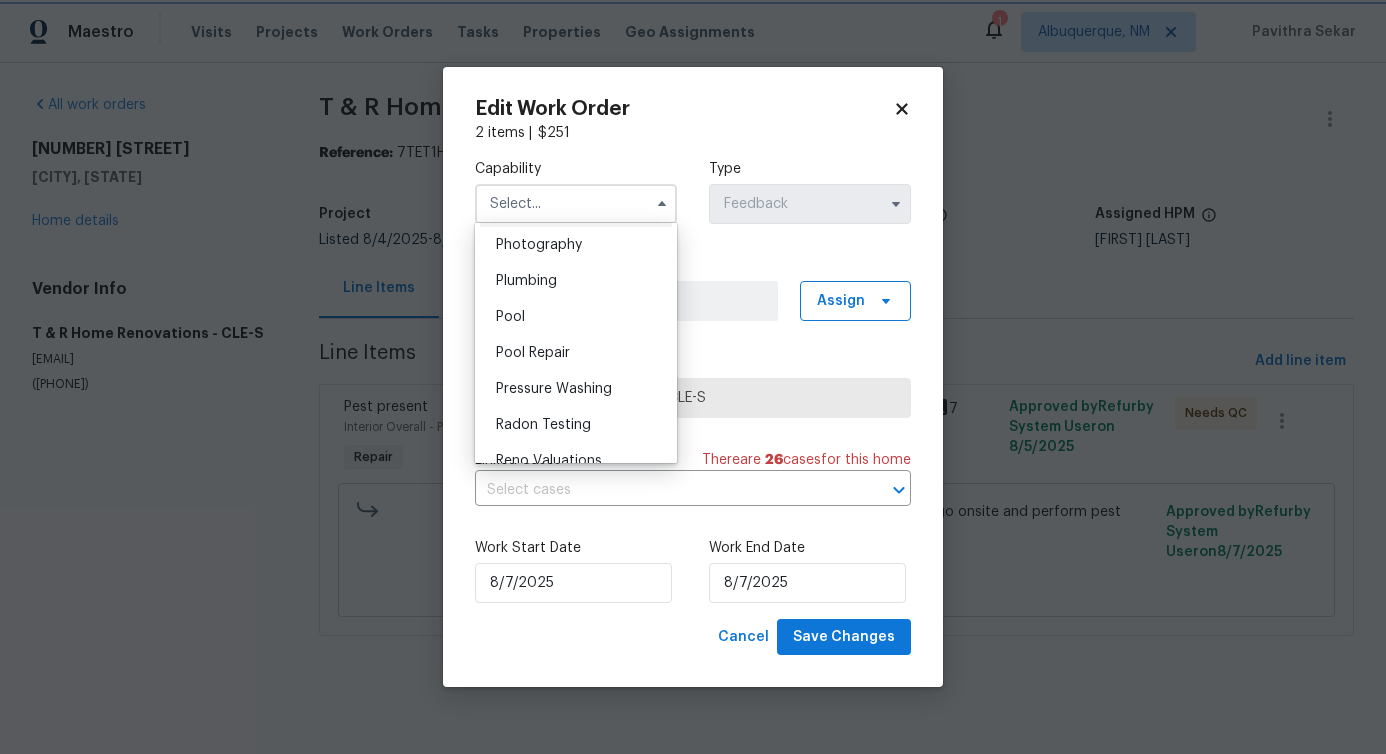 type on "Pests" 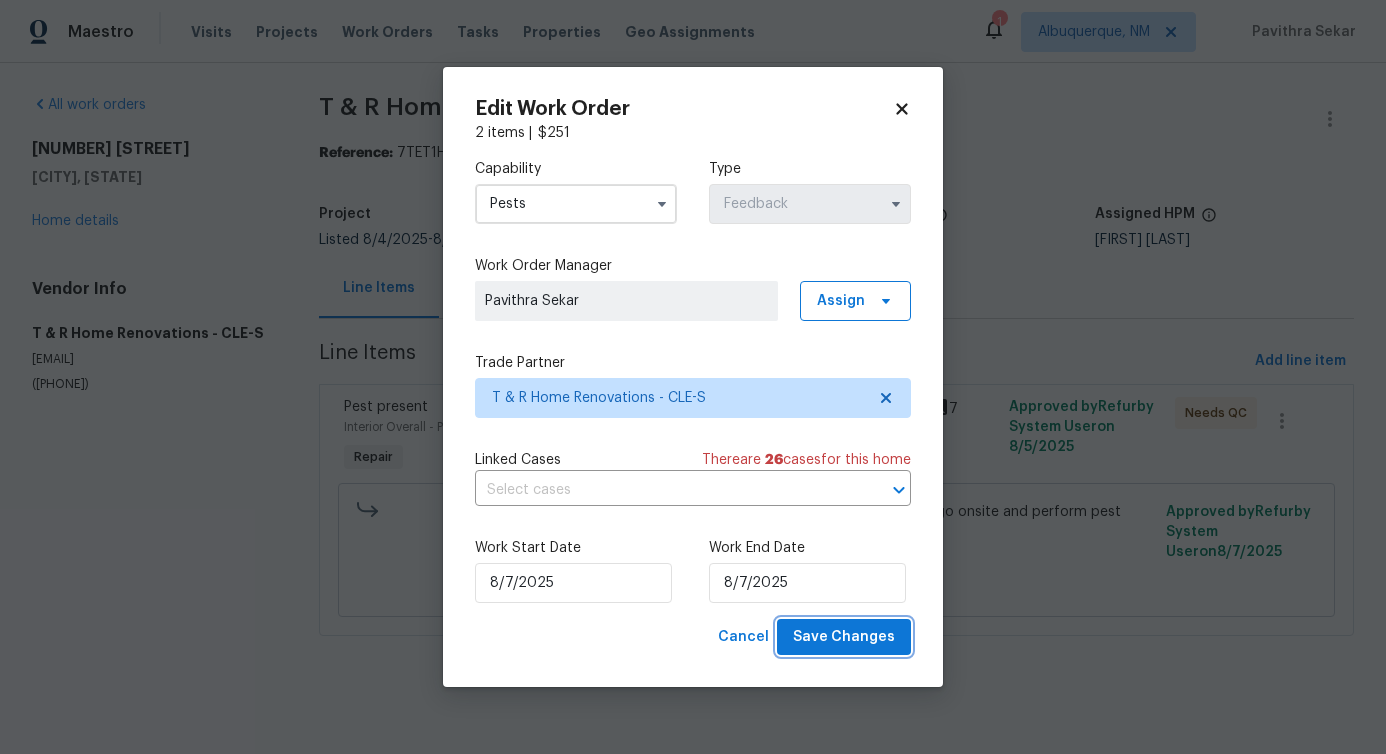 click on "Save Changes" at bounding box center (844, 637) 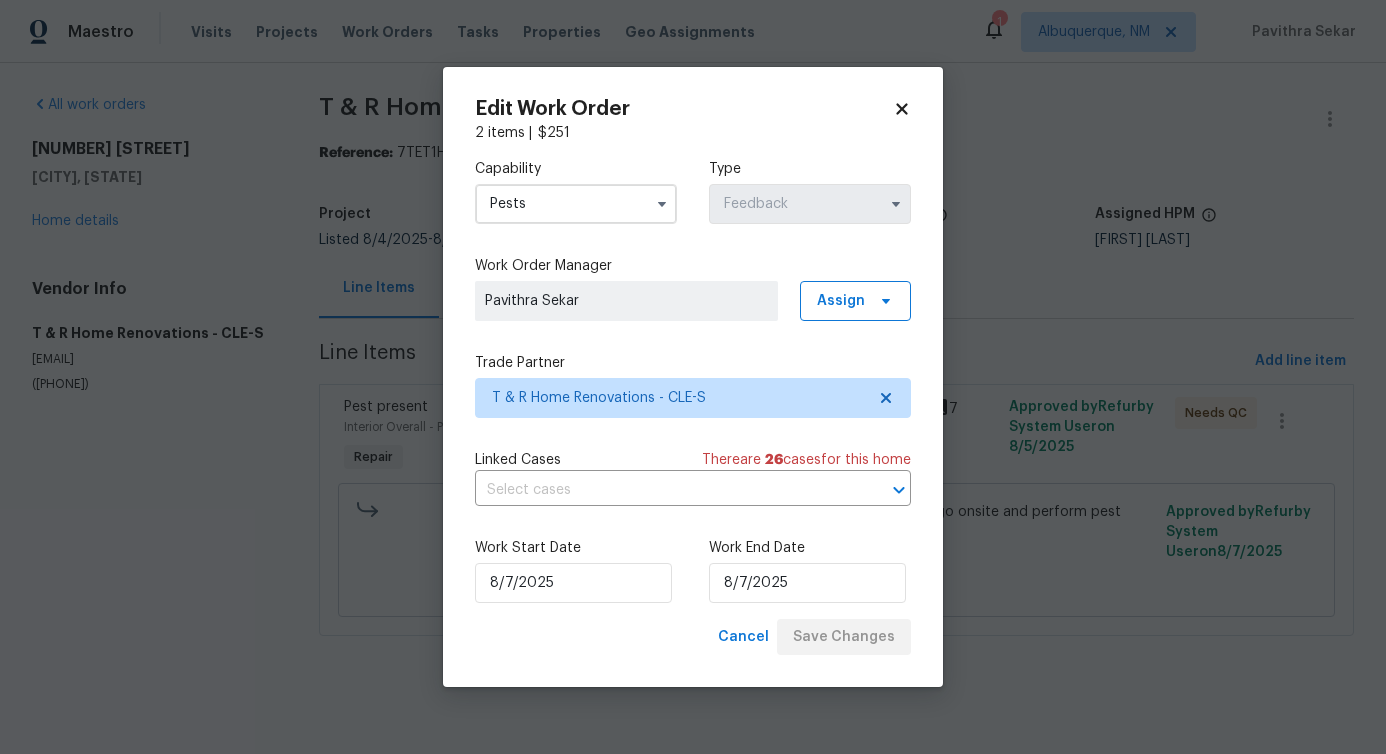 click on "Maestro Visits Projects Work Orders Tasks Properties Geo Assignments 1 Albuquerque, NM Pavithra Sekar All work orders 2255 E 46th St Cleveland, OH 44103 Home details Vendor Info T & R Home Renovations - CLE-S tandrhomerenovations@gmail.com (440) 650-6013 T & R Home Renovations - CLE-S Needs QC Reference:   7TET1HQP8EJFB-7241efd84 Project Listed   8/4/2025  -  8/6/2025 Work Order Timeline 8/4/2025  -  8/6/2025 Total Budget $250.00 Assigned HPM Casey Morris Line Items Progress Updates Attachments Invoices Line Items Add line item Pest present Interior Overall - Pests Repair Received feedback of a wasp nest in bedroom window. Please go onsite and perform pest control $250.00   7 Approved by  Refurby System User  on   8/5/2025 Needs QC Received feedback of a wasp nest in bedroom window. Please go onsite and perform pest control $250.00 Reason:  (PS) Updated per vendor's final cost. Approved by  Refurby System User  on  8/7/2025 Edit Work Order 2 items | $ 251 Capability   Pests Type   Feedback Work Order Manager" at bounding box center (693, 346) 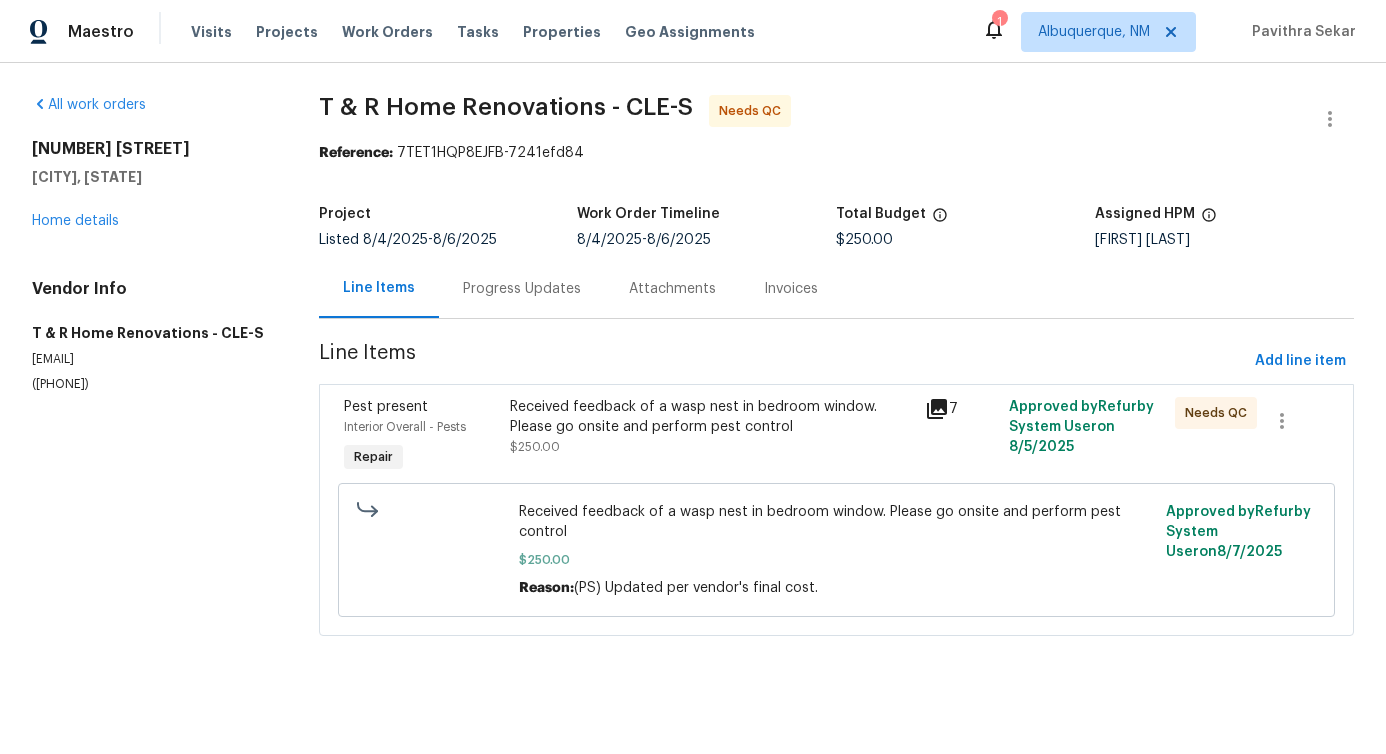click on "Progress Updates" at bounding box center [522, 289] 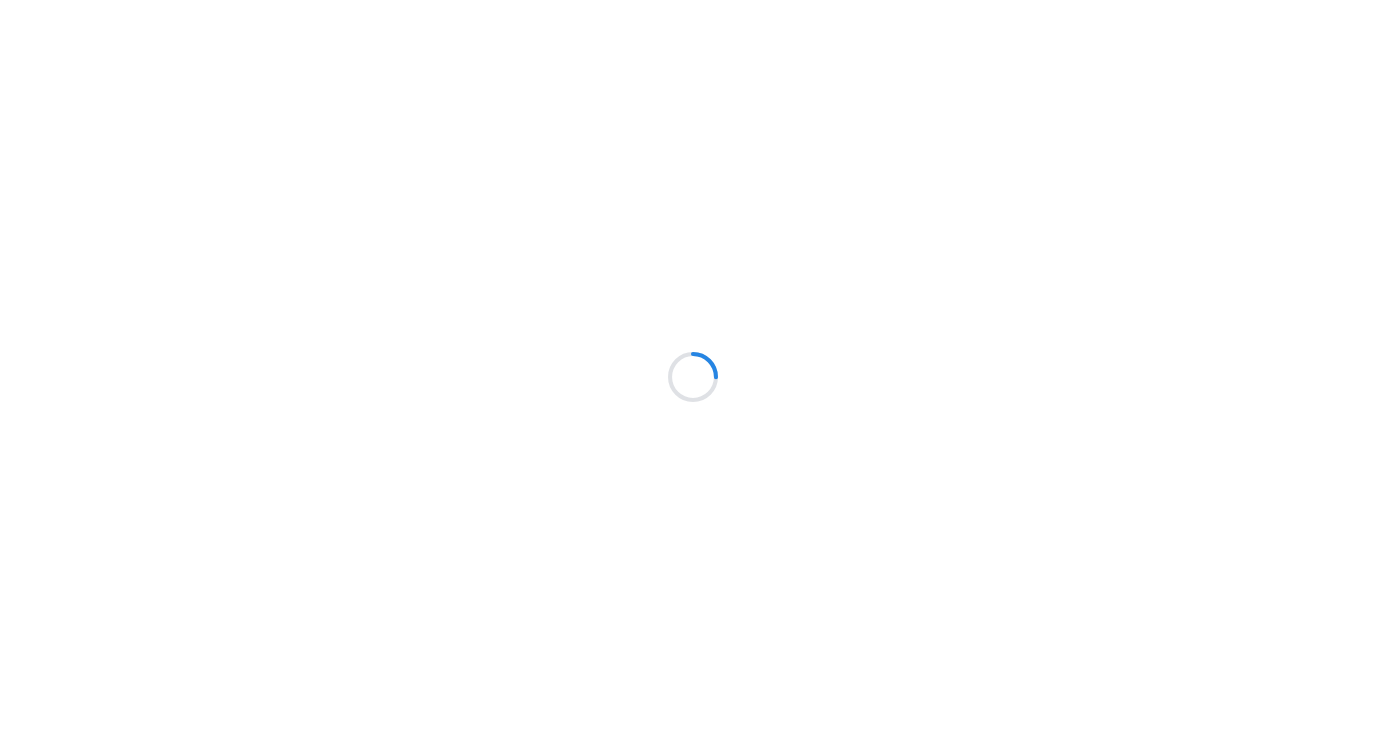 scroll, scrollTop: 0, scrollLeft: 0, axis: both 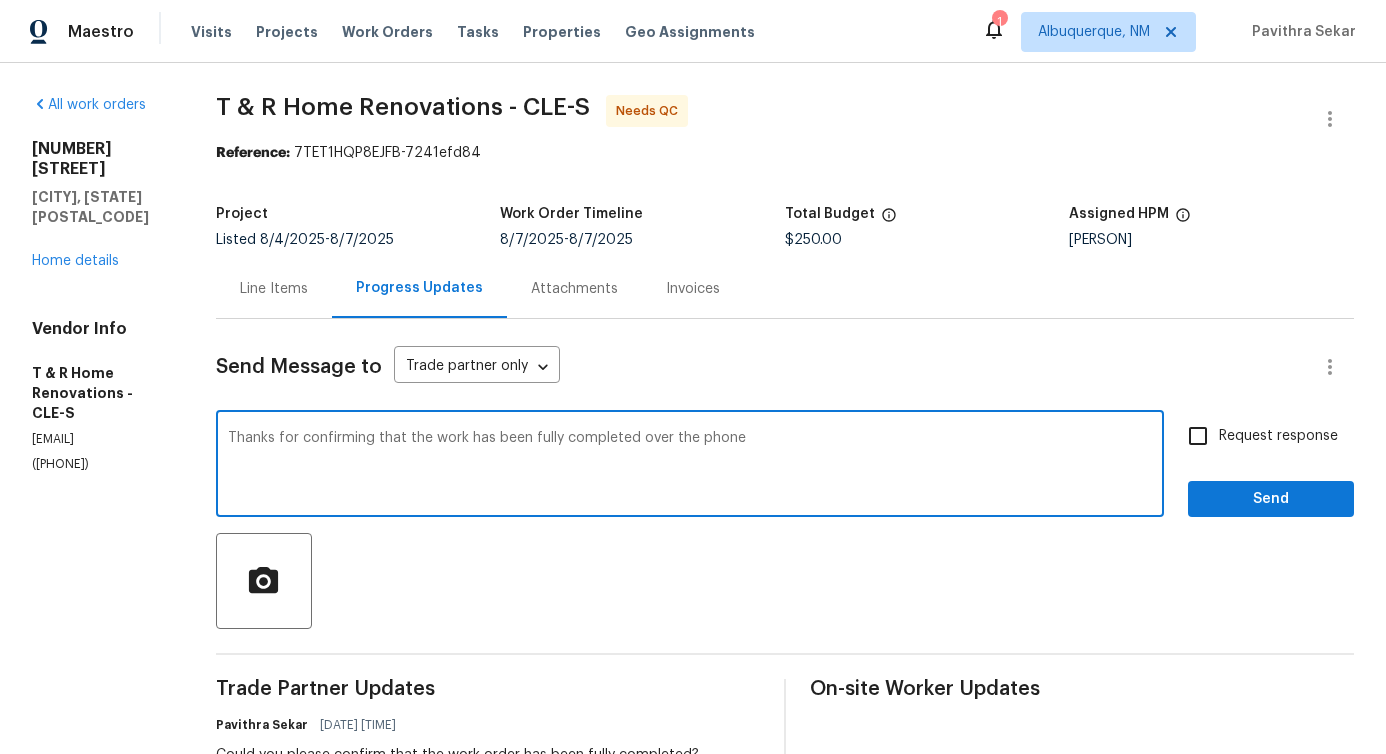 type on "Thanks for confirming that the work has been fully completed over the phone." 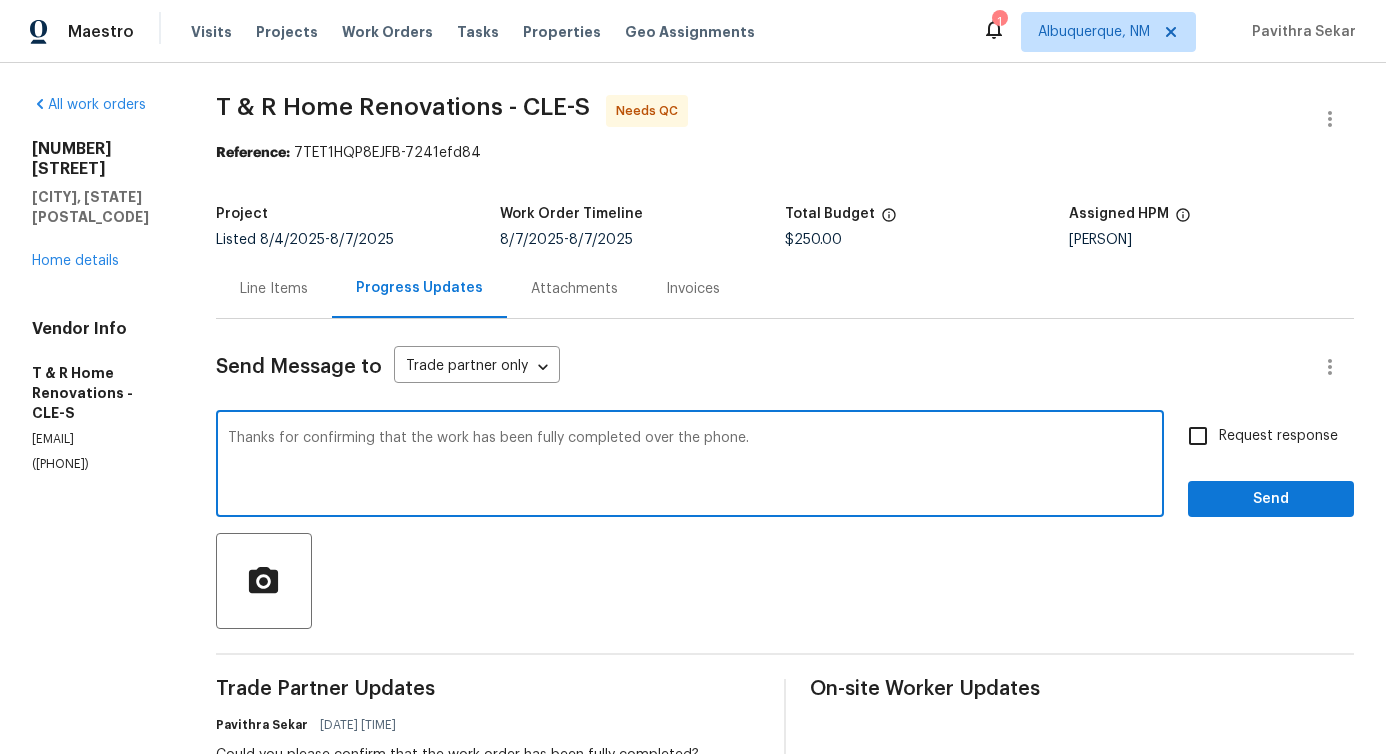 drag, startPoint x: 296, startPoint y: 439, endPoint x: 702, endPoint y: 454, distance: 406.277 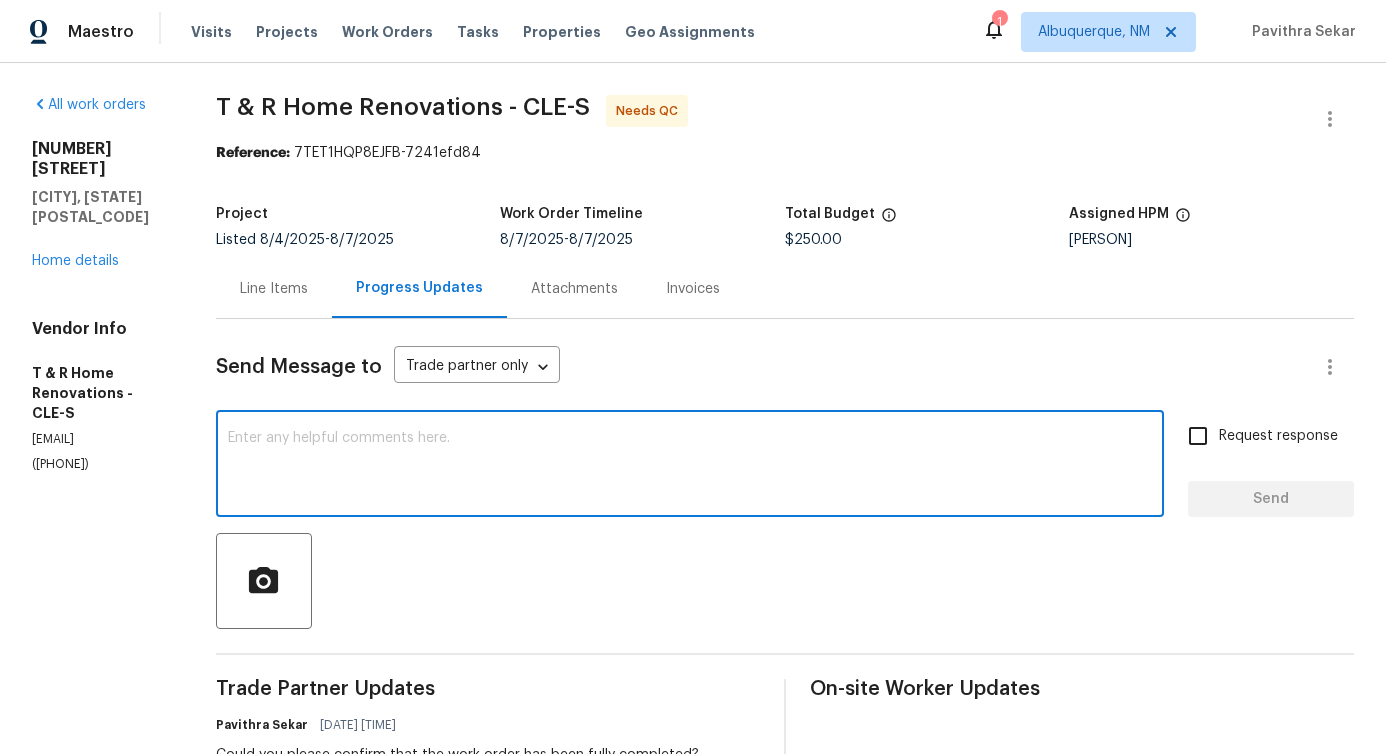 click at bounding box center [690, 466] 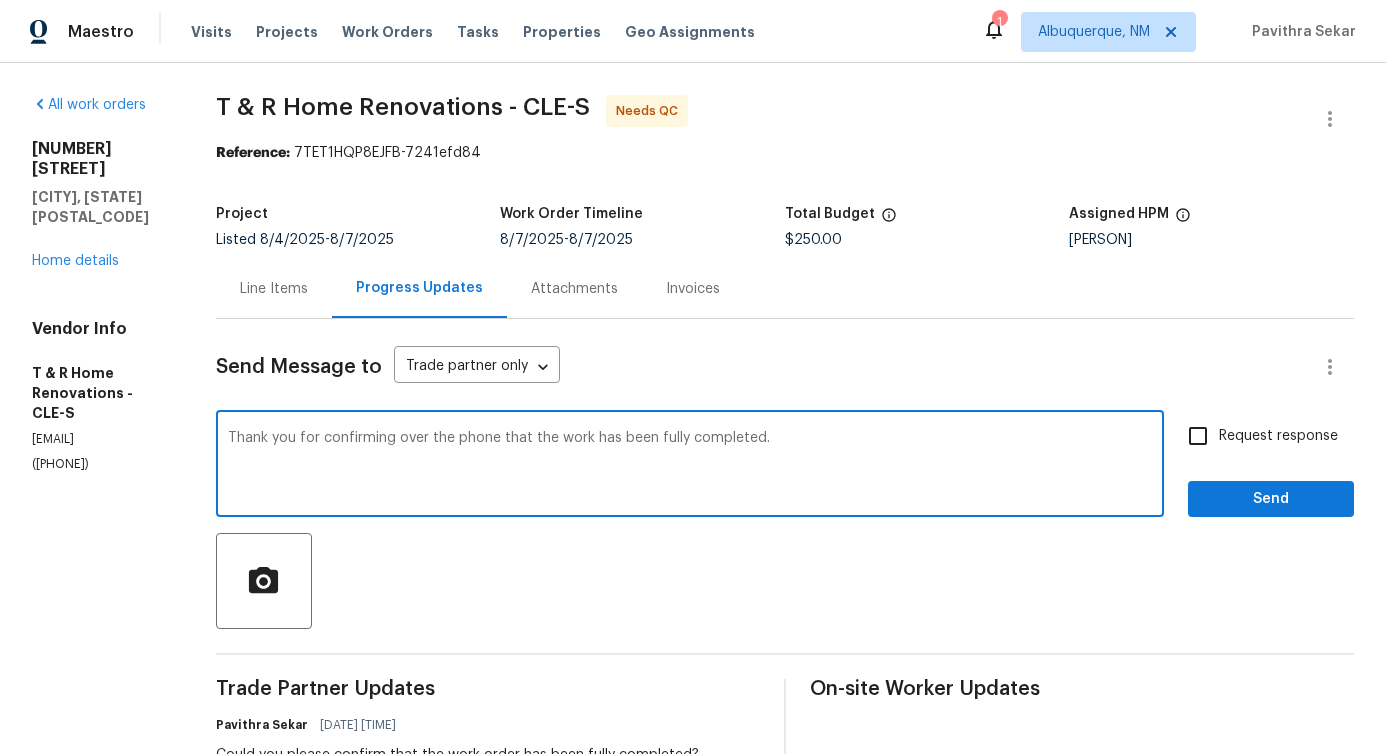 type on "Thank you for confirming over the phone that the work has been fully completed." 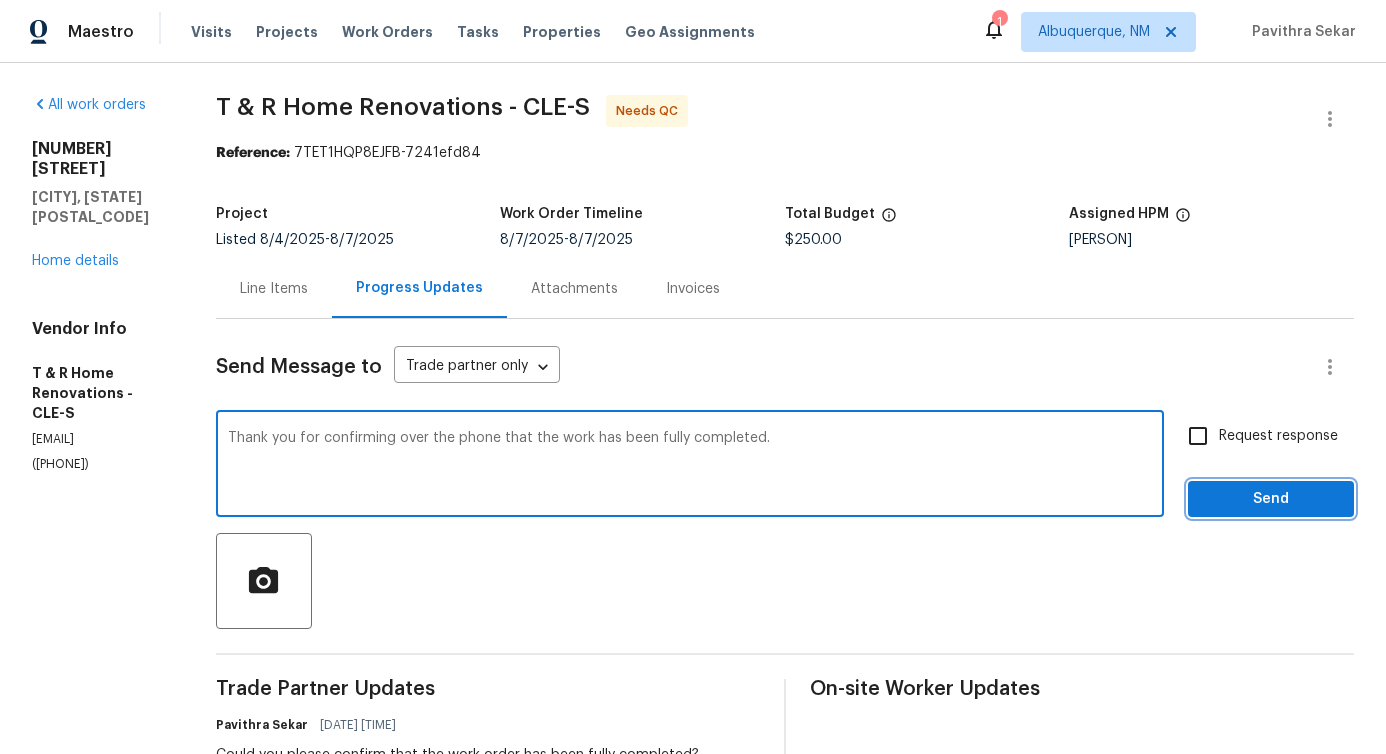 click on "Send" at bounding box center [1271, 499] 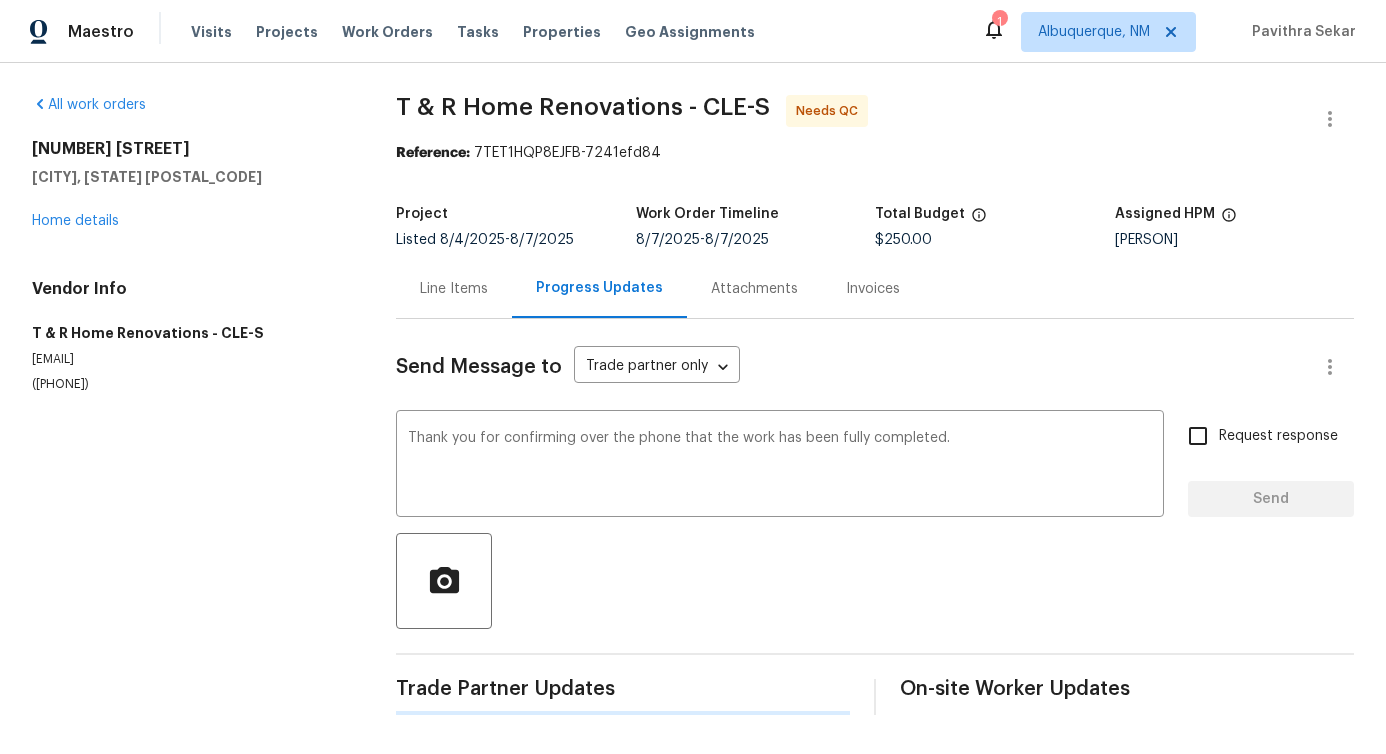 type 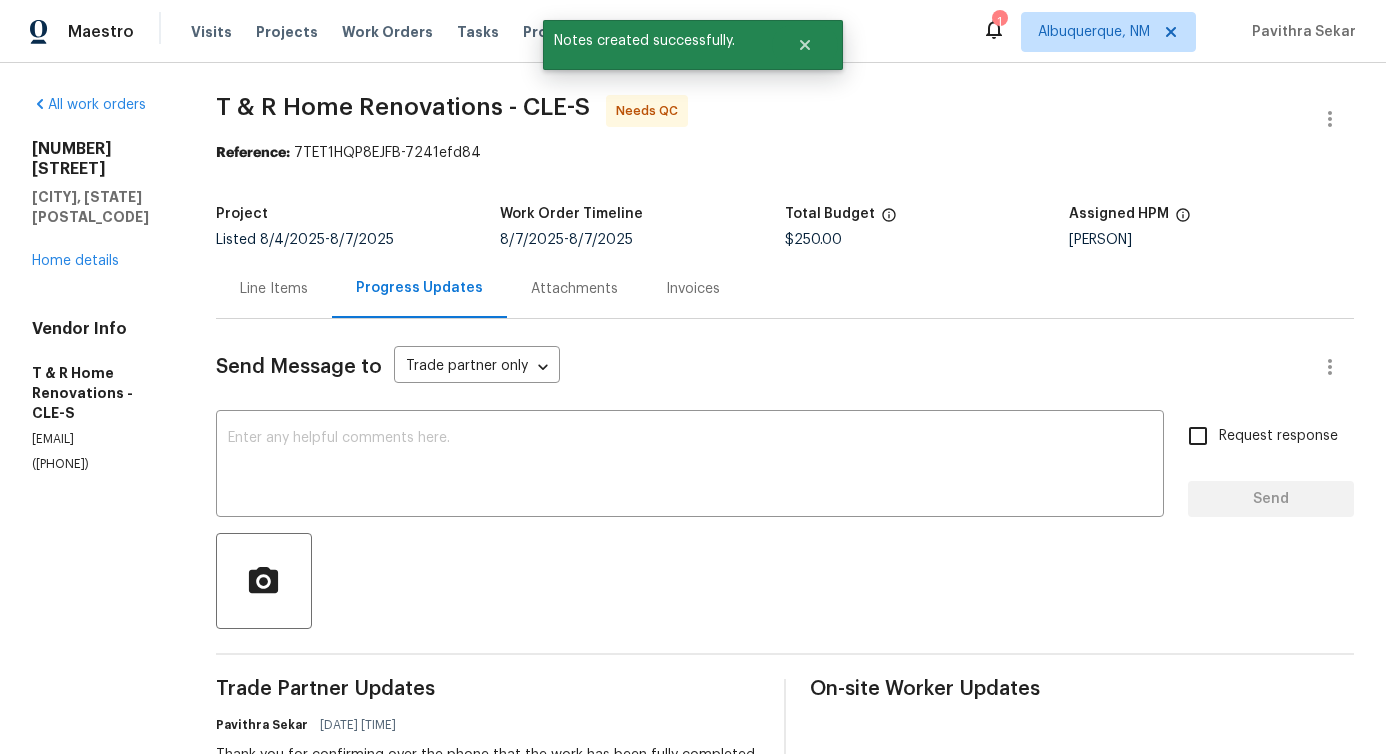 click on "Line Items" at bounding box center (274, 288) 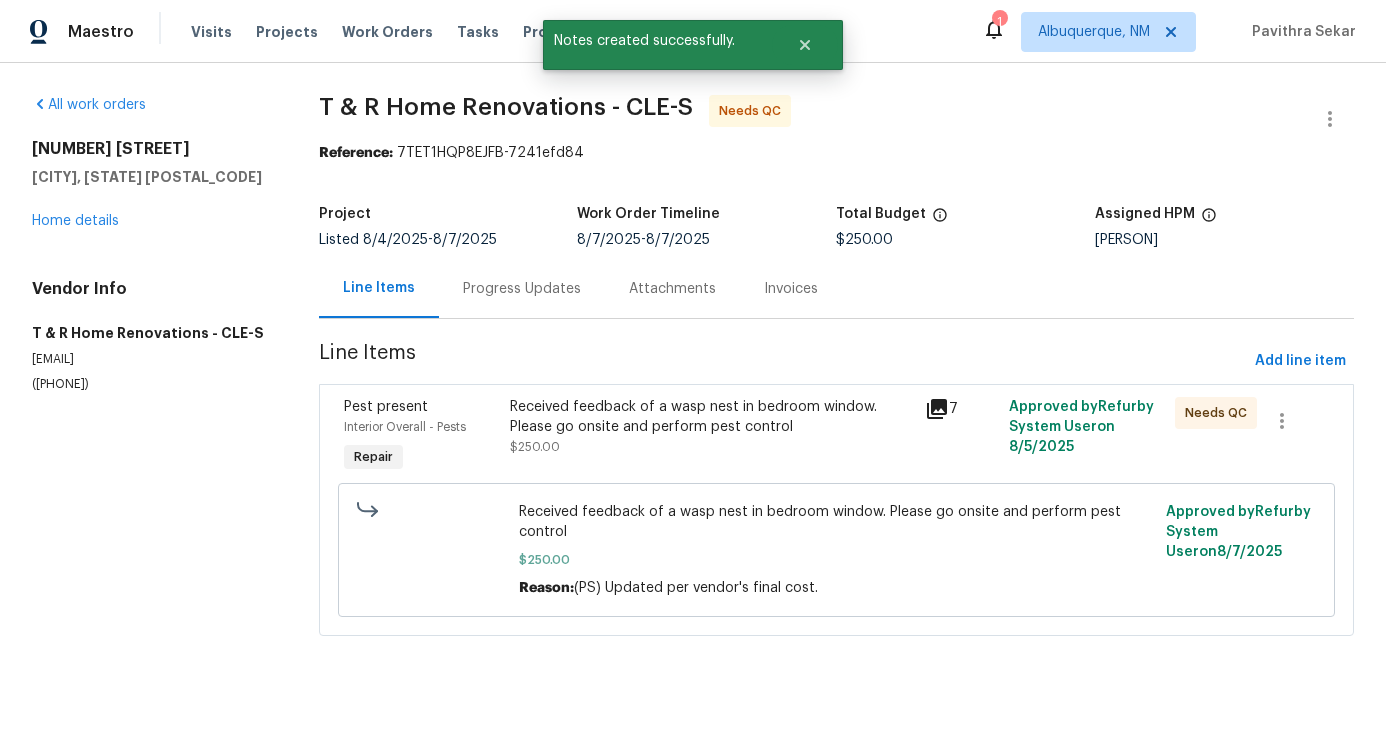 click on "Received feedback of a wasp nest in bedroom window. Please go onsite and perform pest control" at bounding box center [712, 417] 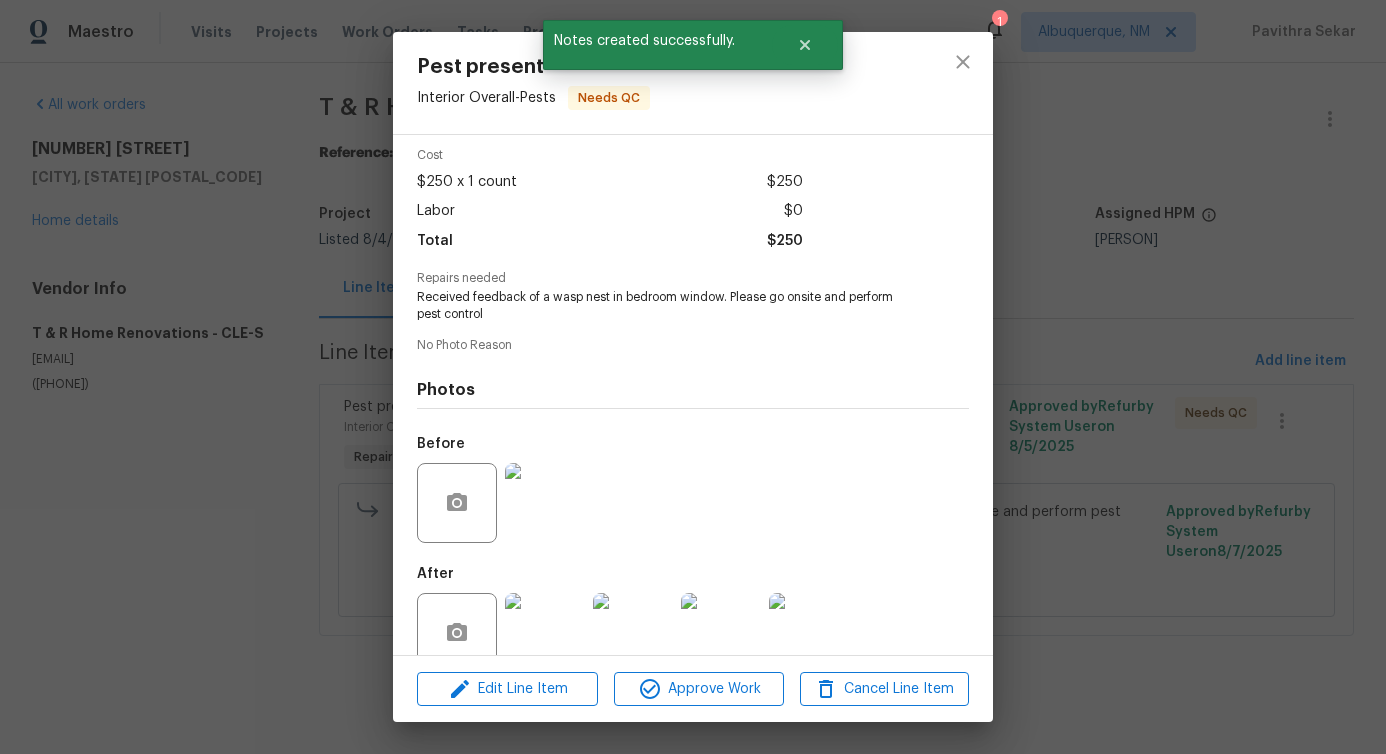 scroll, scrollTop: 117, scrollLeft: 0, axis: vertical 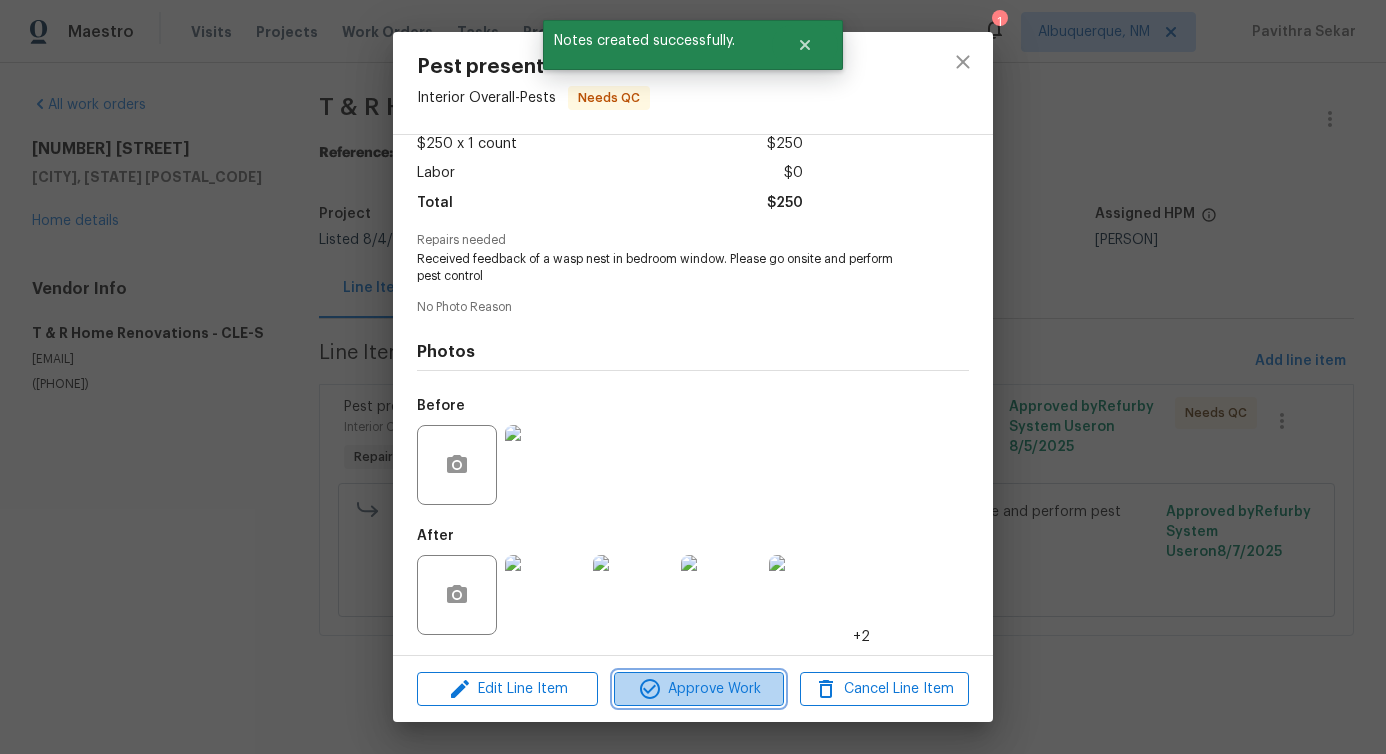 click on "Approve Work" at bounding box center (698, 689) 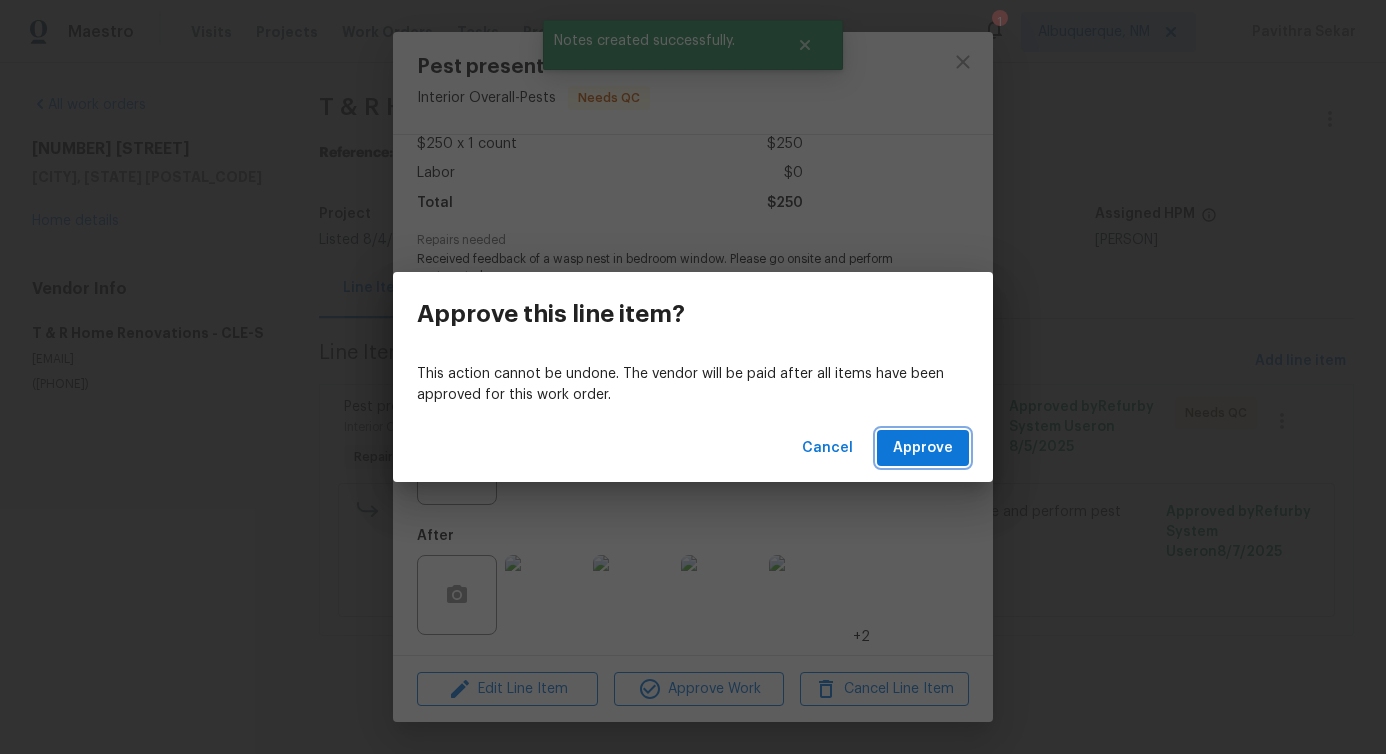 click on "Approve" at bounding box center (923, 448) 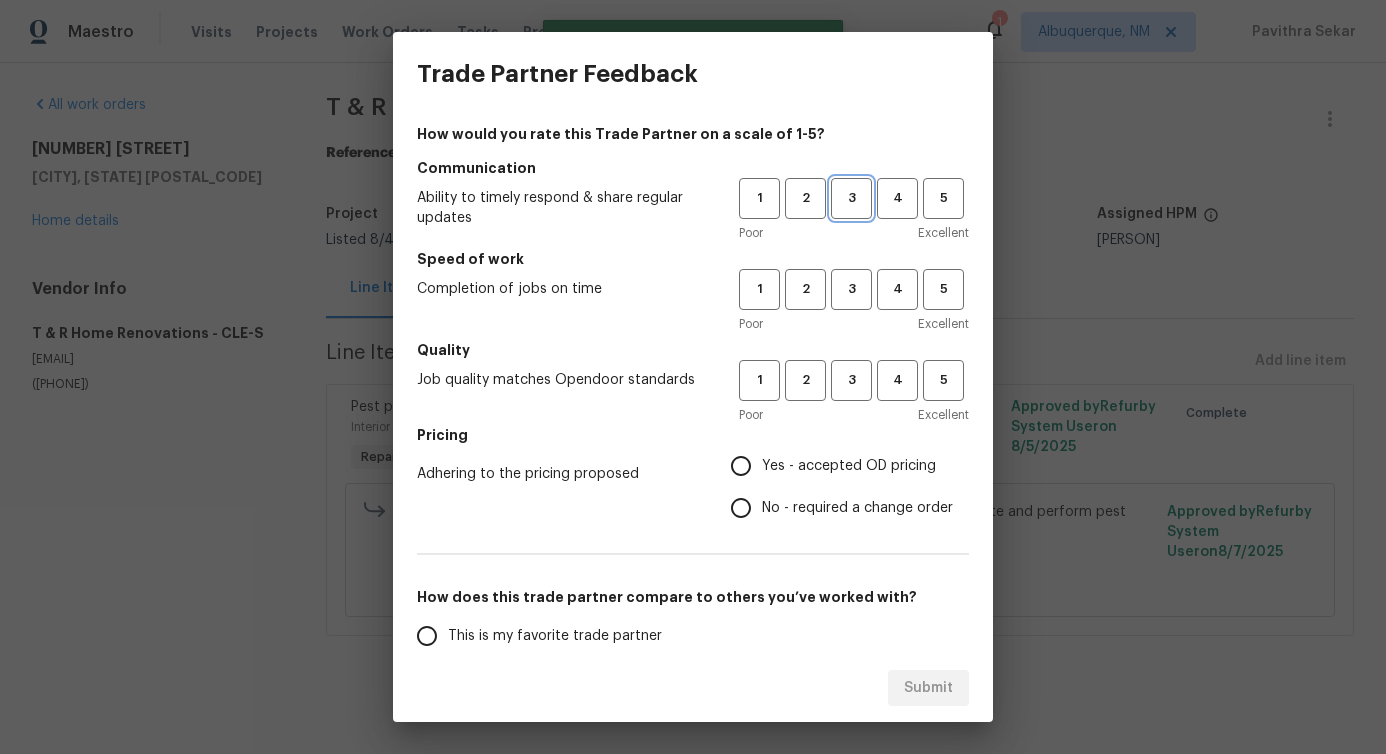 click on "3" at bounding box center [851, 198] 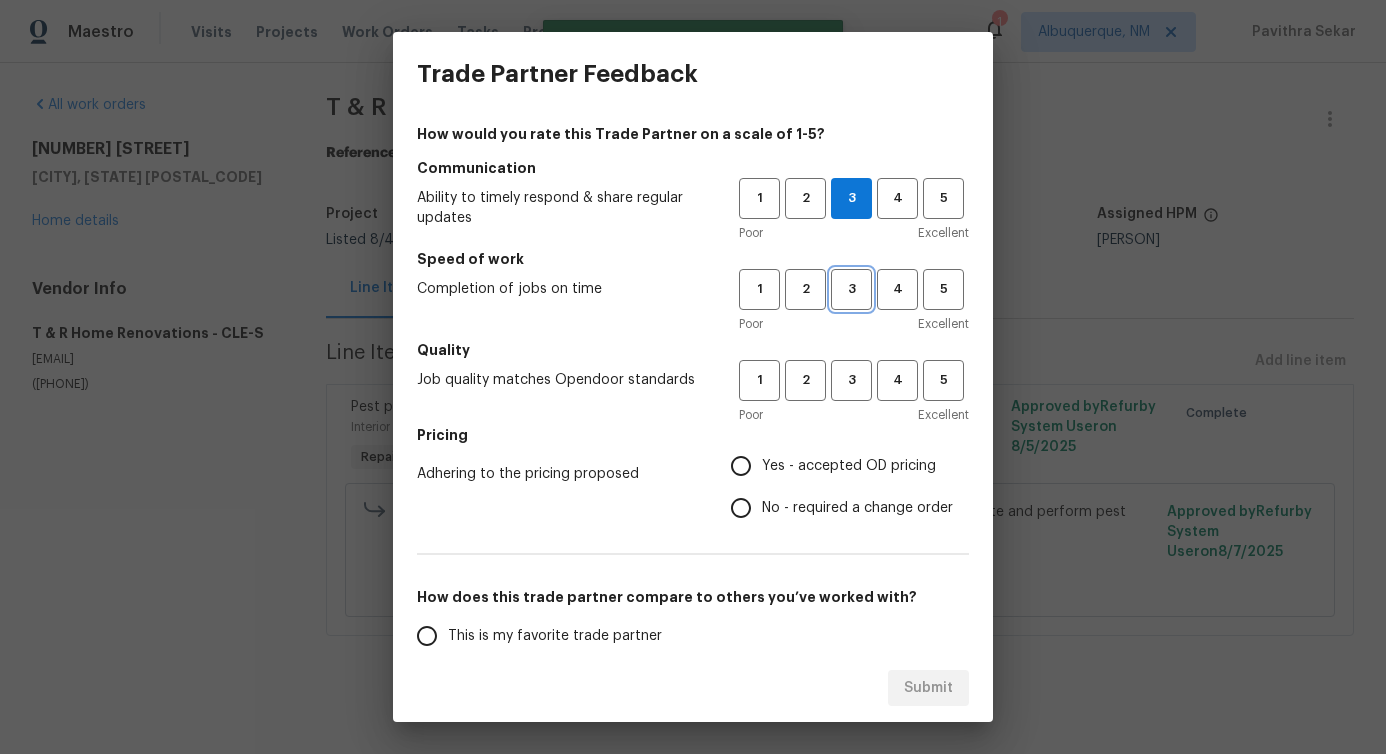 click on "3" at bounding box center (851, 289) 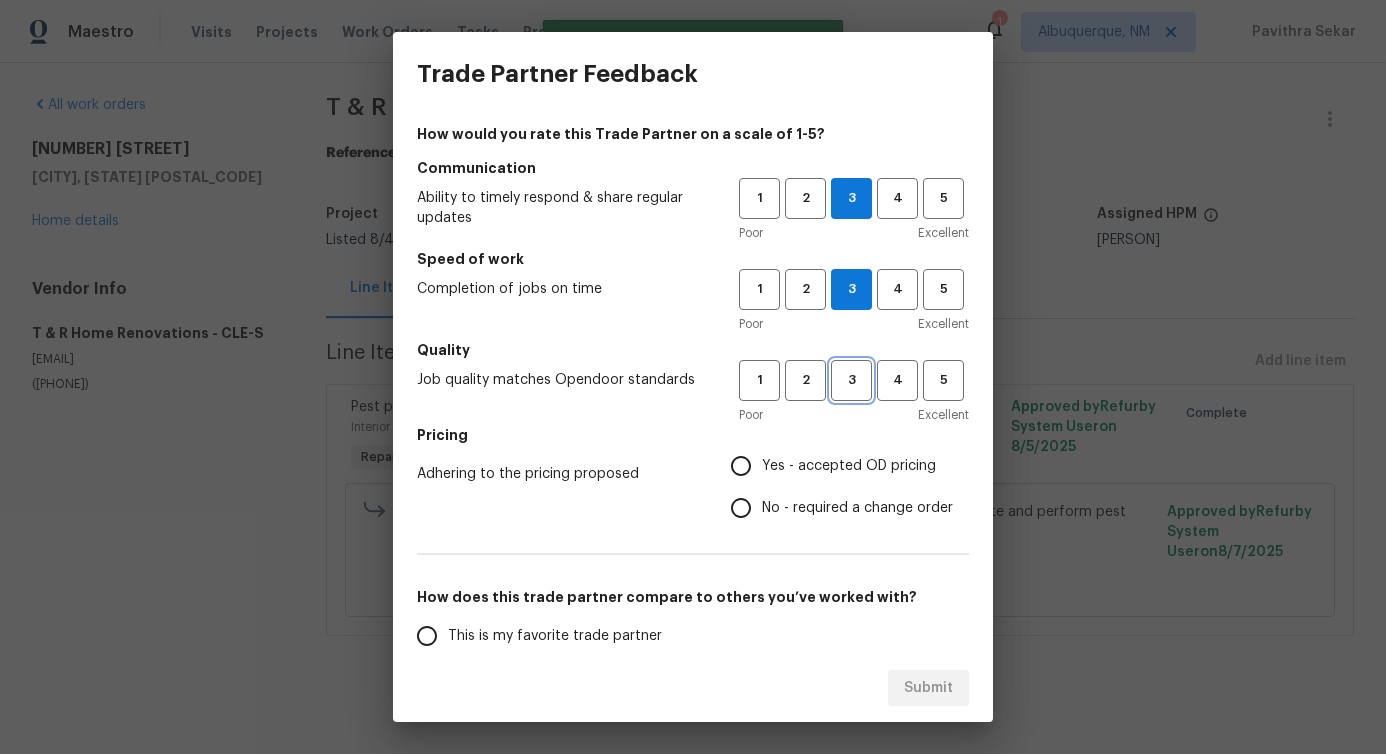click on "3" at bounding box center (851, 380) 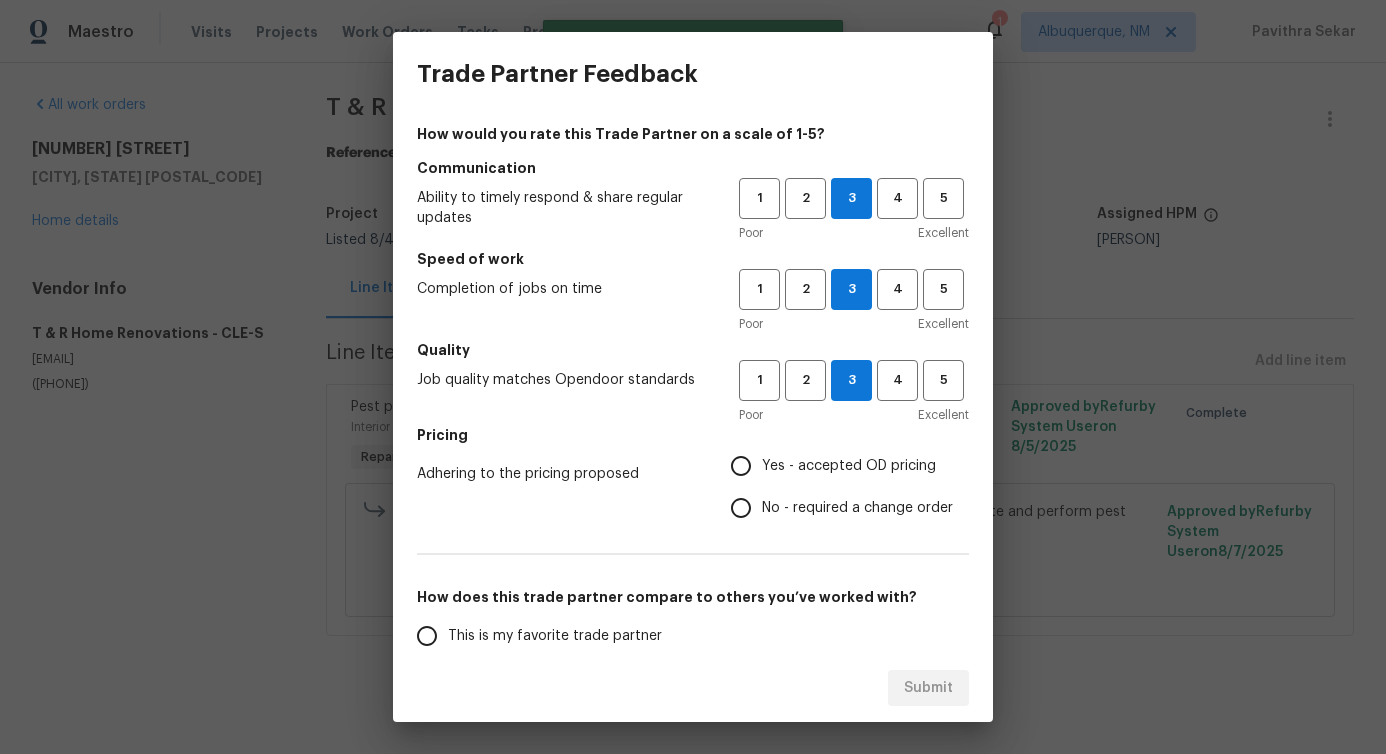 click on "No - required a change order" at bounding box center (857, 508) 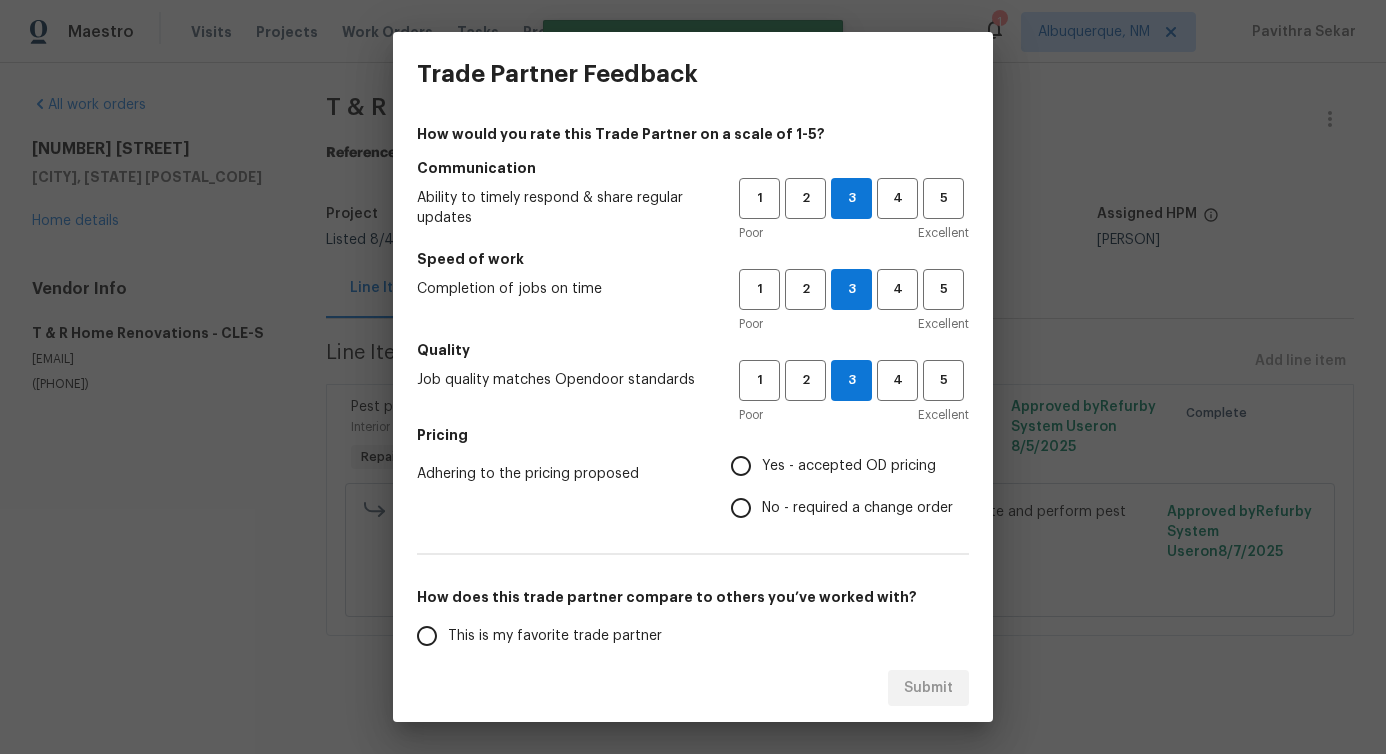 radio on "true" 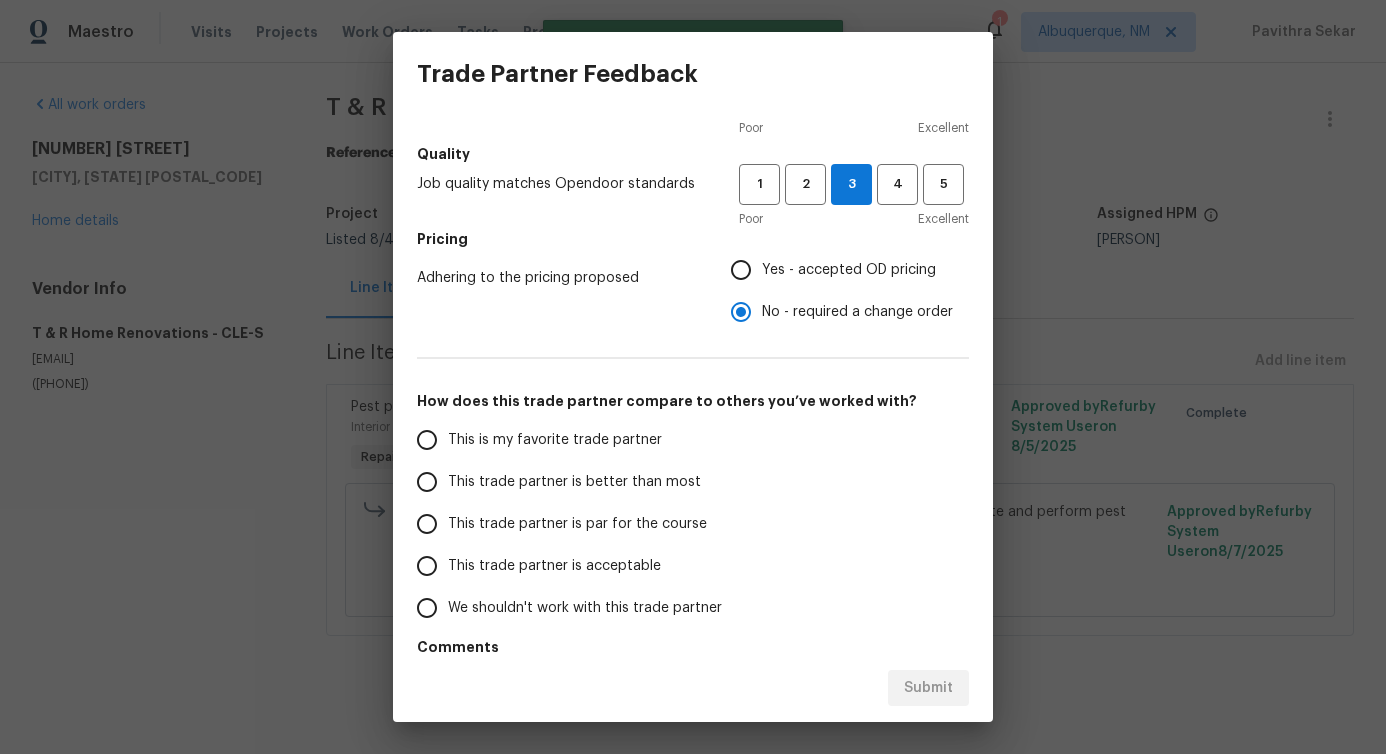 scroll, scrollTop: 261, scrollLeft: 0, axis: vertical 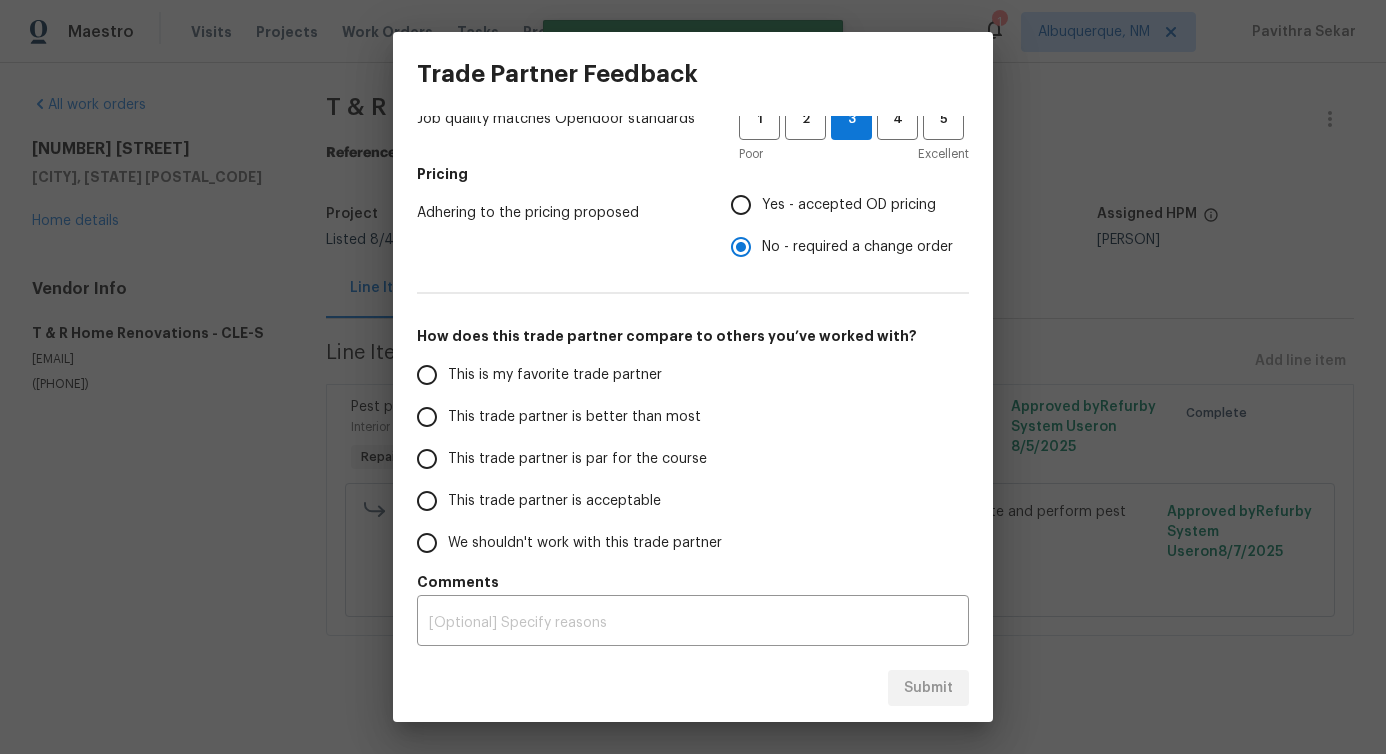 click on "This trade partner is better than most" at bounding box center [574, 417] 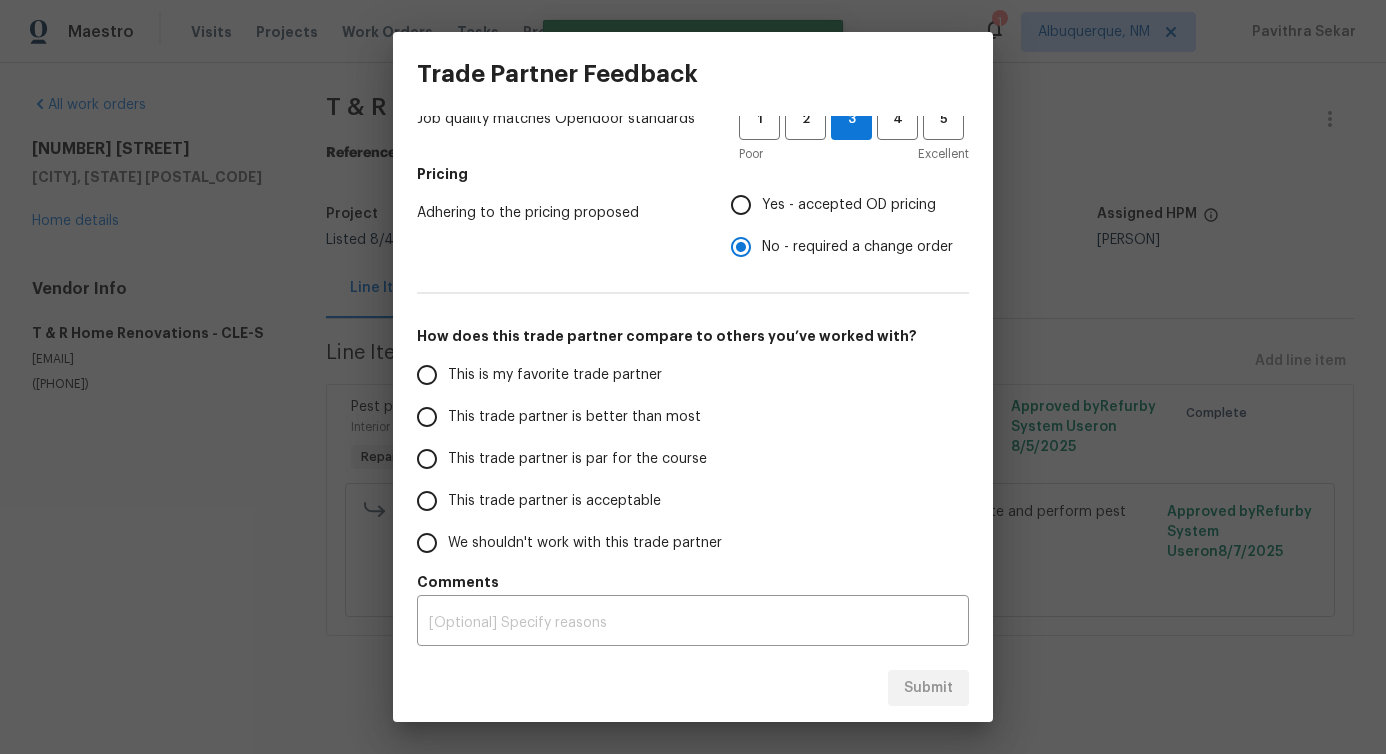 click on "This trade partner is better than most" at bounding box center (427, 417) 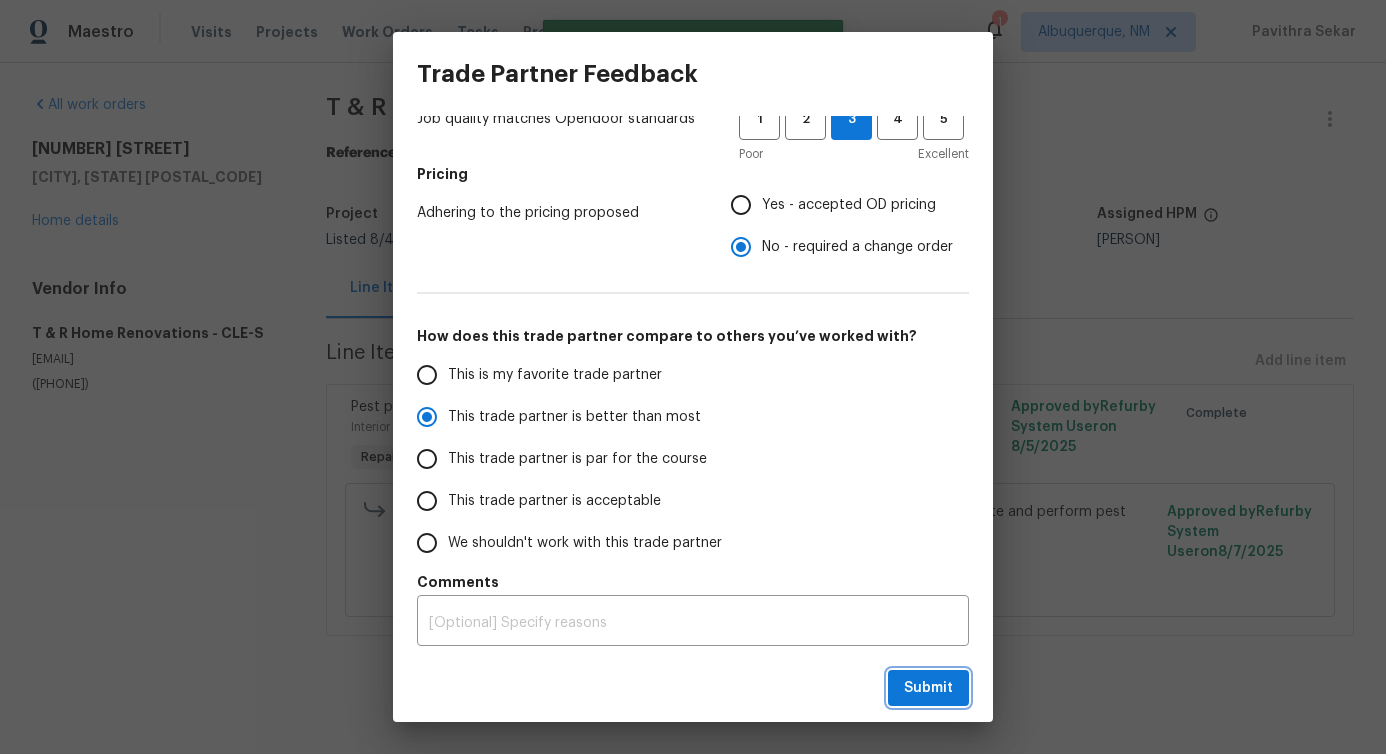 click on "Submit" at bounding box center (928, 688) 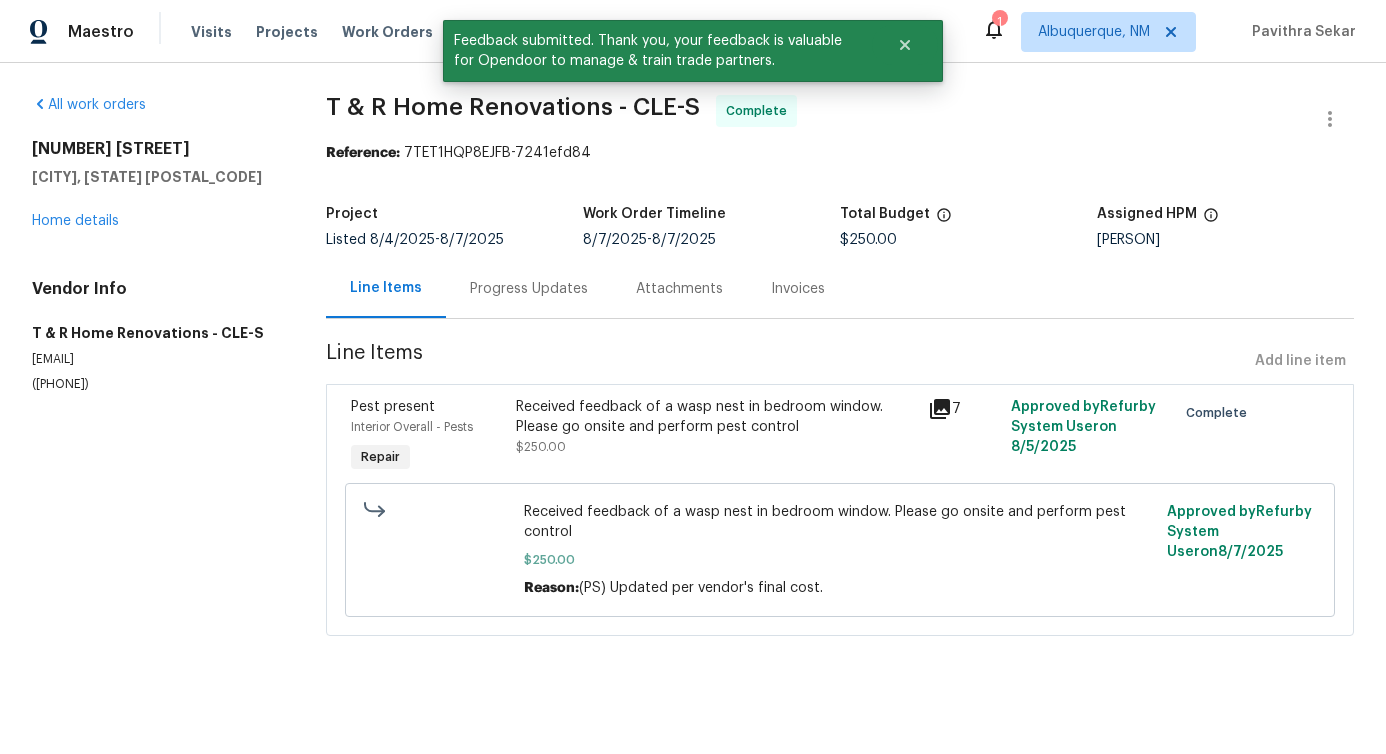 click on "Progress Updates" at bounding box center [529, 288] 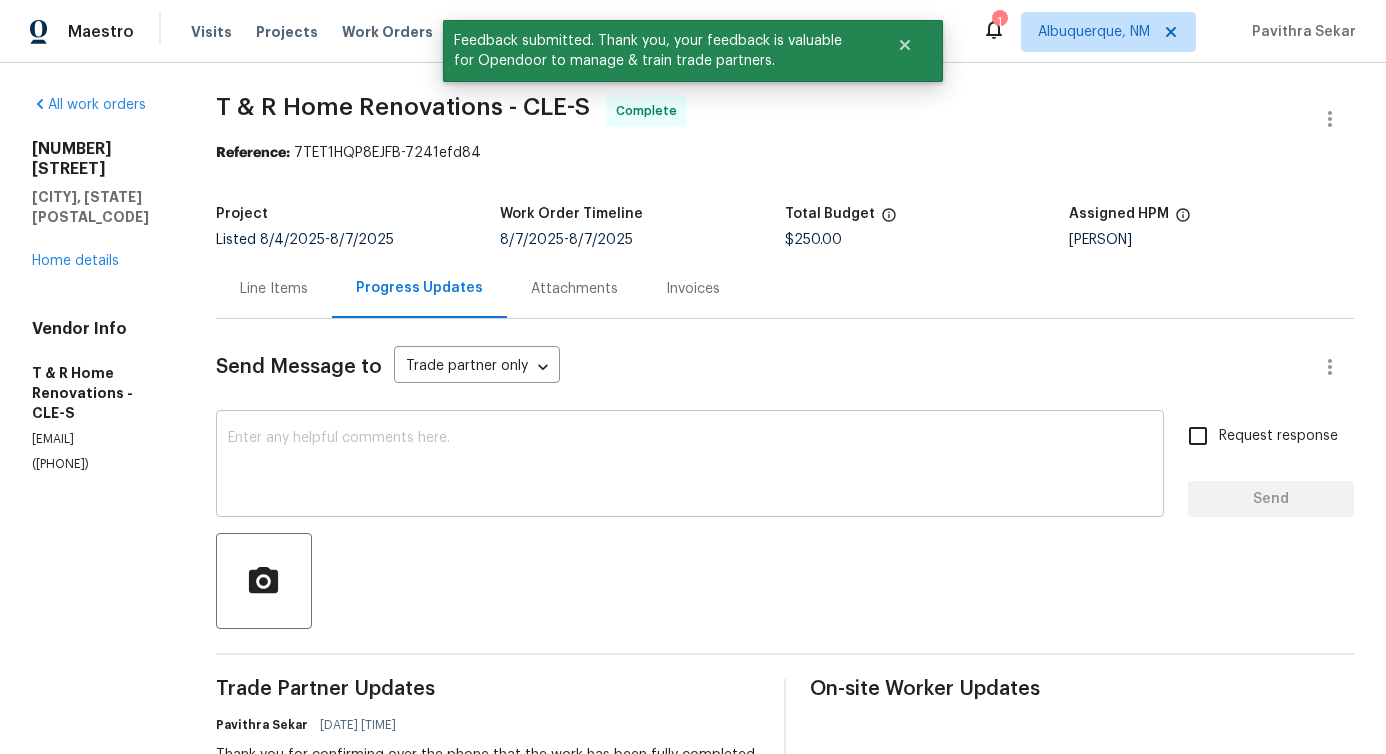 click at bounding box center [690, 466] 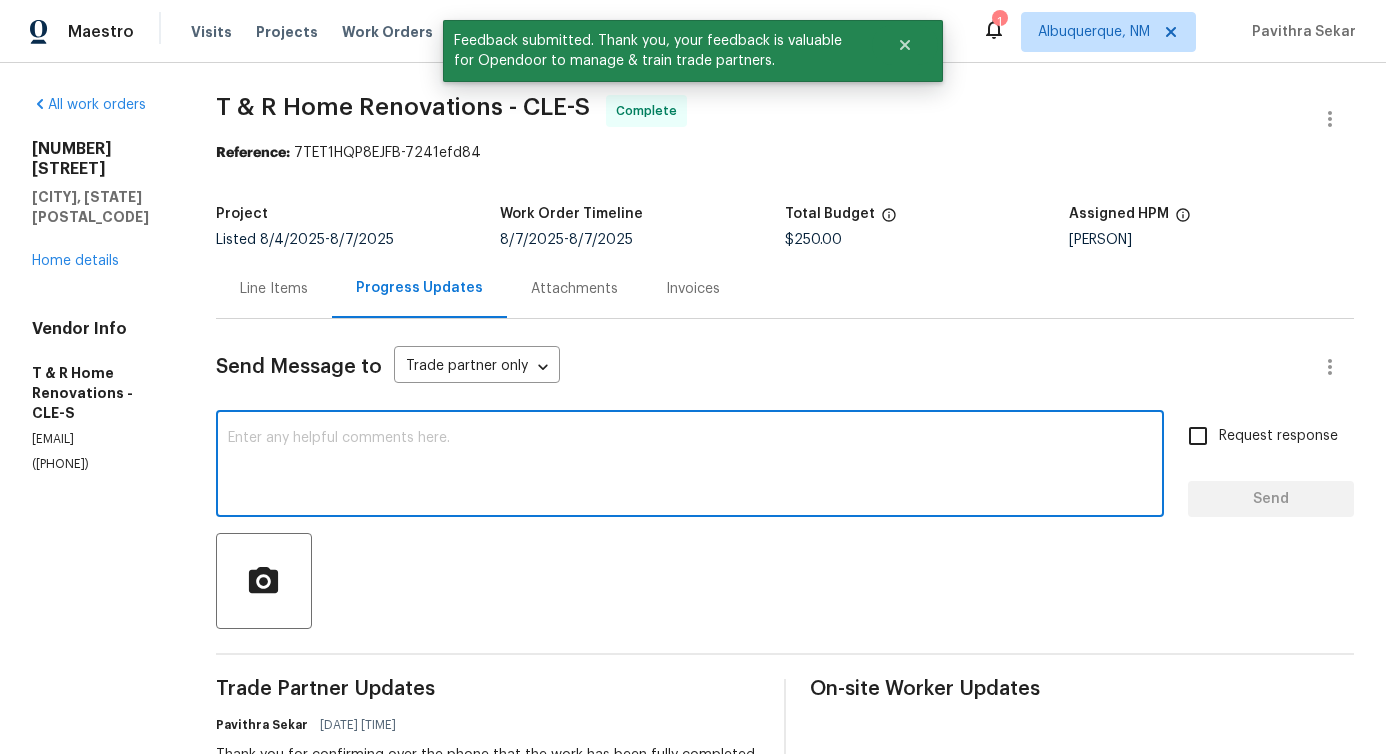 click on "x ​" at bounding box center (690, 466) 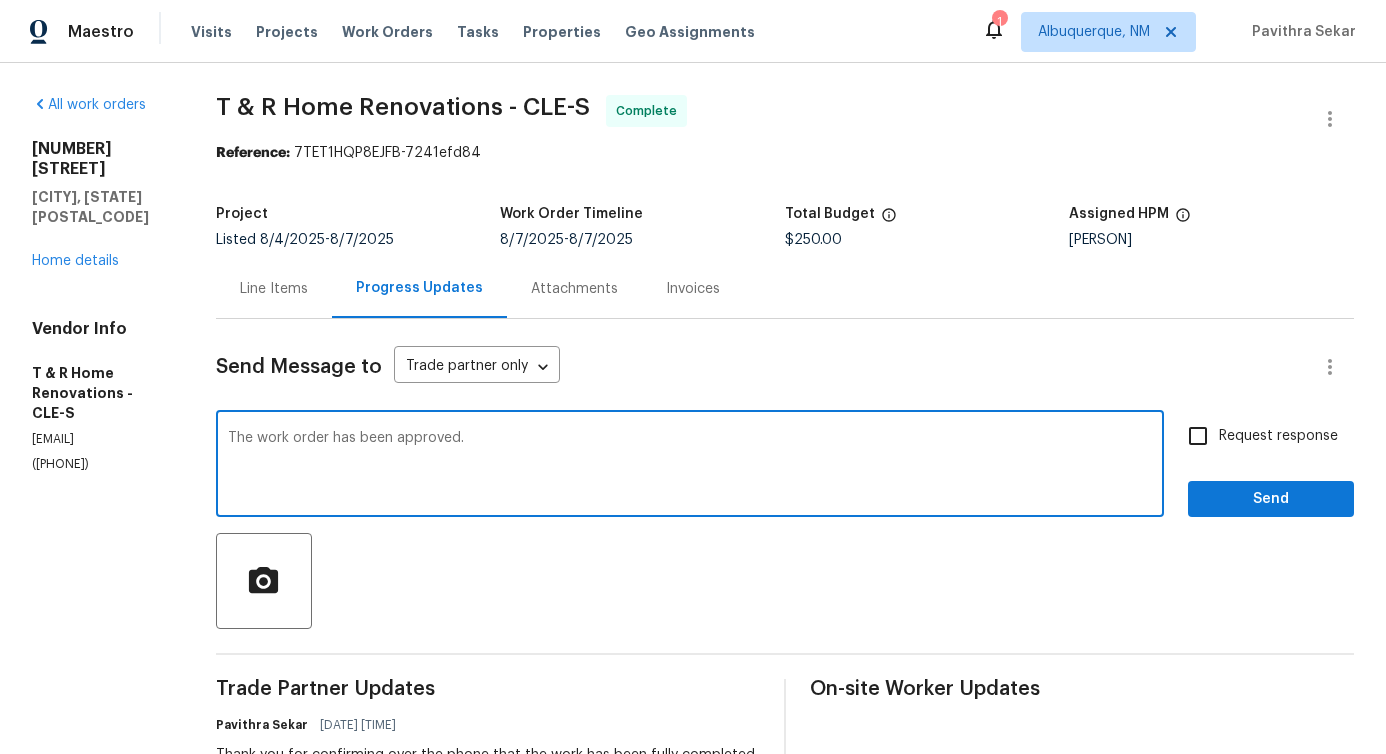 type on "The work order has been approved." 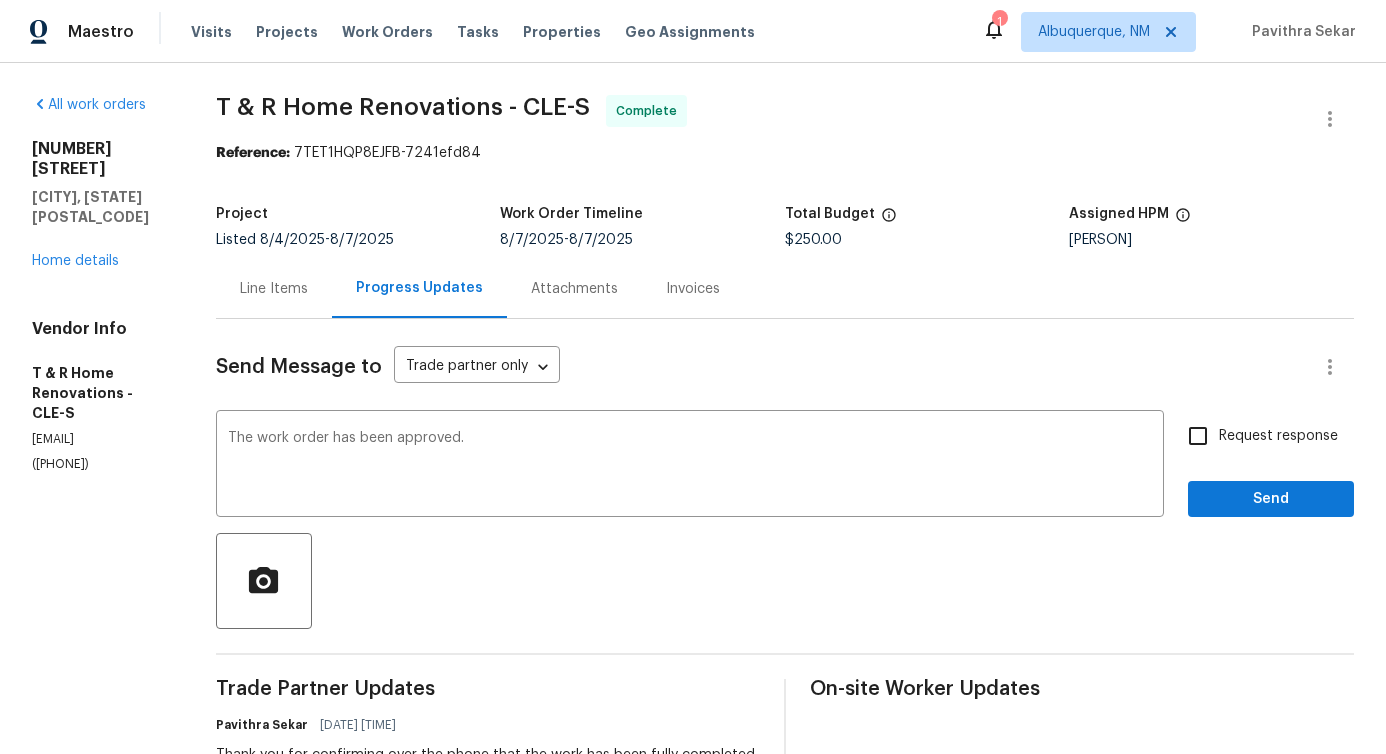 click on "Send Message to Trade partner only Trade partner only &nbsp; The work order has been approved. &nbsp; Request response Send Trade Partner Updates [PERSON] [DATE] [TIME] Thank you for confirming over the phone that the work has been fully completed. [PERSON] [DATE] [TIME] Could you please confirm that the work order has been fully completed? [PERSON] [DATE] [TIME] Could you please accept the work order and provide us with the status of the work order? [PERSON] [DATE] [TIME] The price has been updated to $250. Please proceed with the work and keep us posted on its progress.[PERSON] [DATE] [TIME] It would be $250 and I can do it tomorrow [PERSON] [DATE] [TIME] On-site Worker Updates" at bounding box center (785, 848) 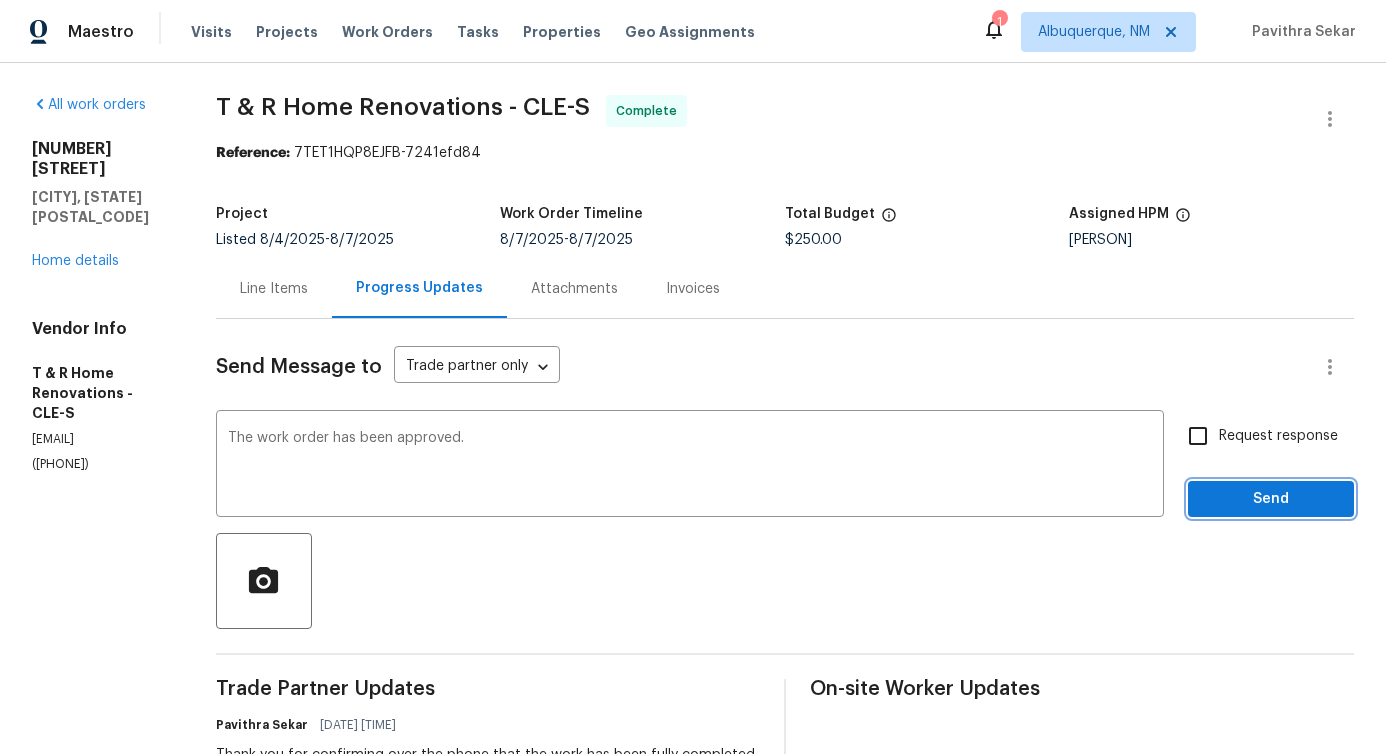 click on "Send" at bounding box center (1271, 499) 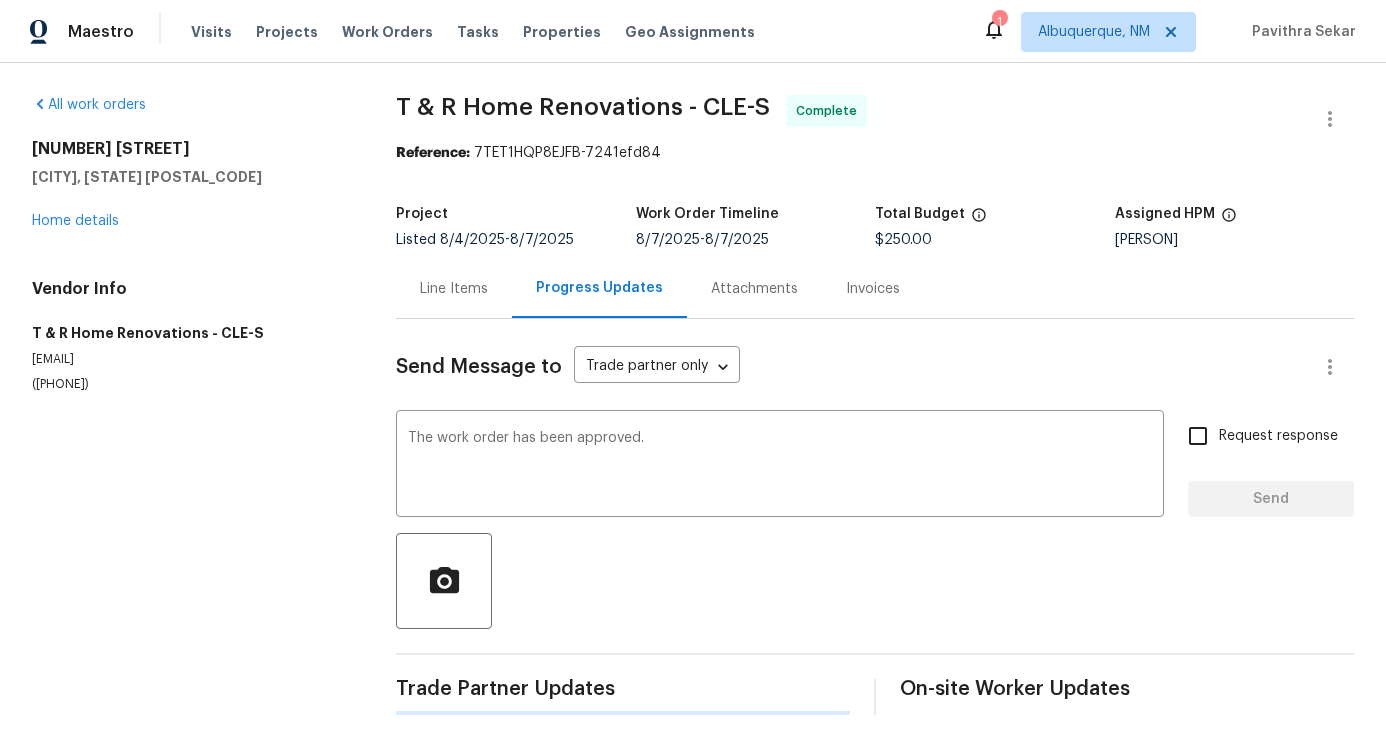 type 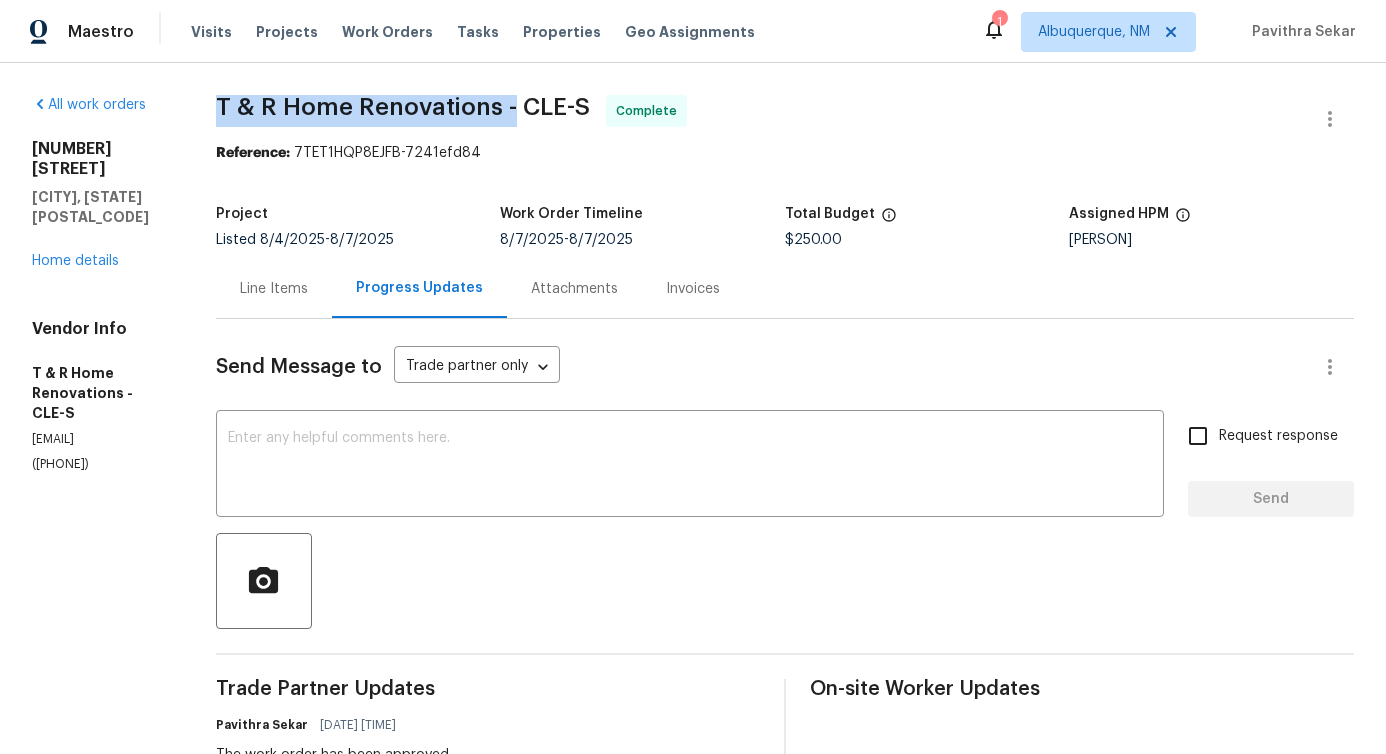 drag, startPoint x: 266, startPoint y: 107, endPoint x: 570, endPoint y: 108, distance: 304.00165 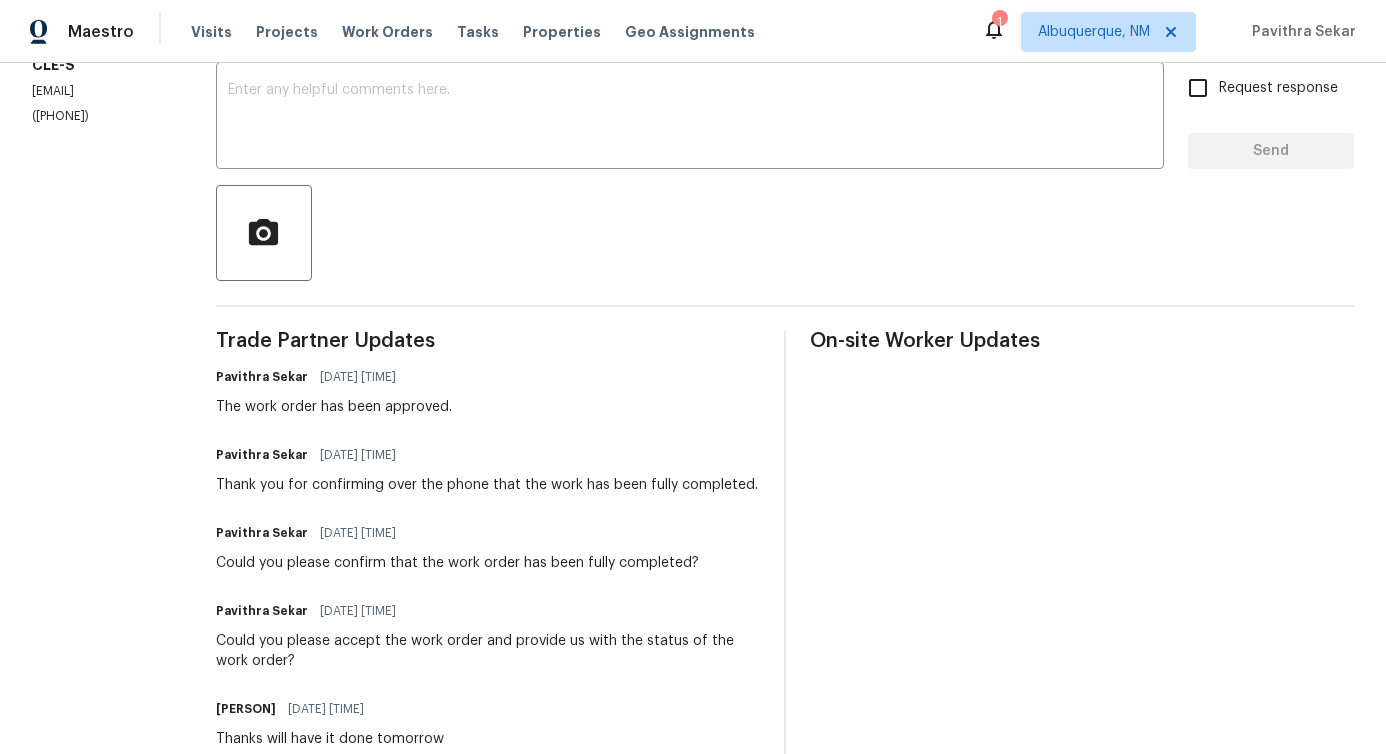 scroll, scrollTop: 405, scrollLeft: 0, axis: vertical 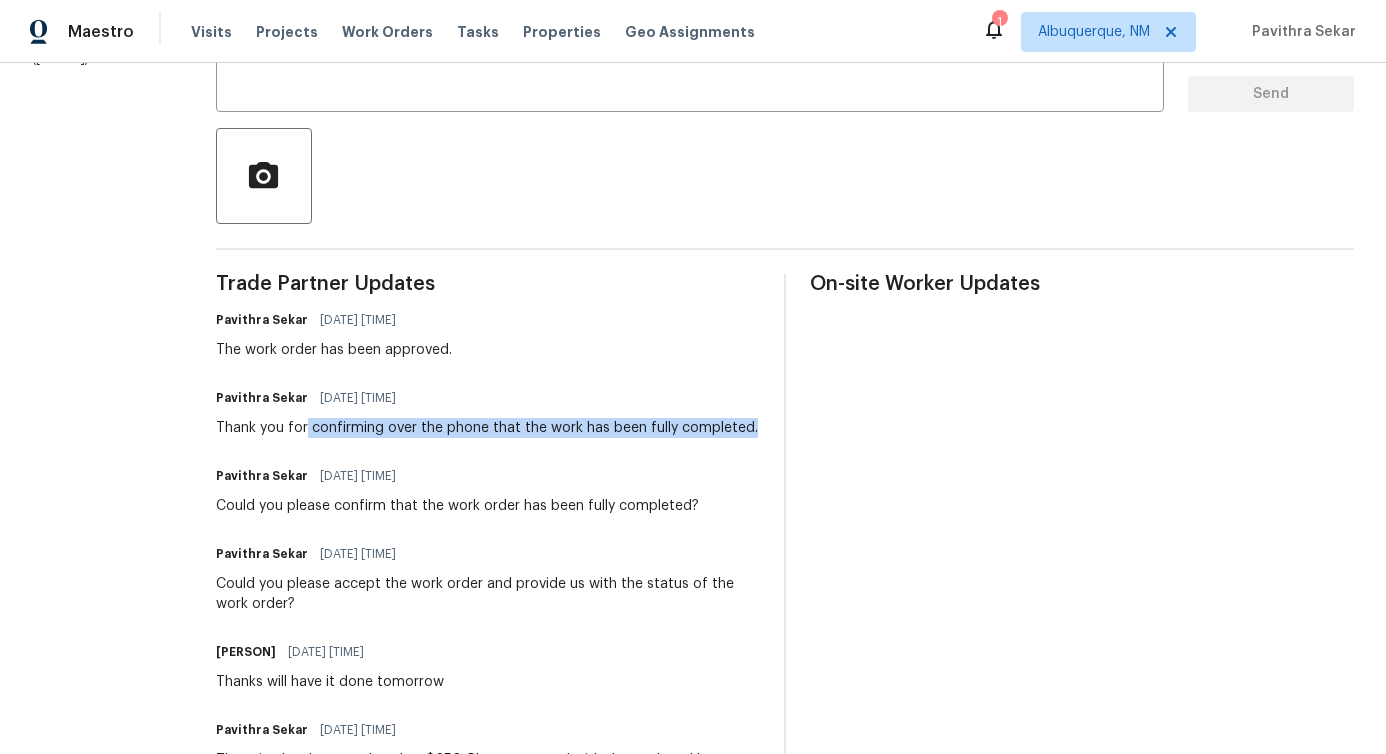 drag, startPoint x: 368, startPoint y: 426, endPoint x: 760, endPoint y: 366, distance: 396.56525 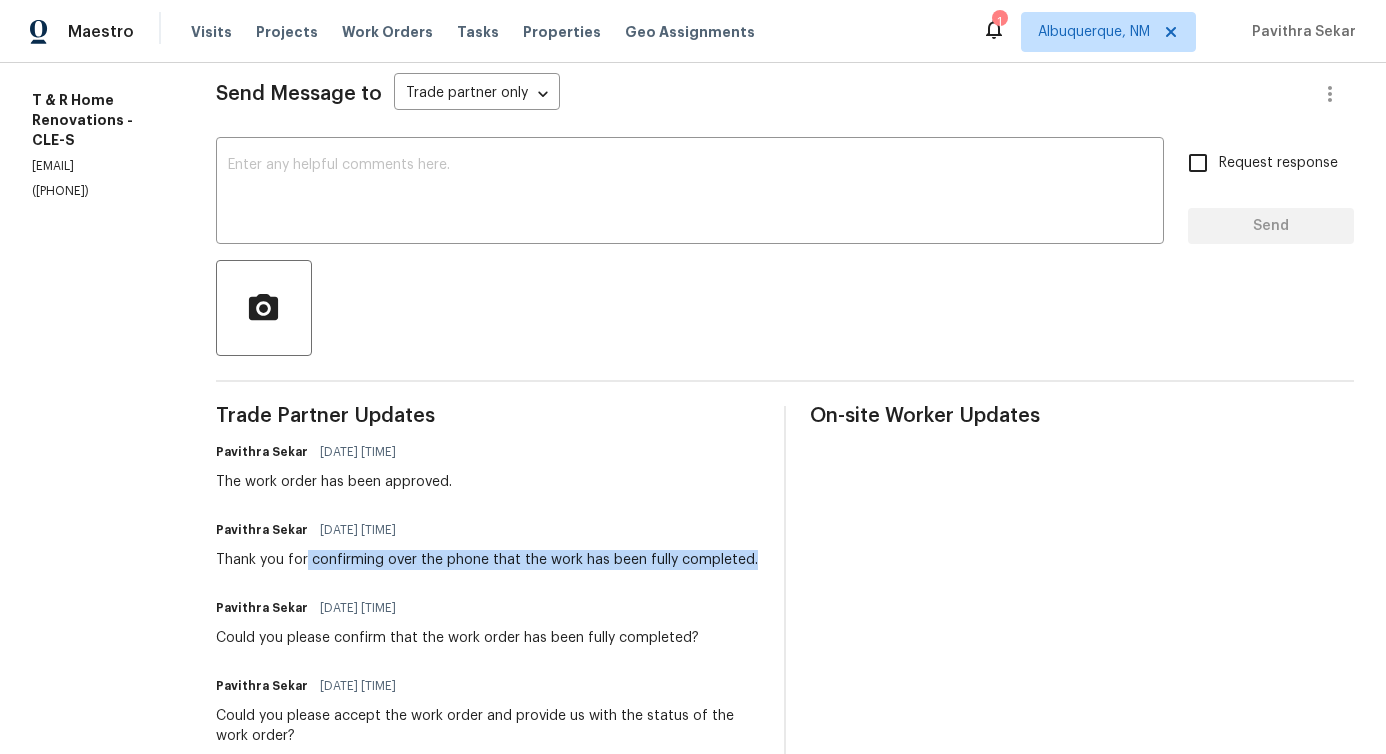 scroll, scrollTop: 0, scrollLeft: 0, axis: both 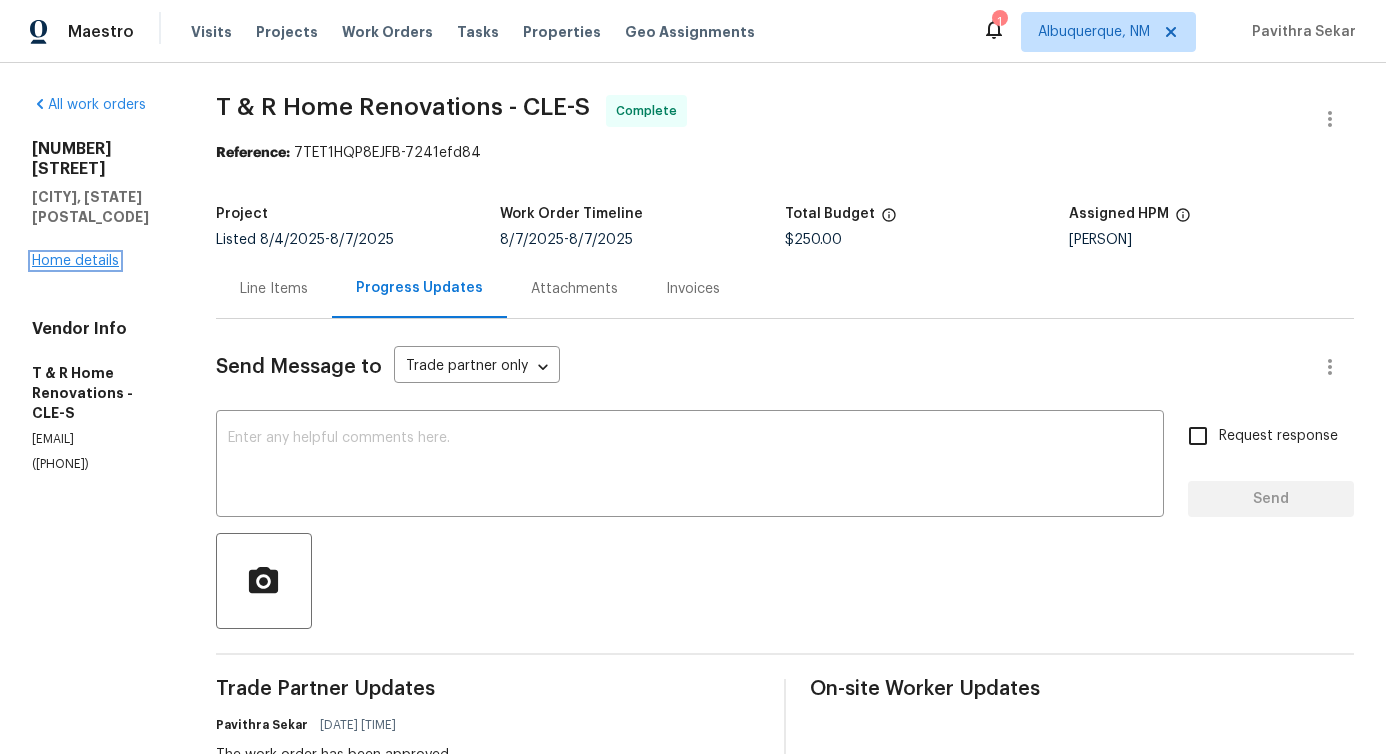 click on "Home details" at bounding box center (75, 261) 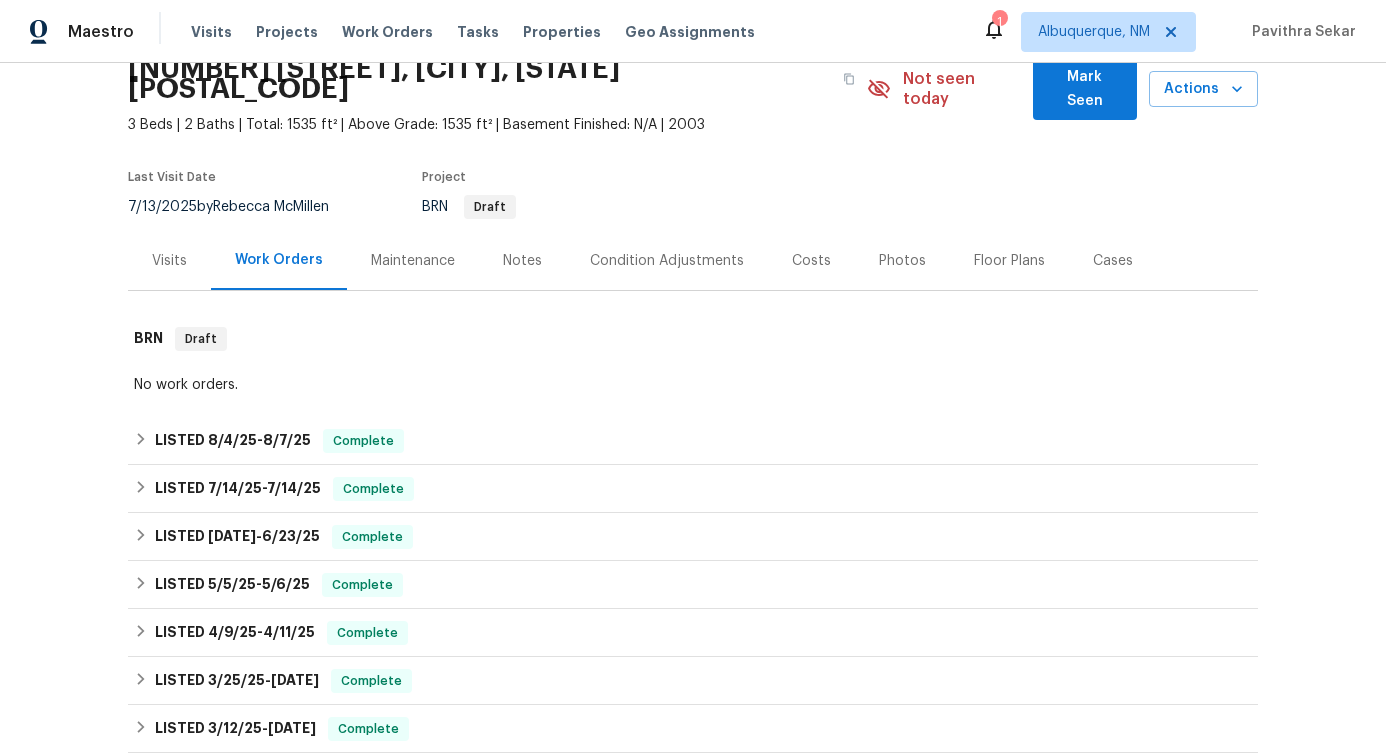 scroll, scrollTop: 0, scrollLeft: 0, axis: both 